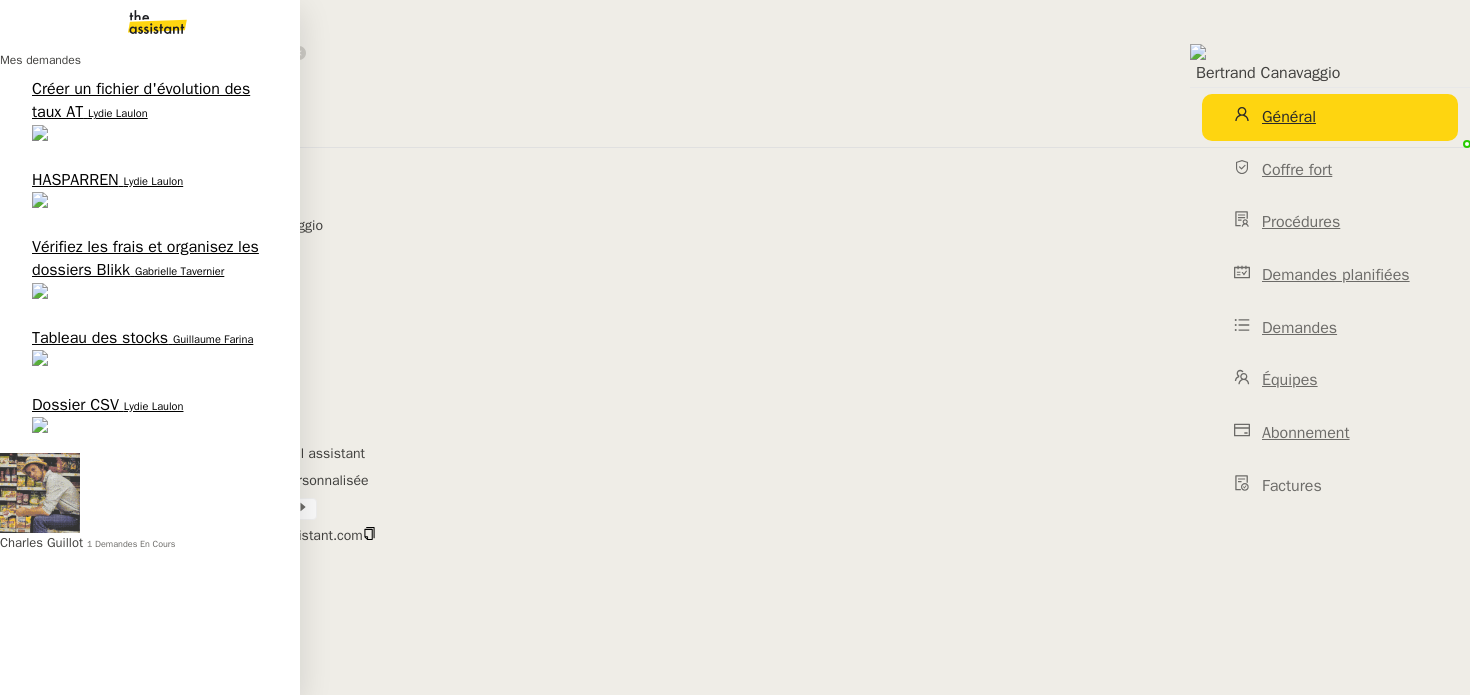 scroll, scrollTop: 0, scrollLeft: 0, axis: both 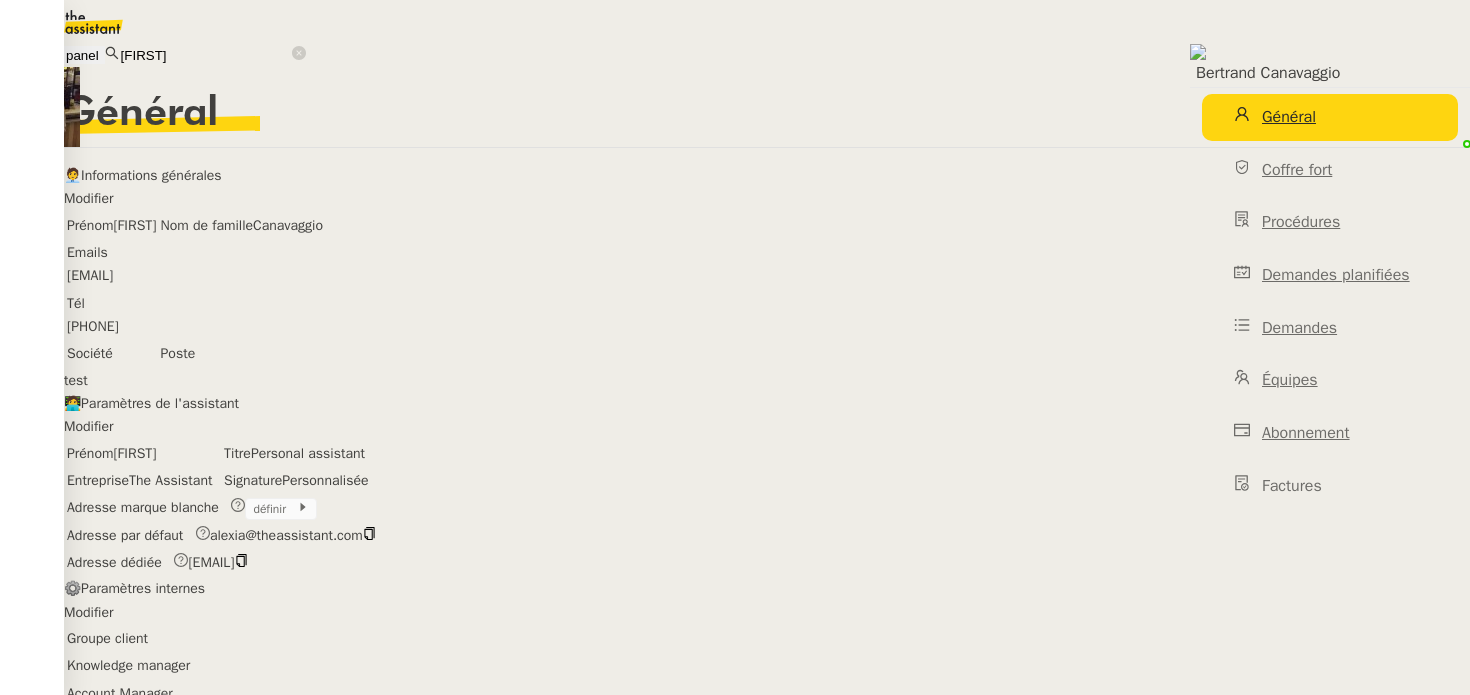 click on "[FIRST]" at bounding box center (205, 55) 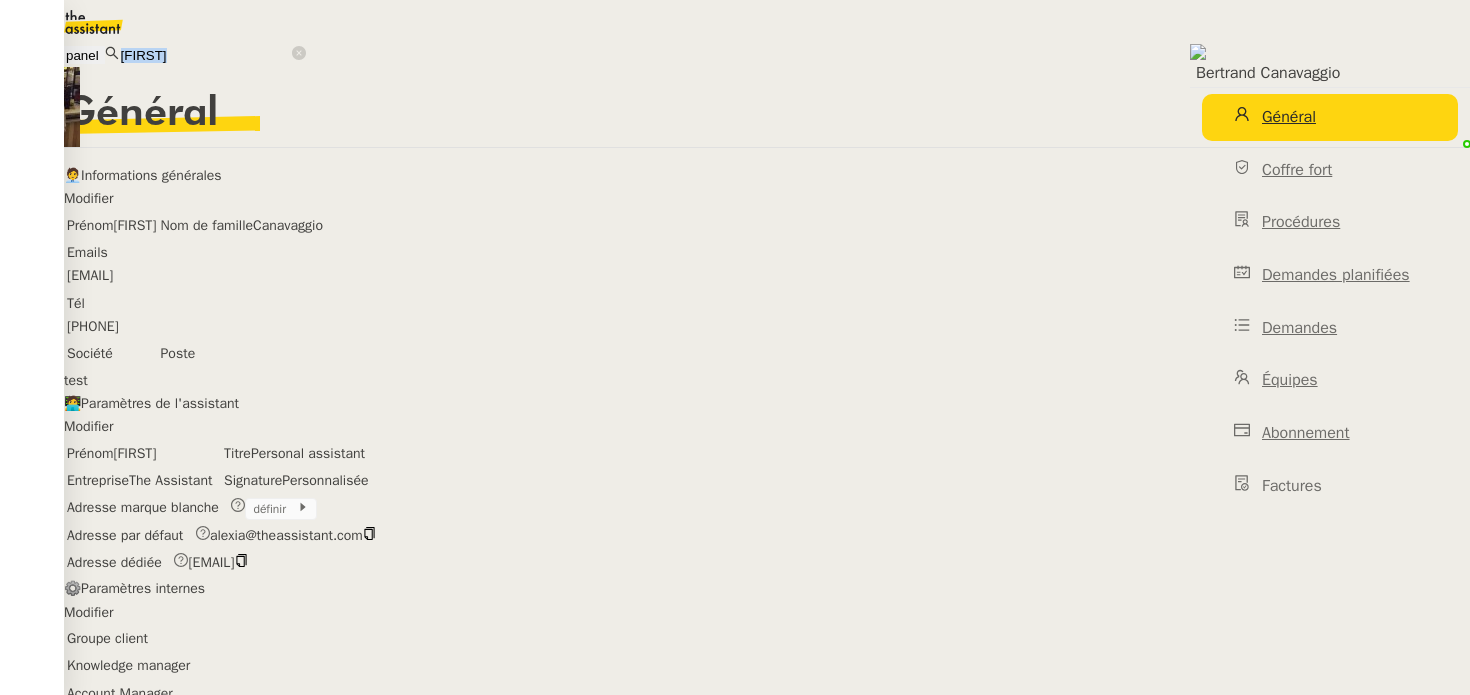 click on "bertrand" at bounding box center [205, 55] 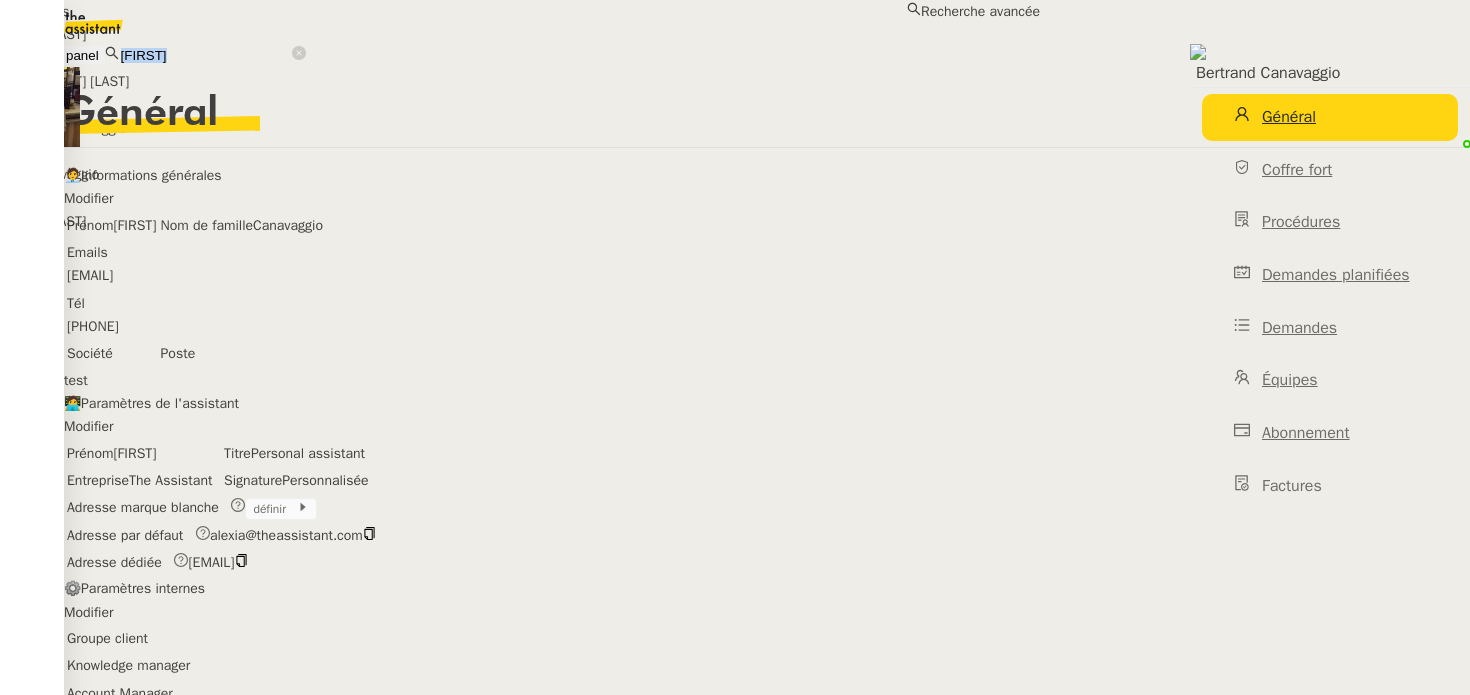 click on "bertrand" at bounding box center [205, 55] 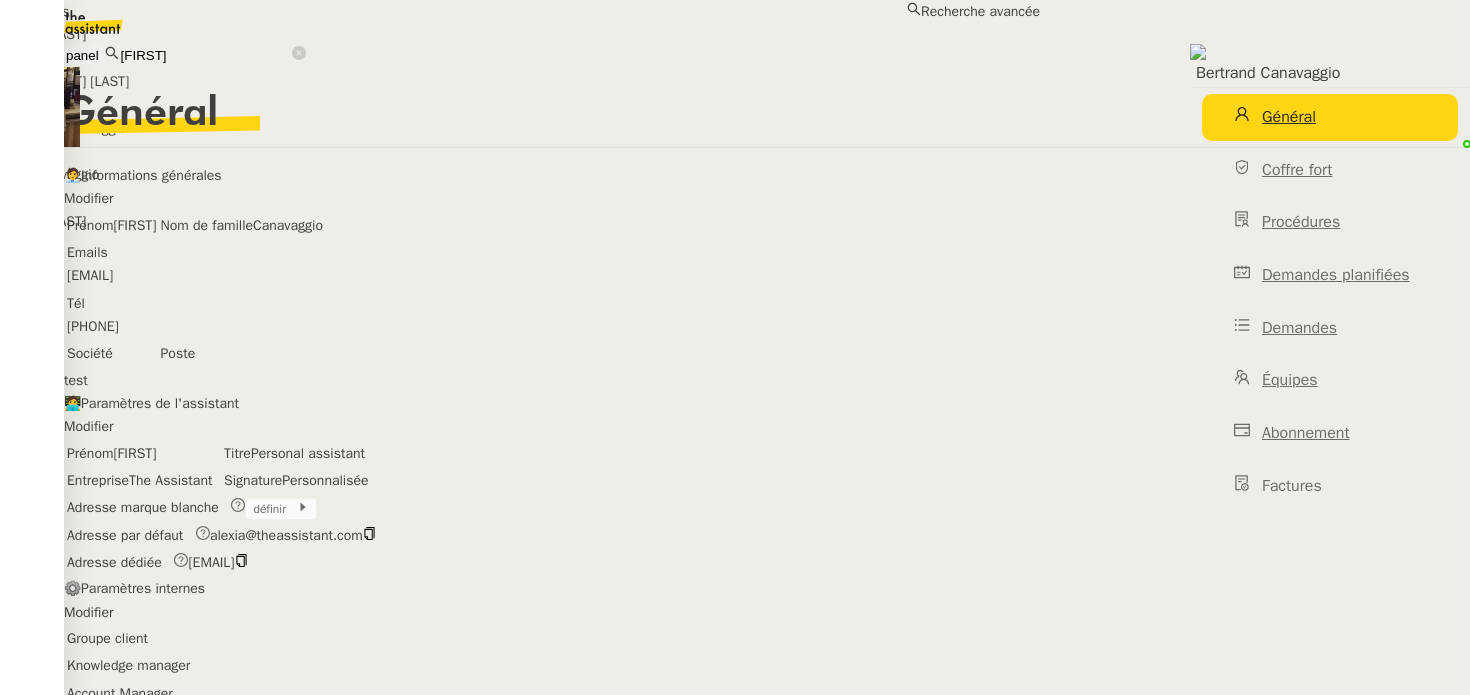 click on "bertrand" at bounding box center [205, 55] 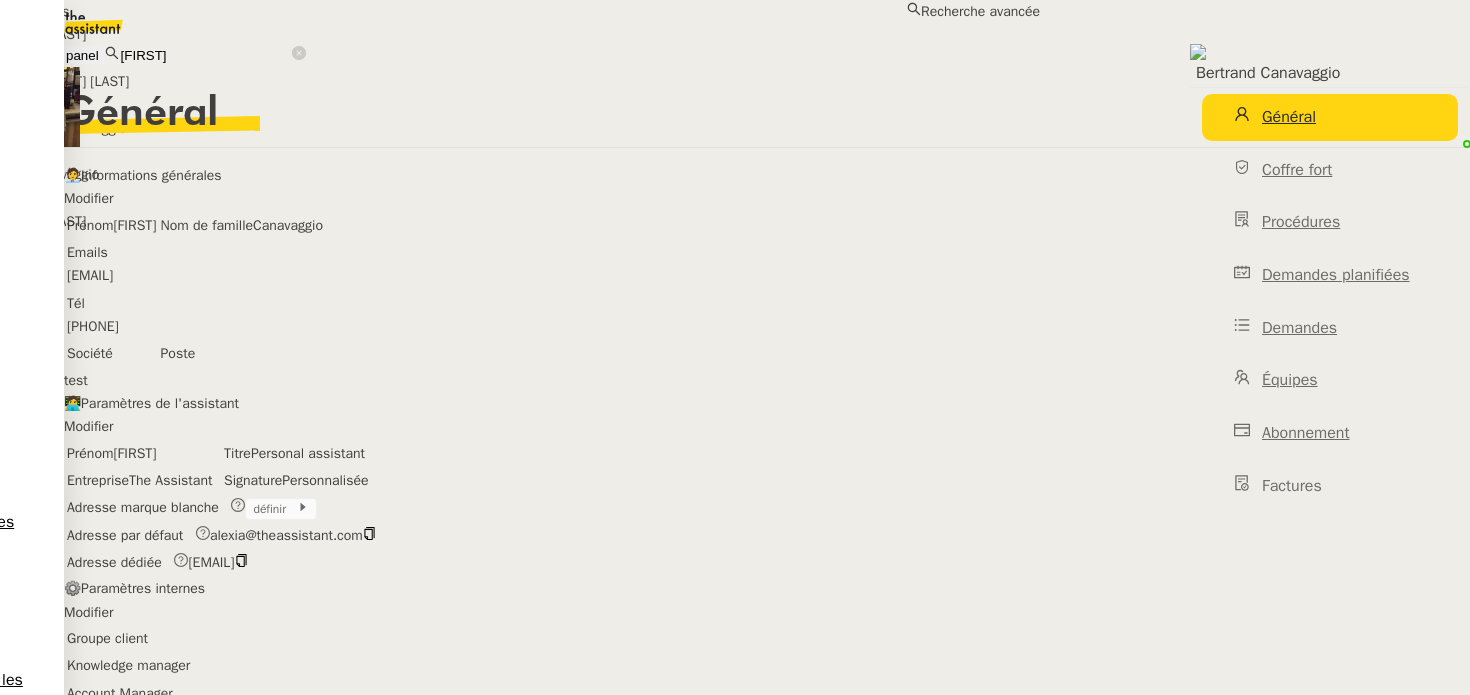 click on "bertrand" at bounding box center (205, 55) 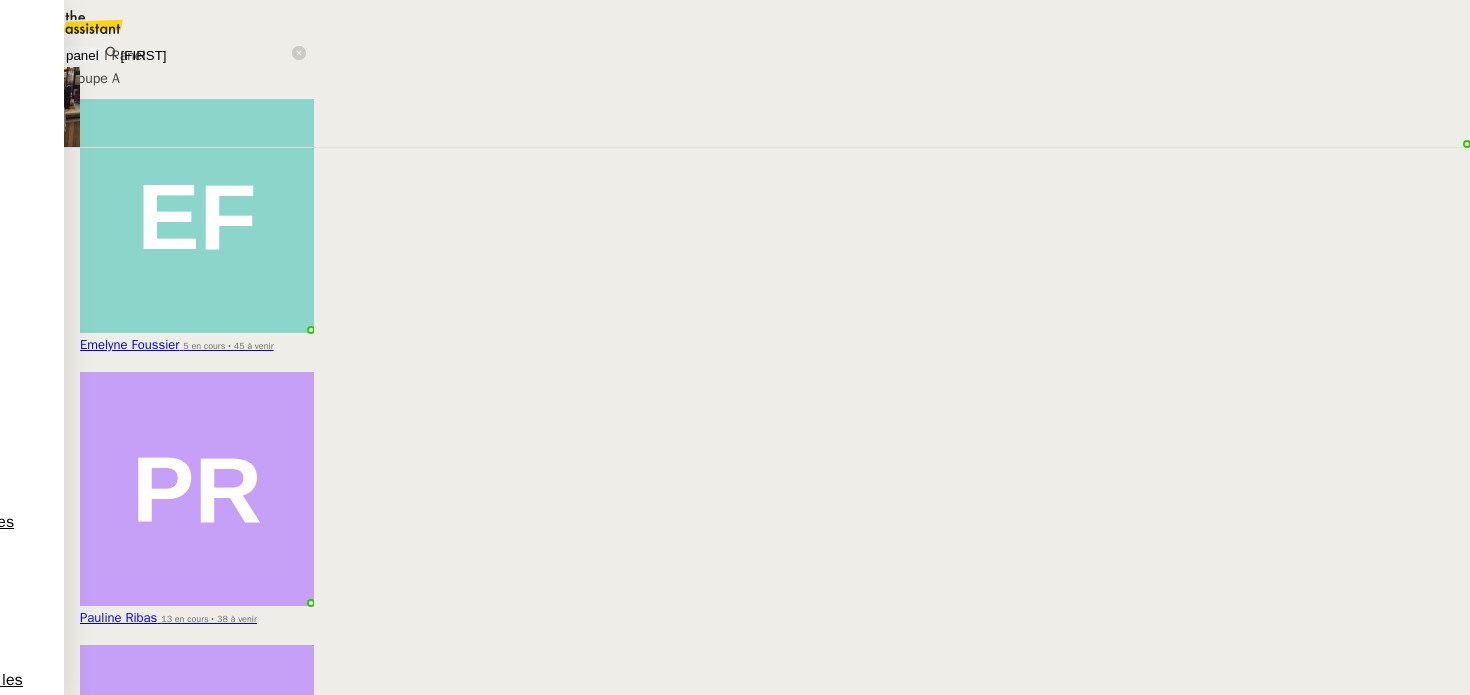 scroll, scrollTop: 899, scrollLeft: 0, axis: vertical 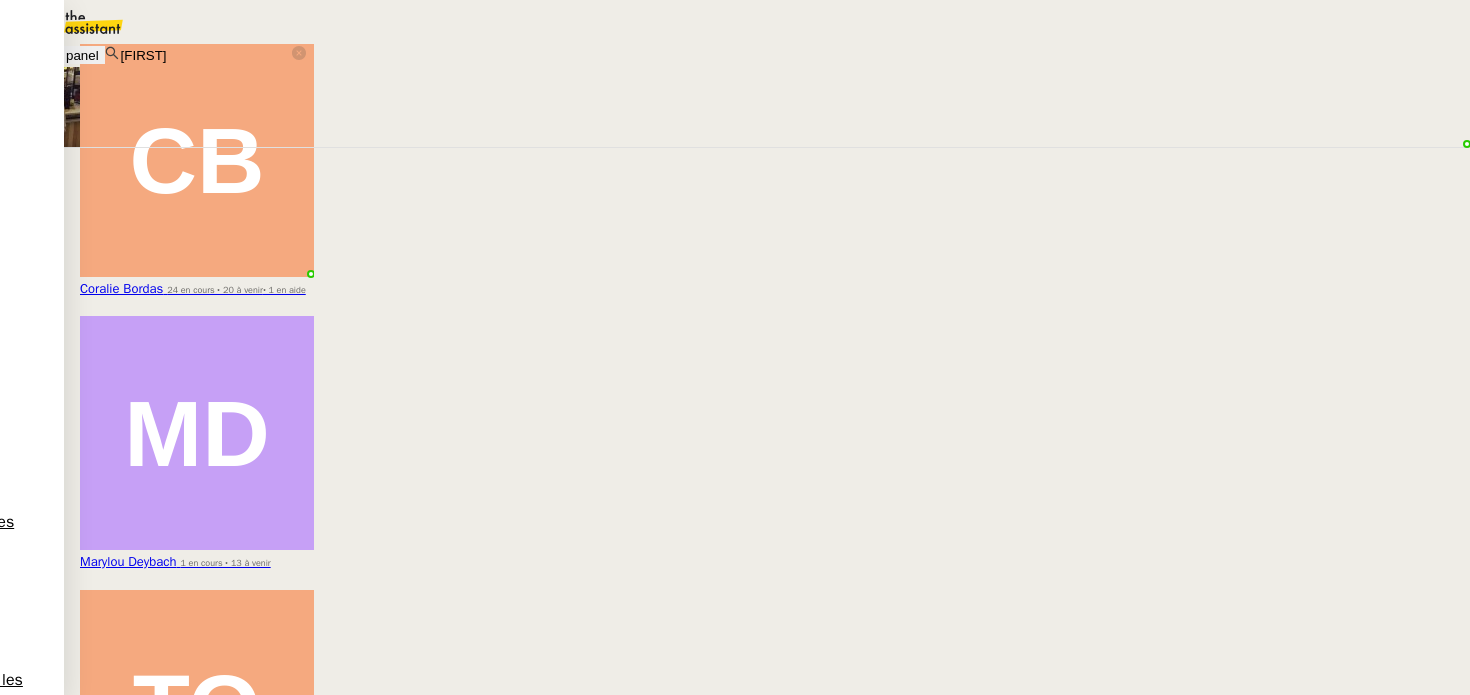 type 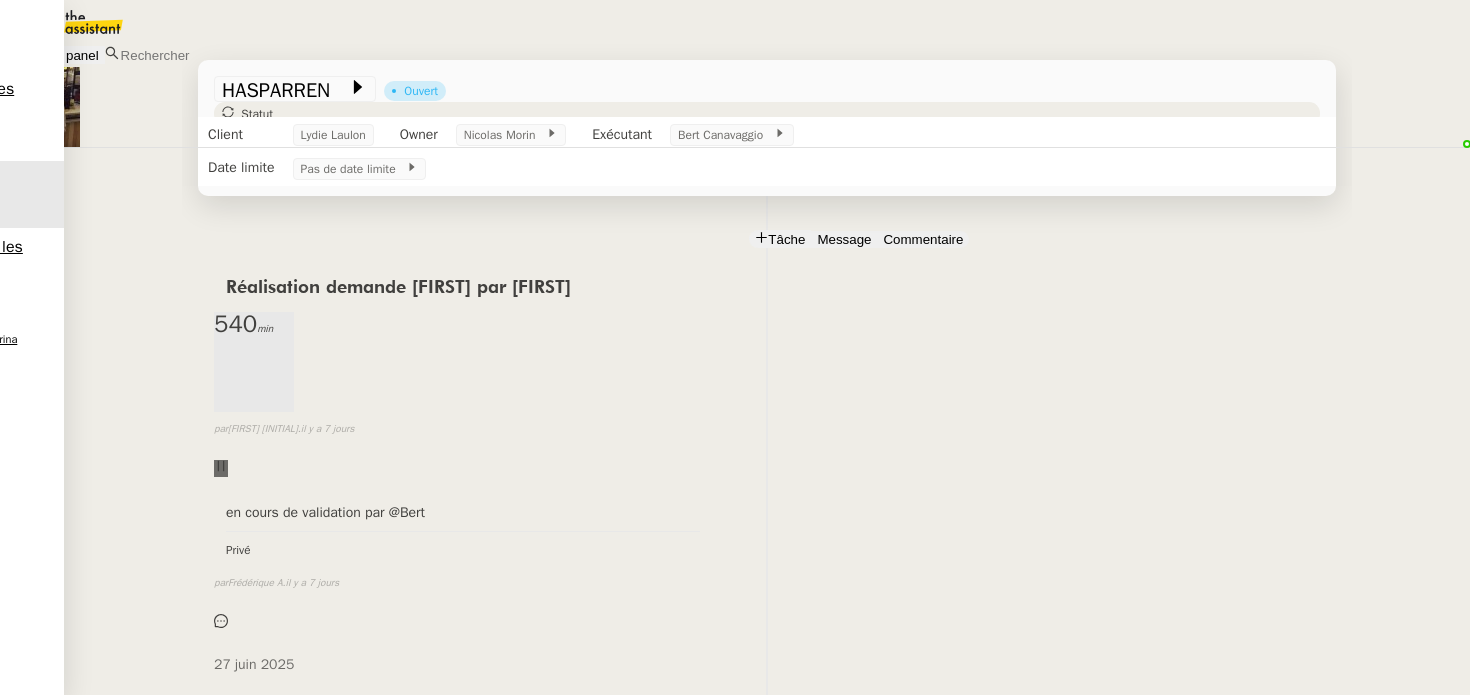 scroll, scrollTop: 0, scrollLeft: 0, axis: both 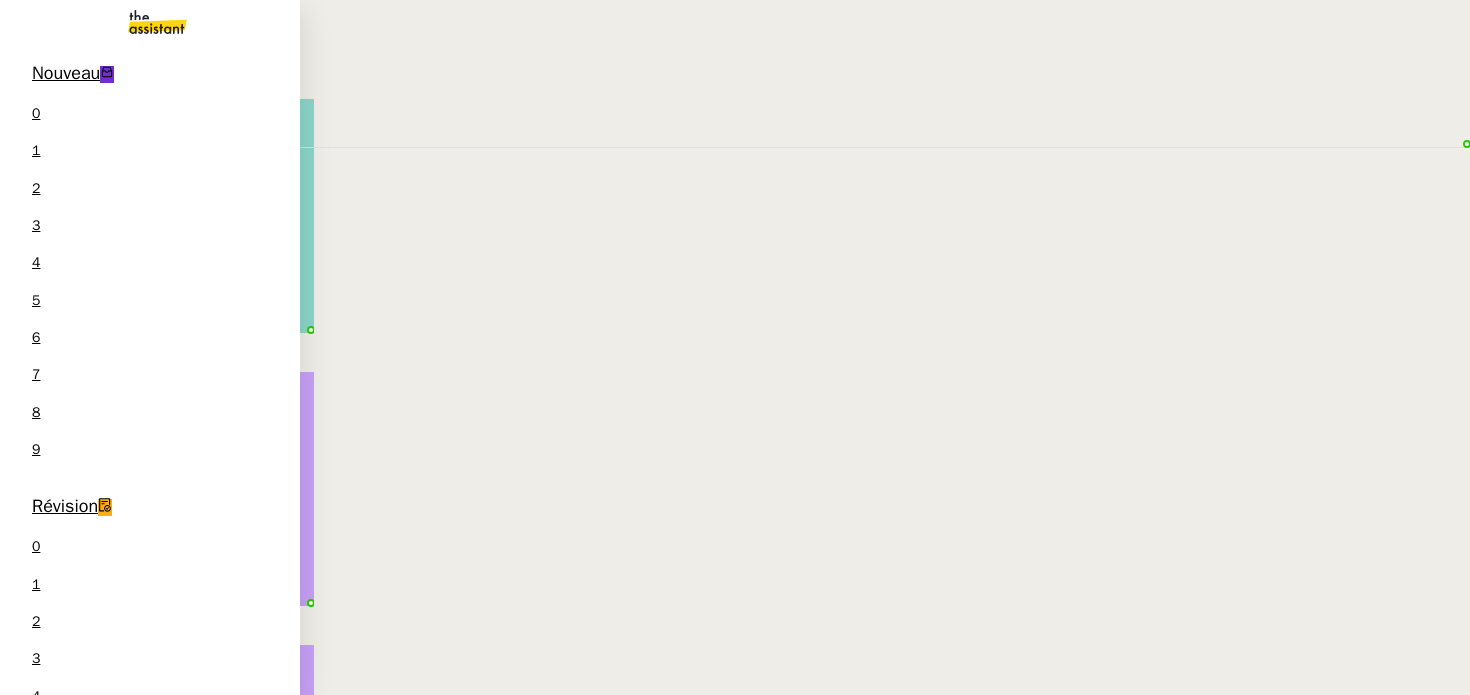 click on "Nouveau" at bounding box center (66, 73) 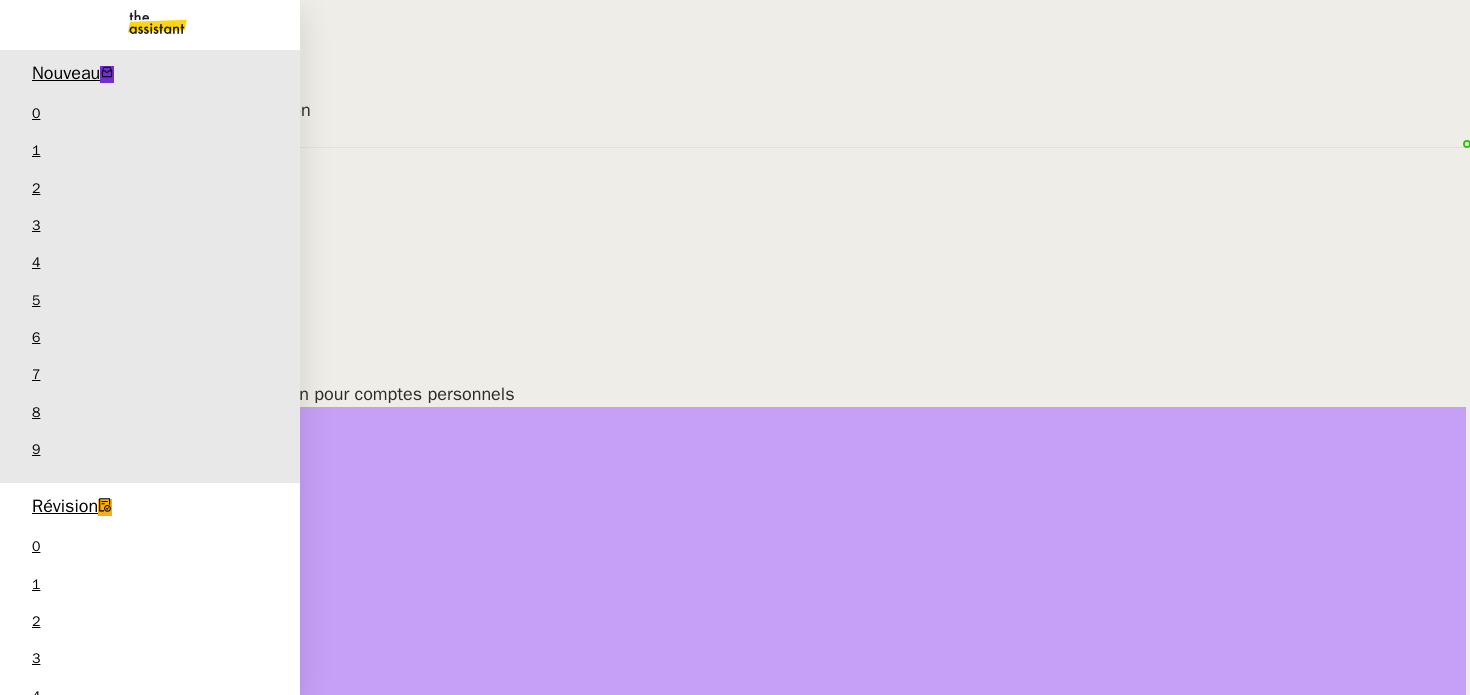 click on "Révision" at bounding box center [65, 506] 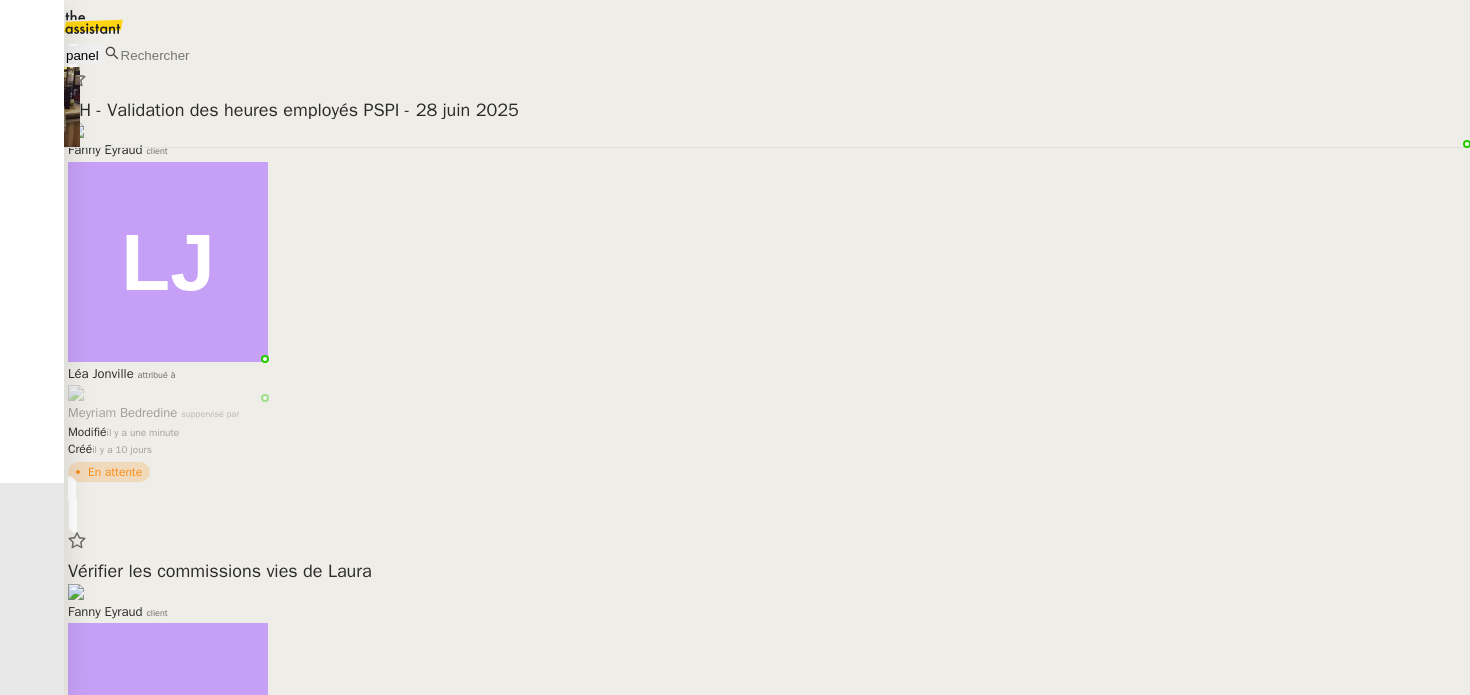 click on "RH - Validation des heures employés PSPI - 28 juin 2025  [FIRST] [LAST]    client    [FIRST] [LAST]    attribué à    [FIRST] [LAST]    suppervisé par    Modifié   il y a une minute  Créé   il y a 10 jours   En attente   Vérifier les commissions vies de [FIRST]  [FIRST] [LAST]    client    [FIRST] [LAST]    attribué à    [FIRST] [LAST]    suppervisé par    Modifié   il y a une minute  Créé   il y a 3 mois   Terminé" at bounding box center [767, 369] 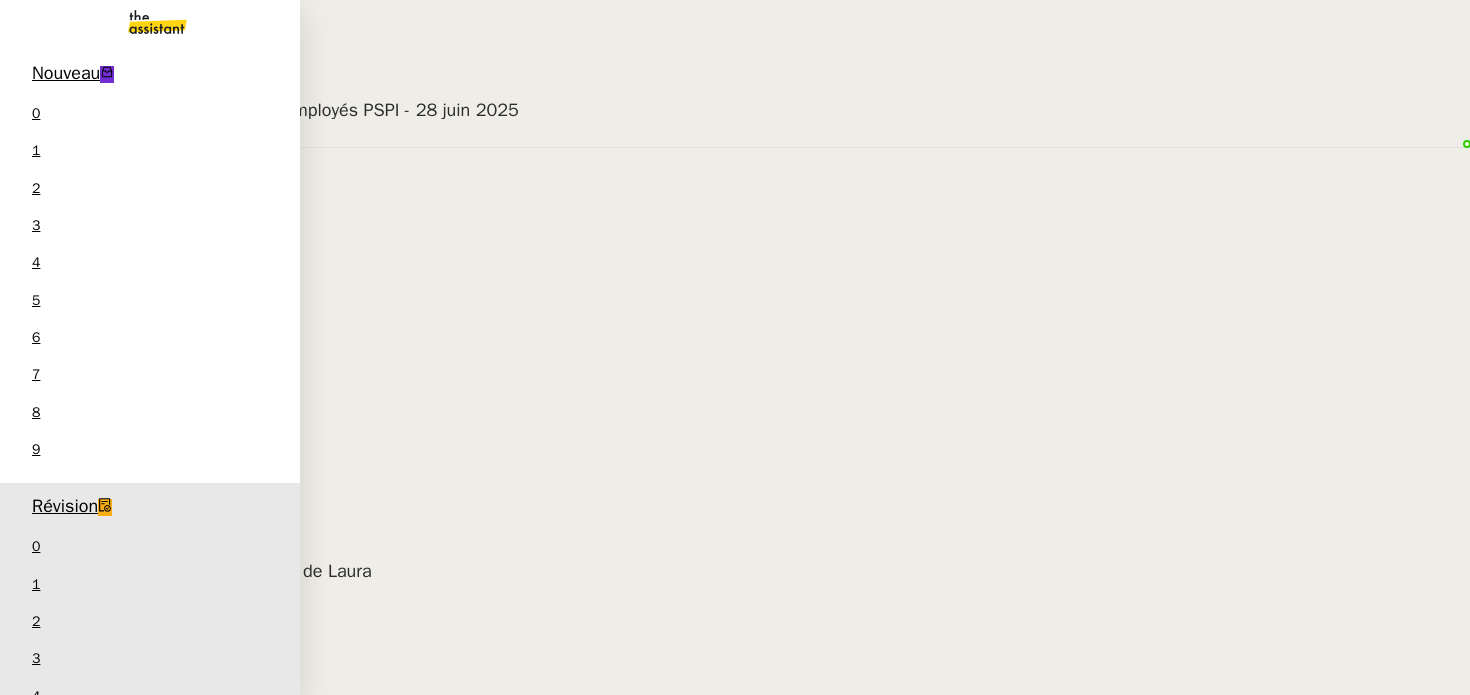 click on "Nouveau" at bounding box center [66, 73] 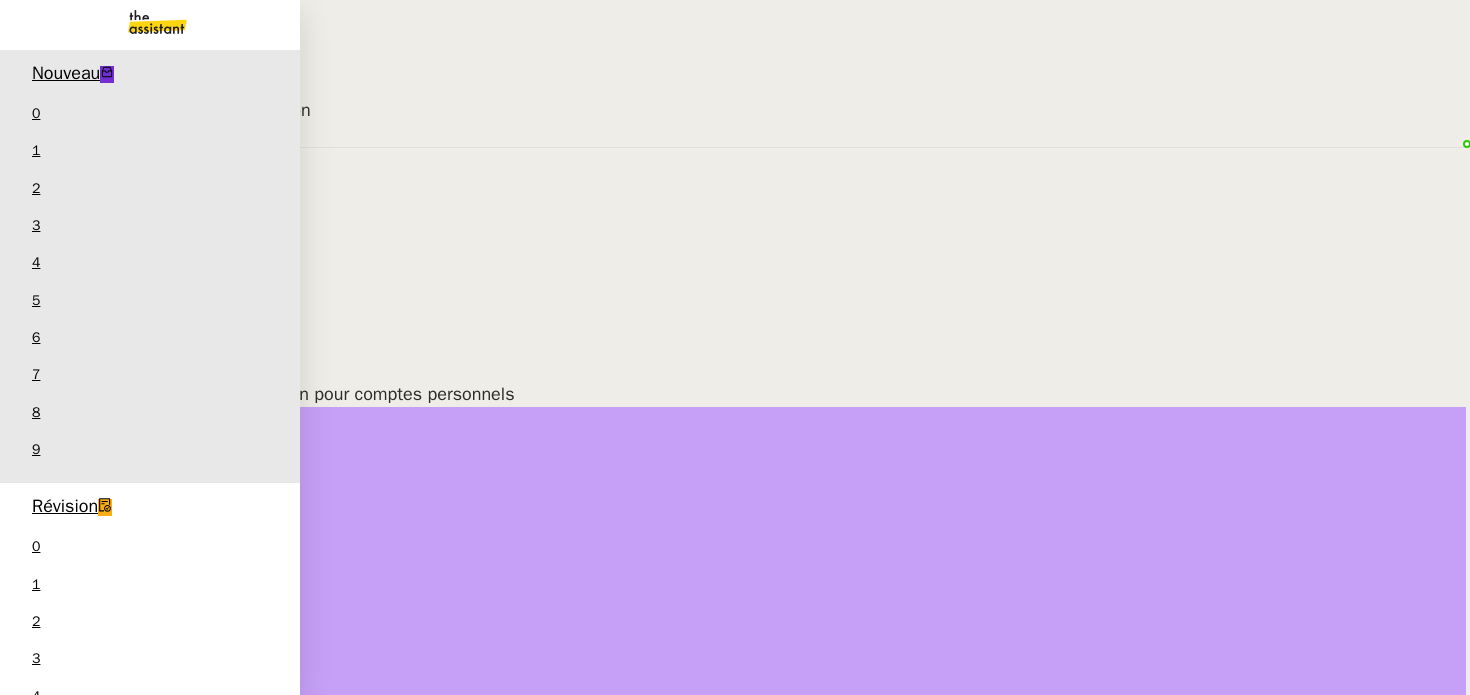 click on "Aide  0   1   2   3   4   5   6   7   8   9" at bounding box center (150, 1133) 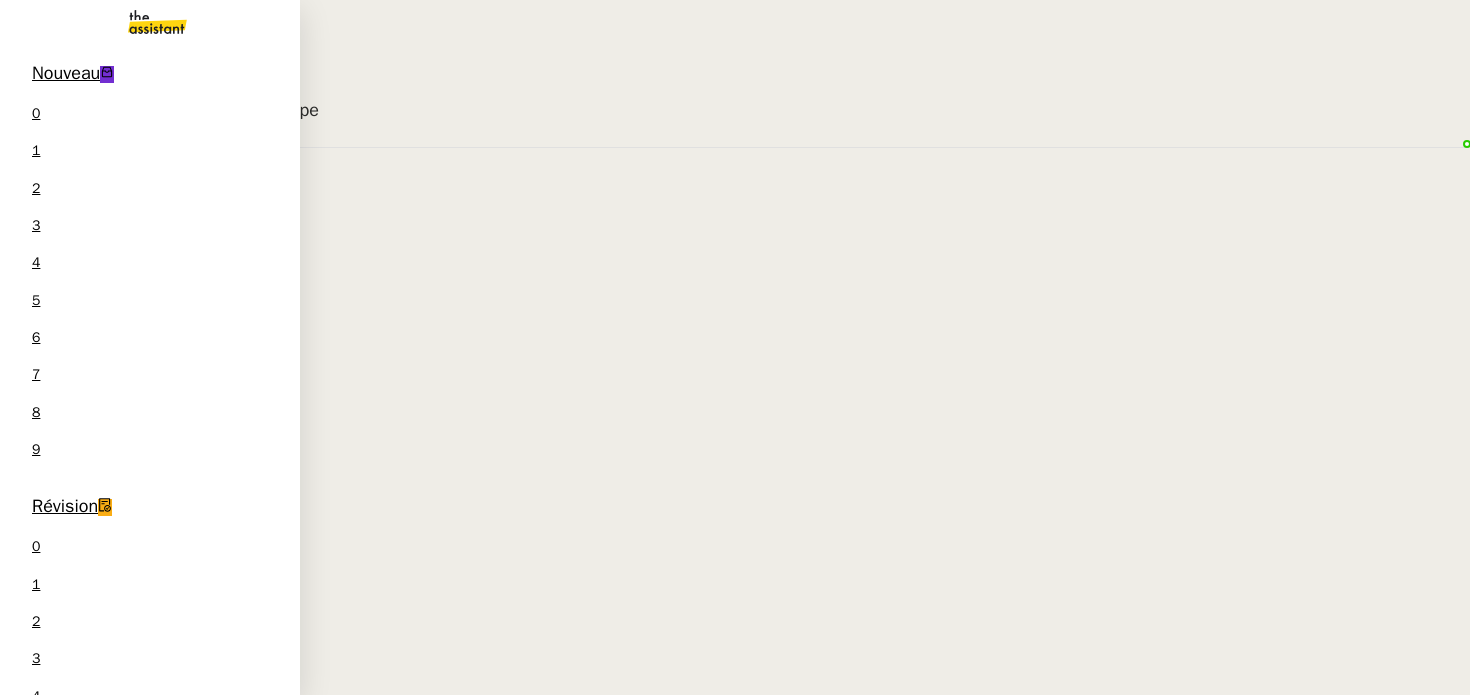 click on "Révision  0   1   2   3   4   5   6   7   8   9" at bounding box center (150, 699) 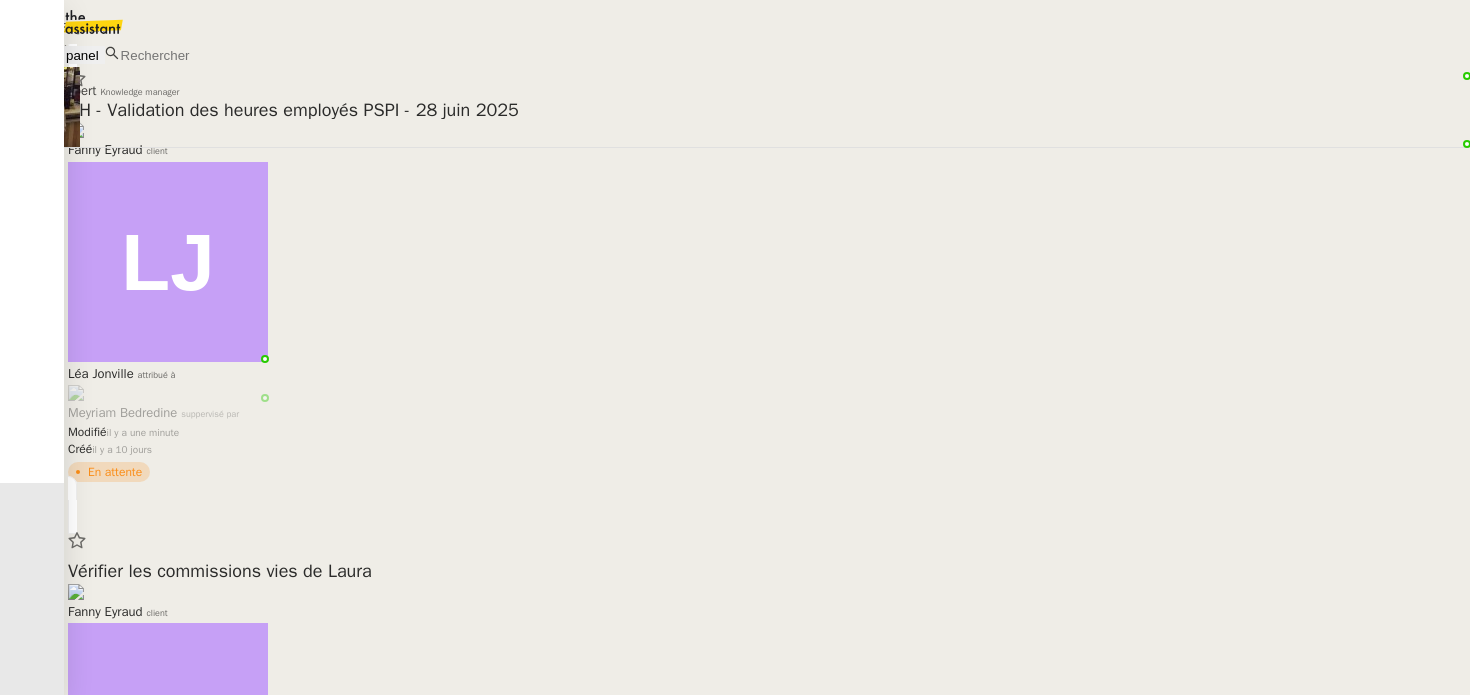 click on "David Berrebi    client" at bounding box center (767, 141) 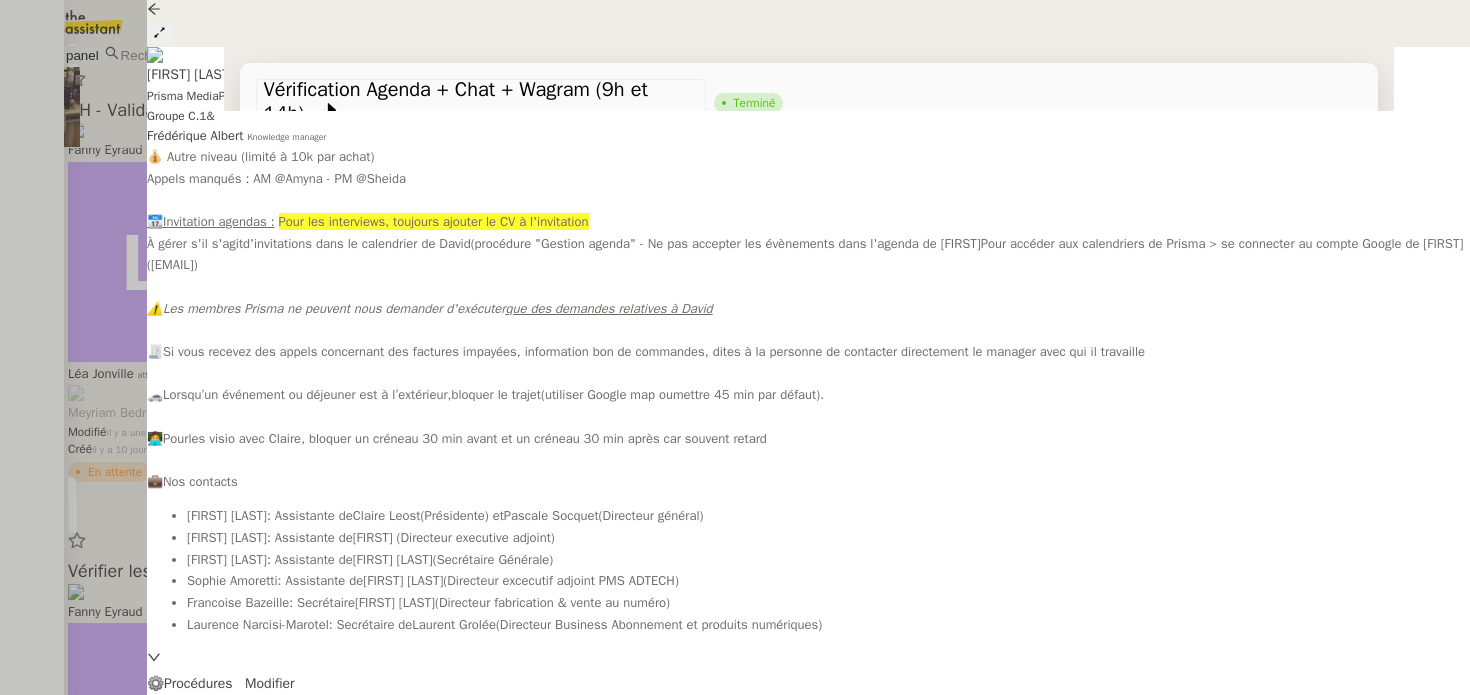 click at bounding box center (735, 347) 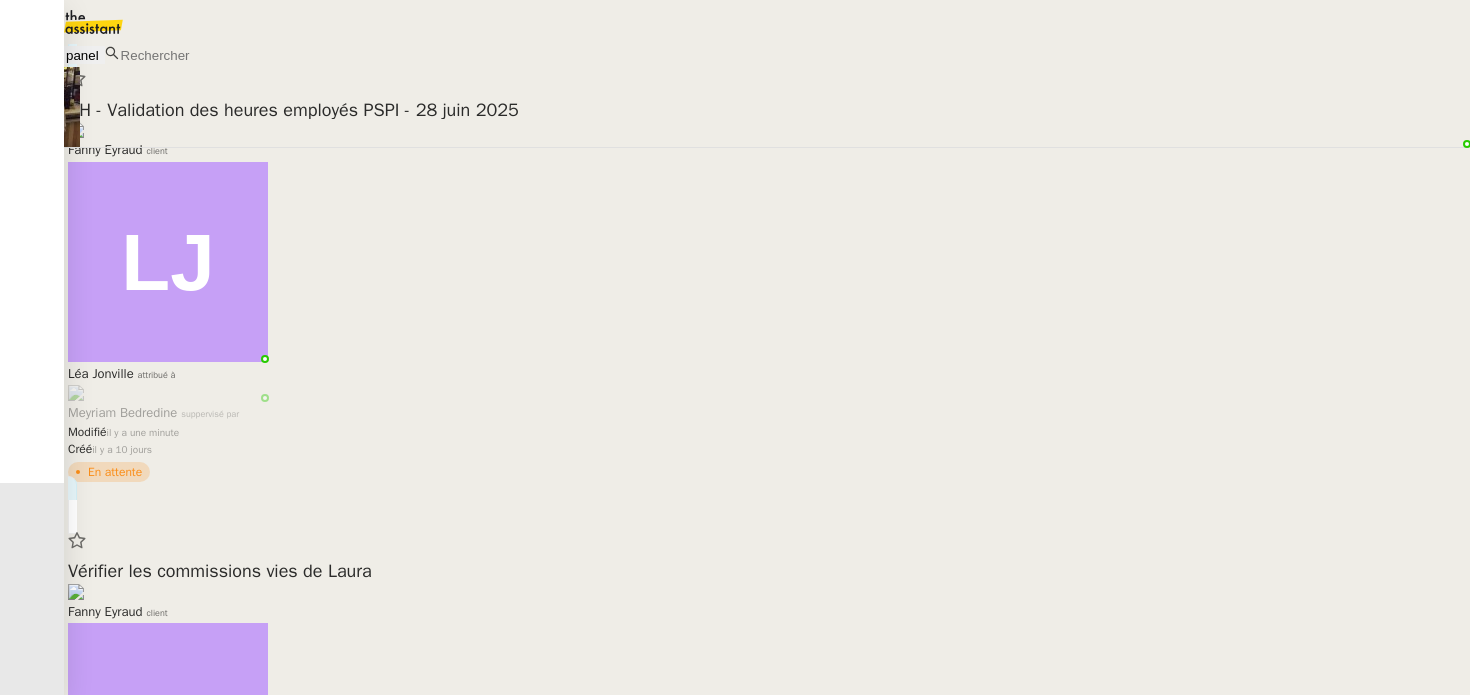 click on "RH - Validation des heures employés PSPI - 28 juin 2025" at bounding box center [767, 109] 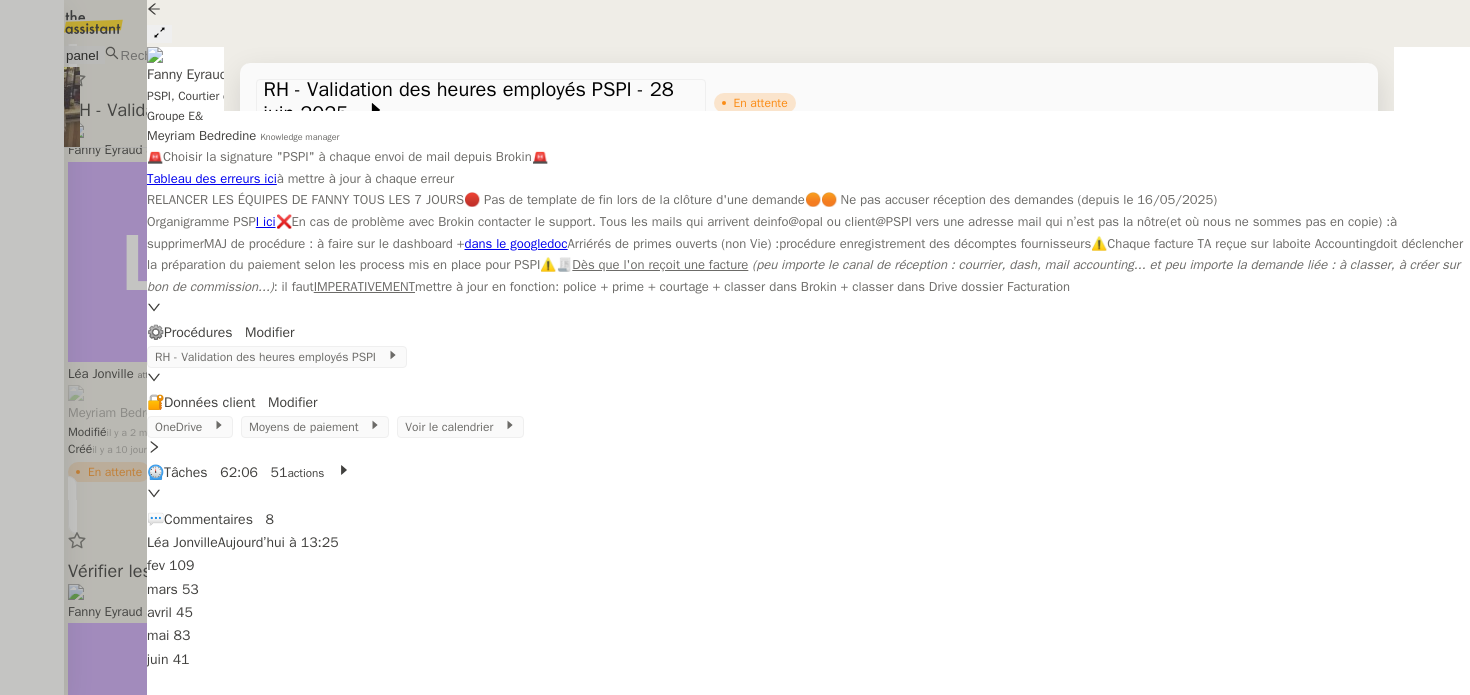 click at bounding box center (735, 347) 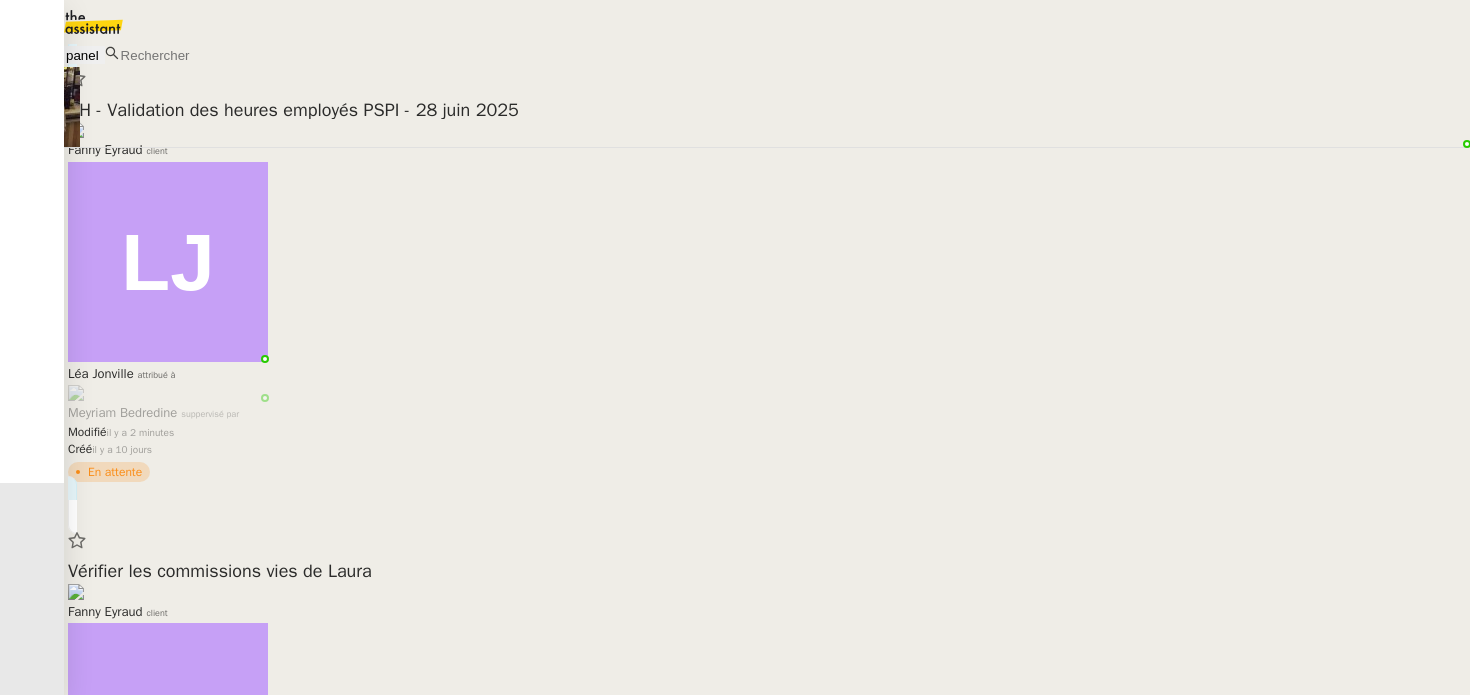 click on "Fanny Eyraud     client" at bounding box center [767, 141] 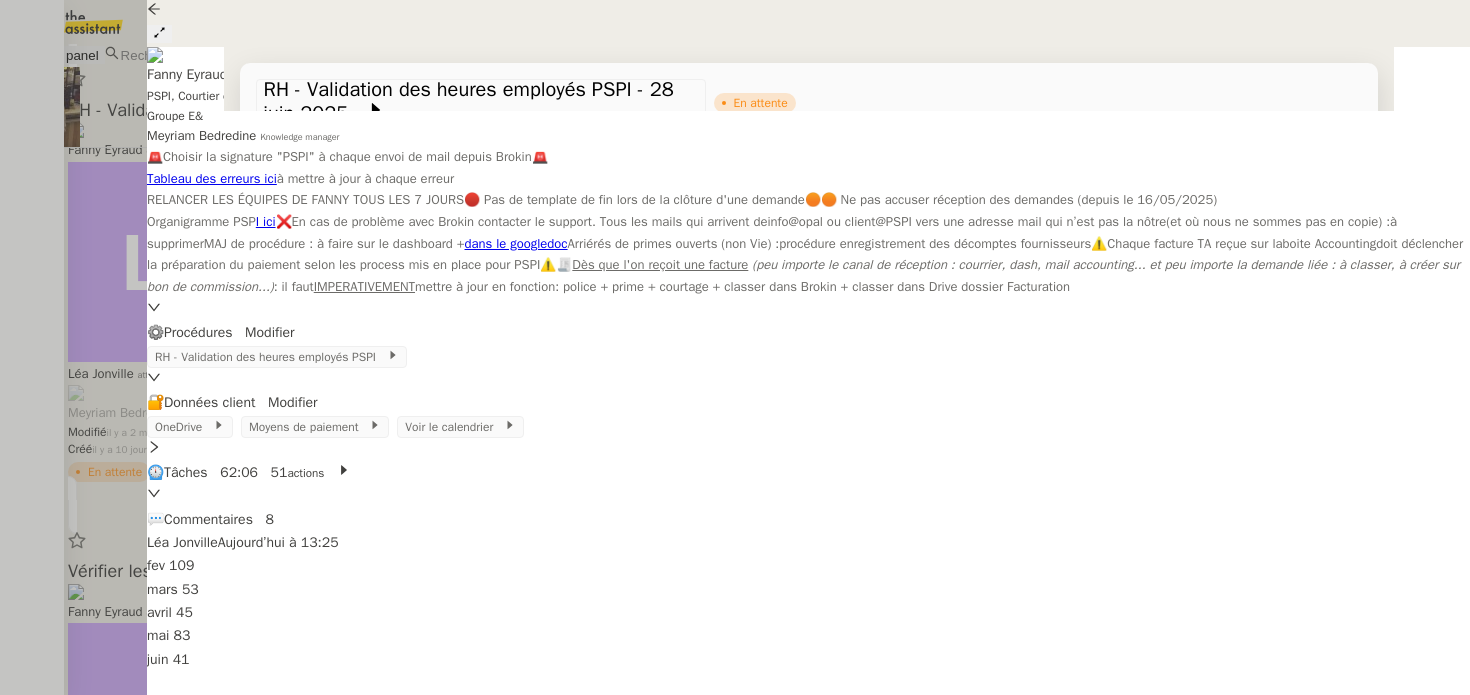 scroll, scrollTop: 806, scrollLeft: 0, axis: vertical 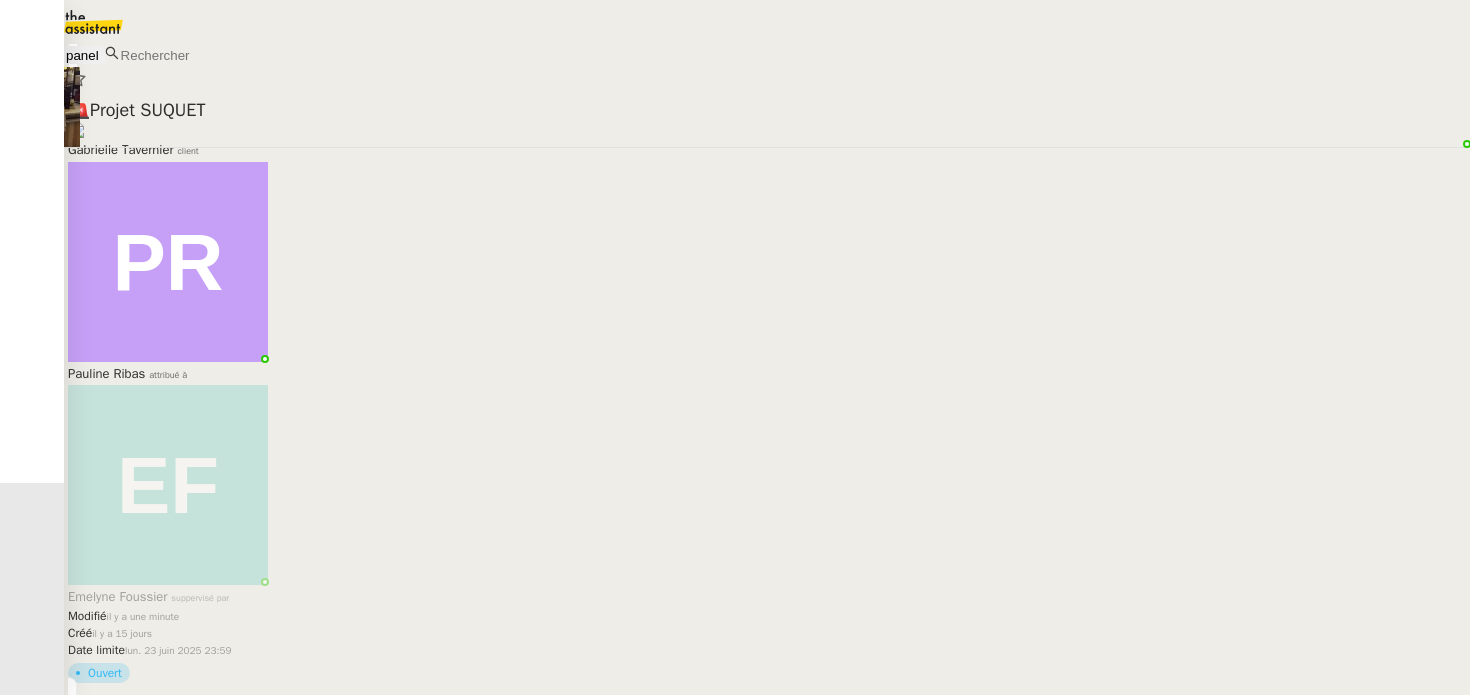 click on "HEUFT 26 et 27 juin" at bounding box center [767, 110] 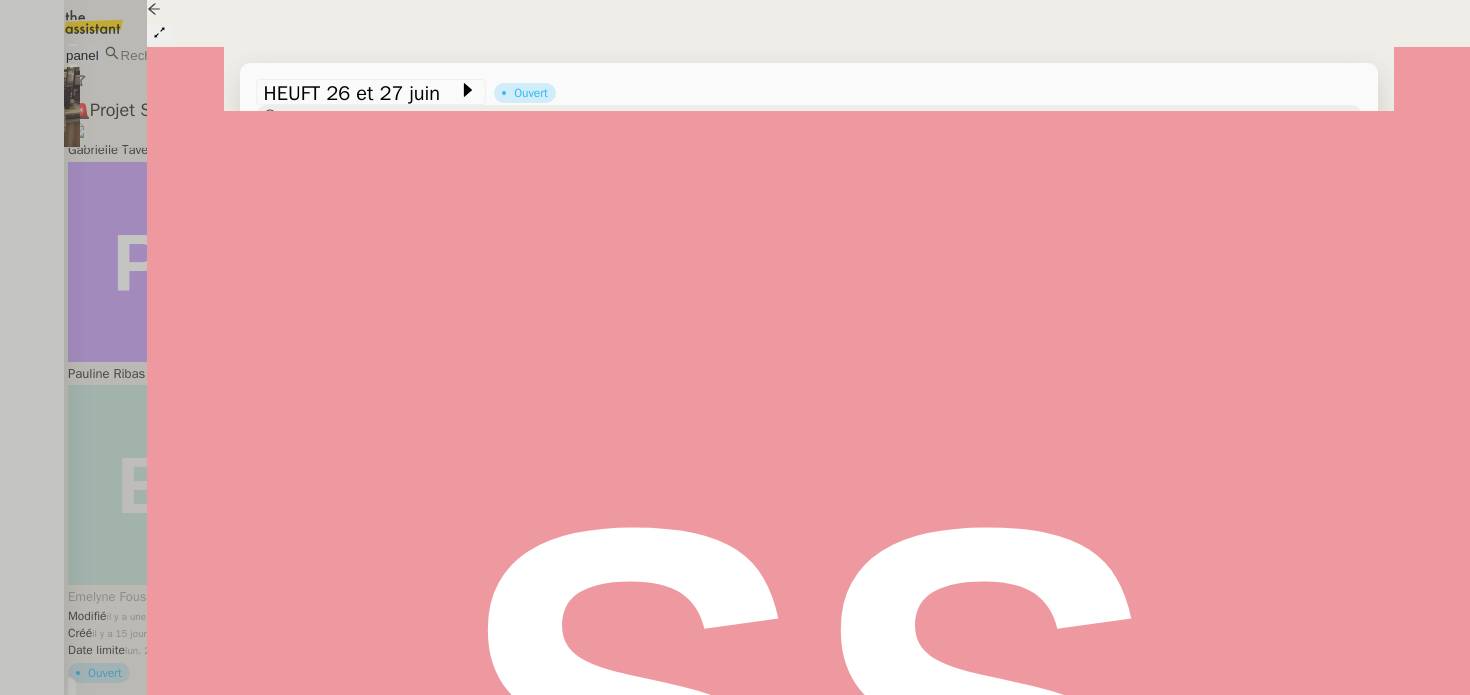 scroll, scrollTop: 42, scrollLeft: 0, axis: vertical 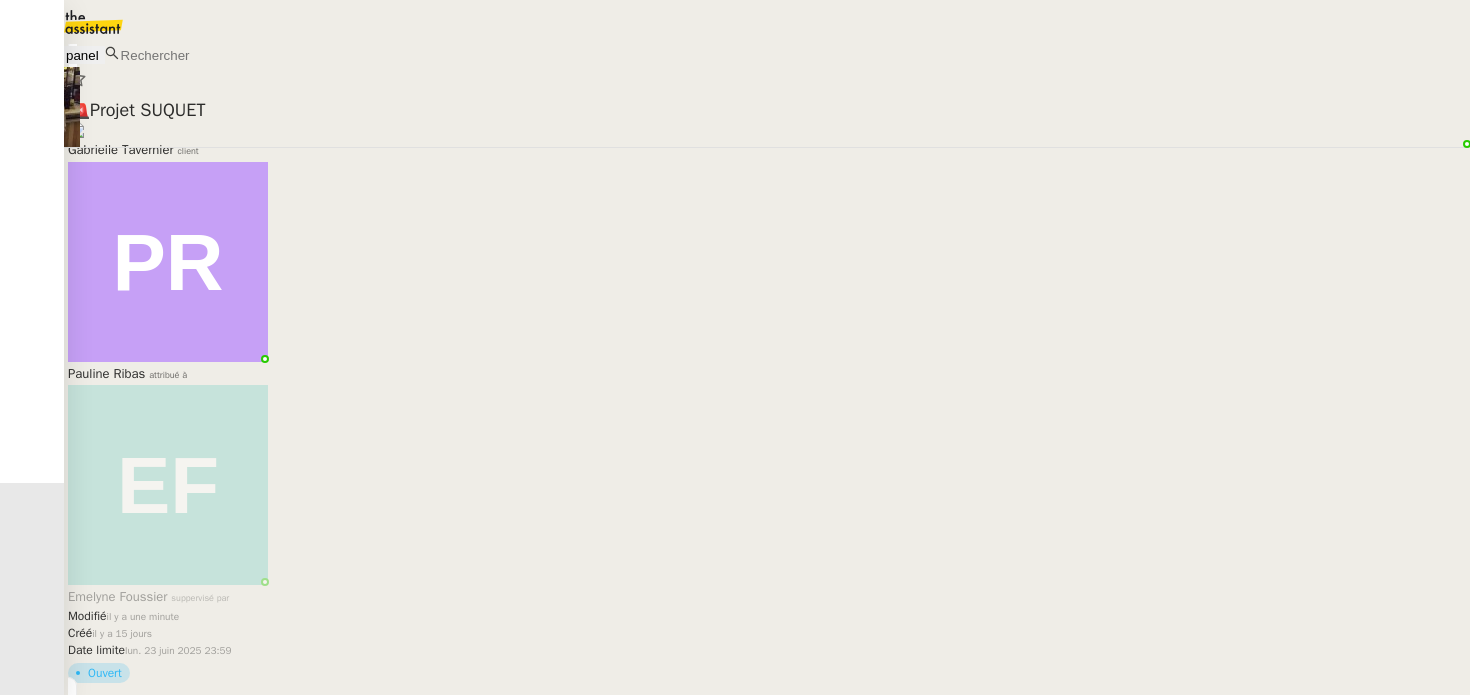 click on "Enregistrer et payer la compagnie  Aubin PSPI    client" at bounding box center (767, 129) 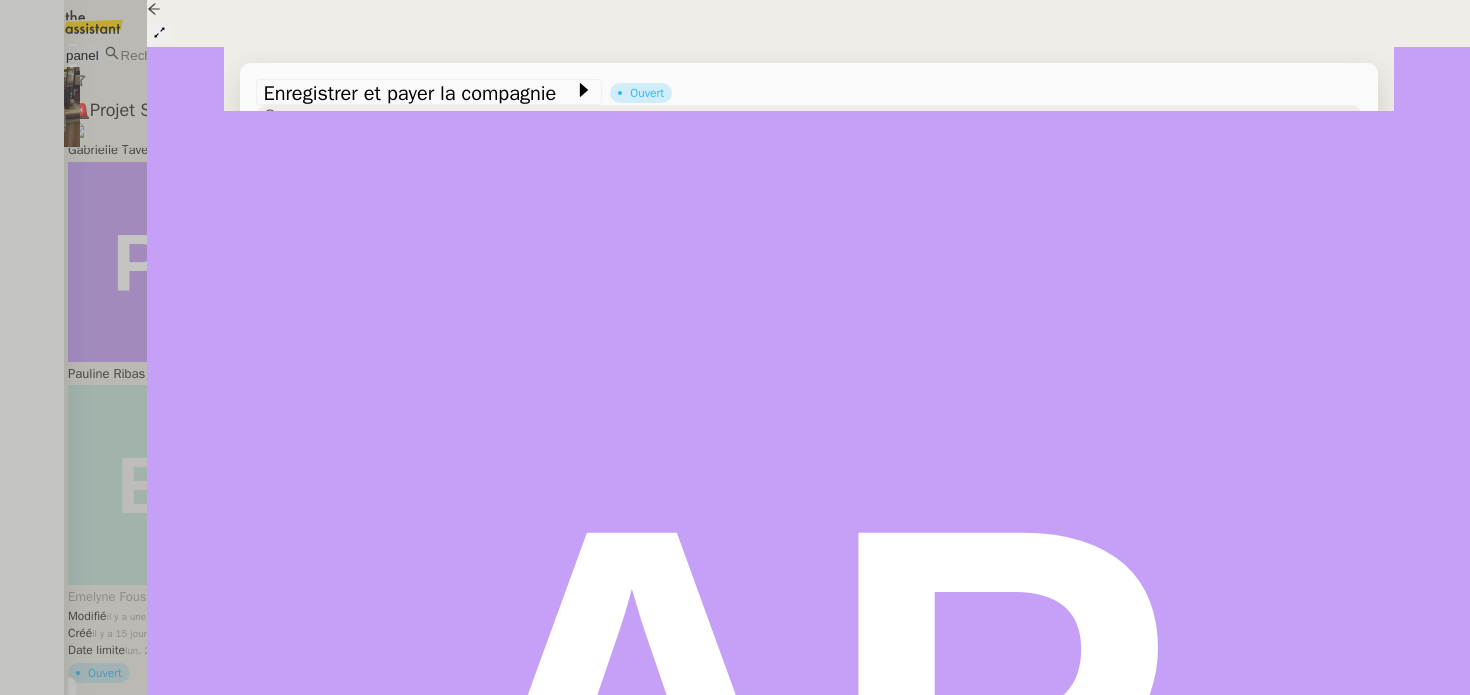 scroll, scrollTop: 285, scrollLeft: 0, axis: vertical 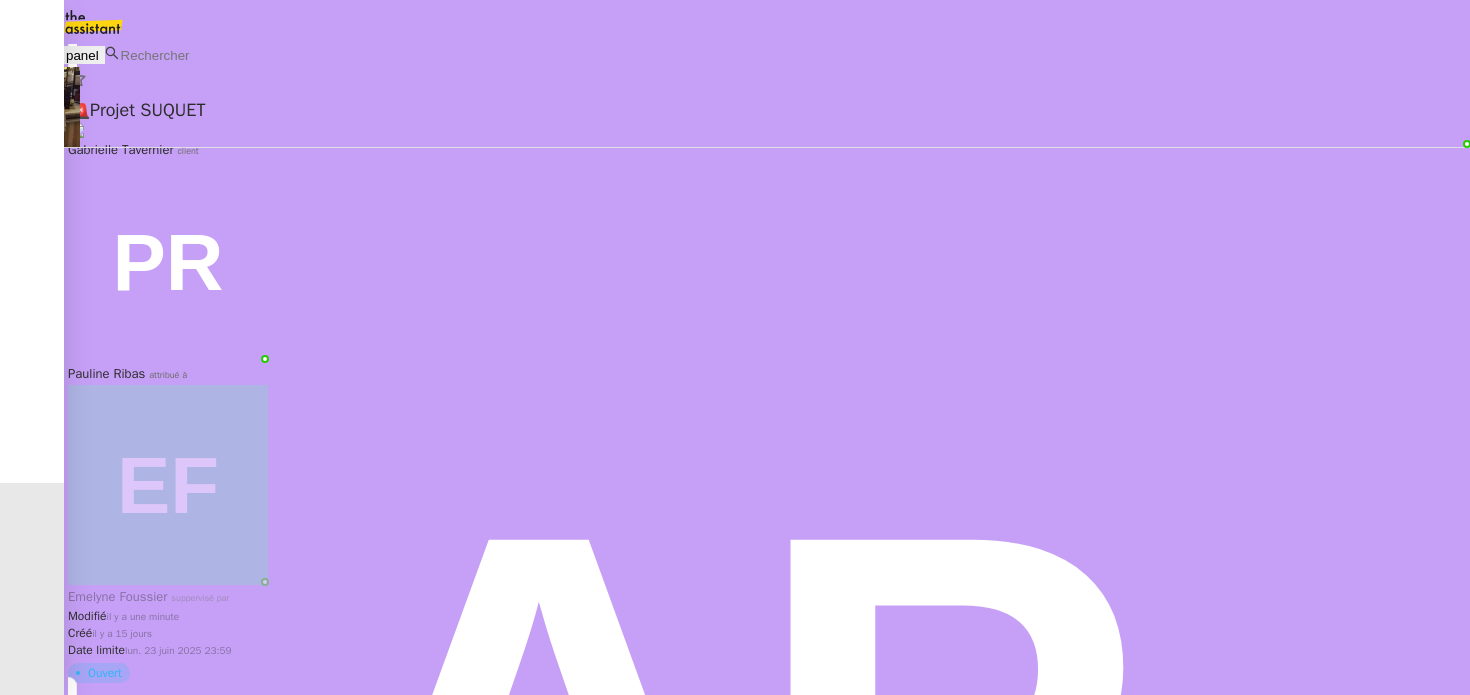 click on "[FIRST] PSPI    client" at bounding box center (767, 141) 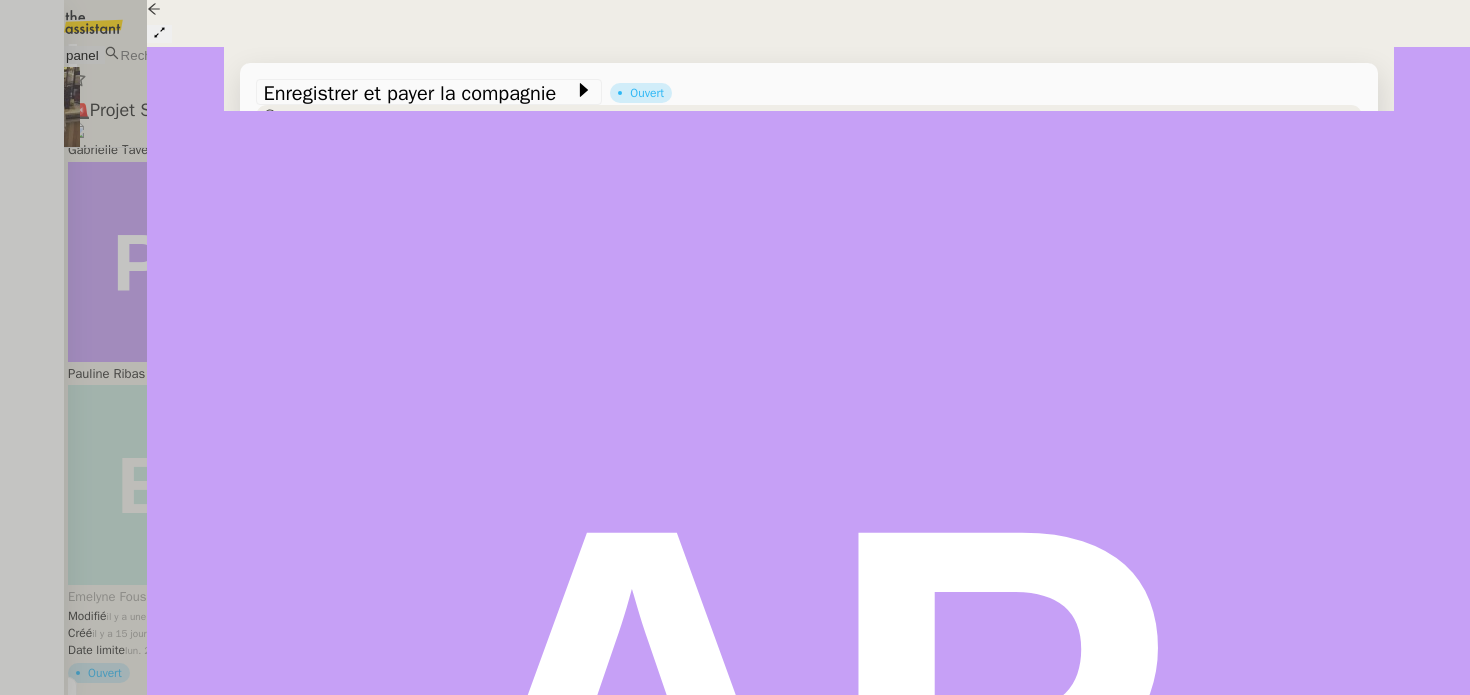 scroll, scrollTop: 253, scrollLeft: 0, axis: vertical 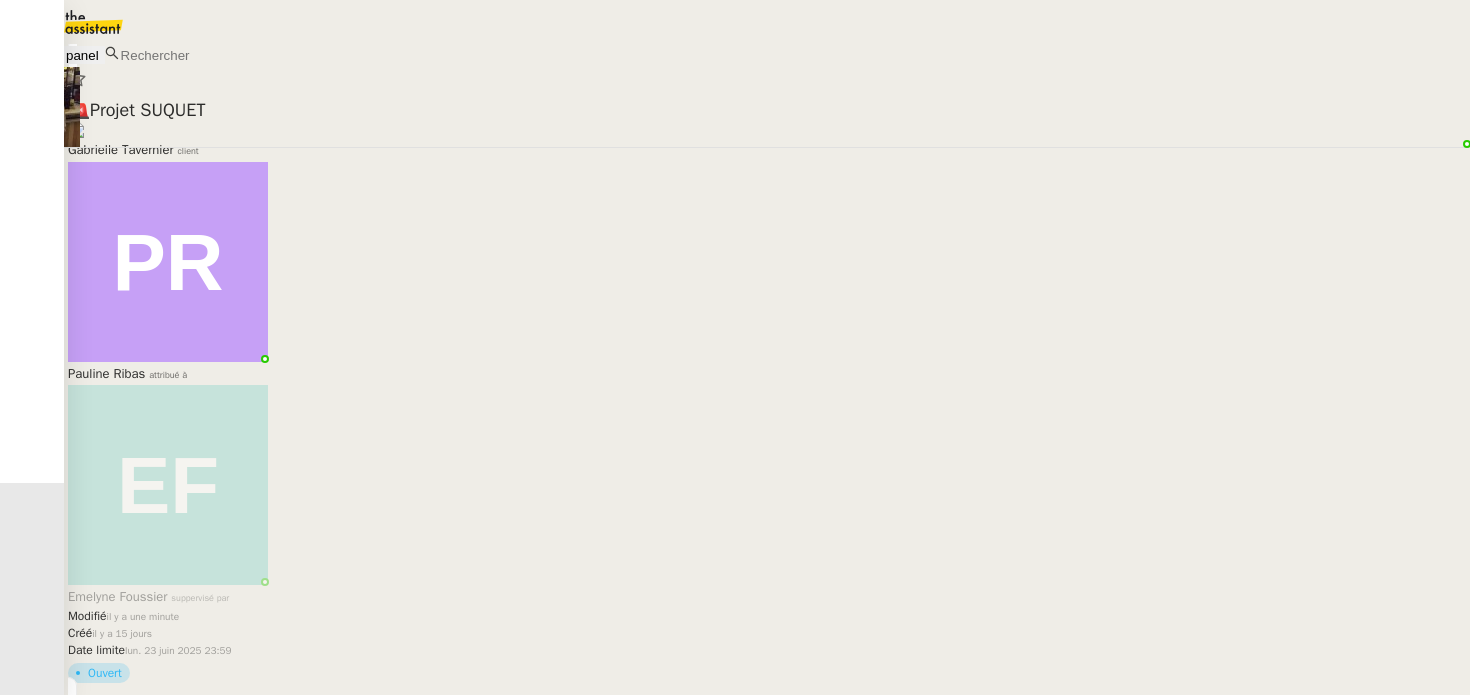 click on "nouveau process comptable  Genevieve Landsmann    client" at bounding box center (767, 129) 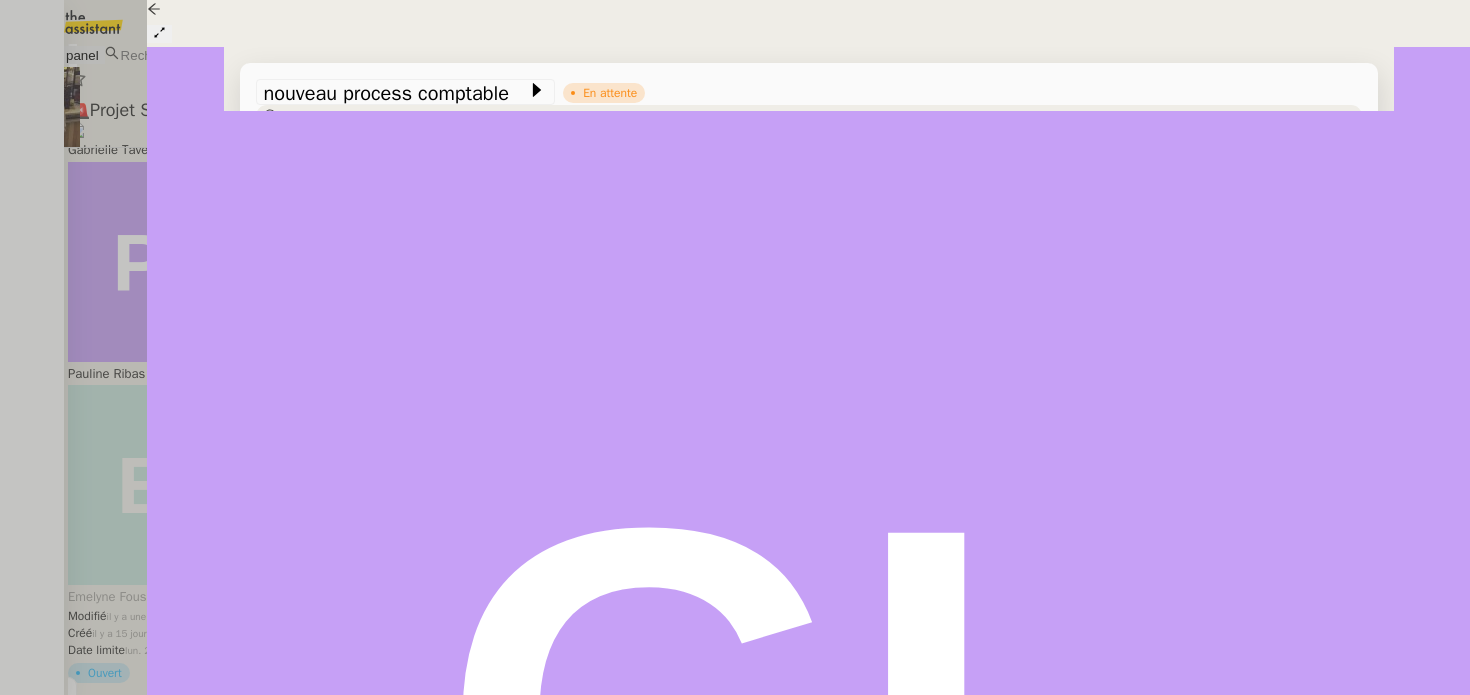 scroll, scrollTop: 574, scrollLeft: 0, axis: vertical 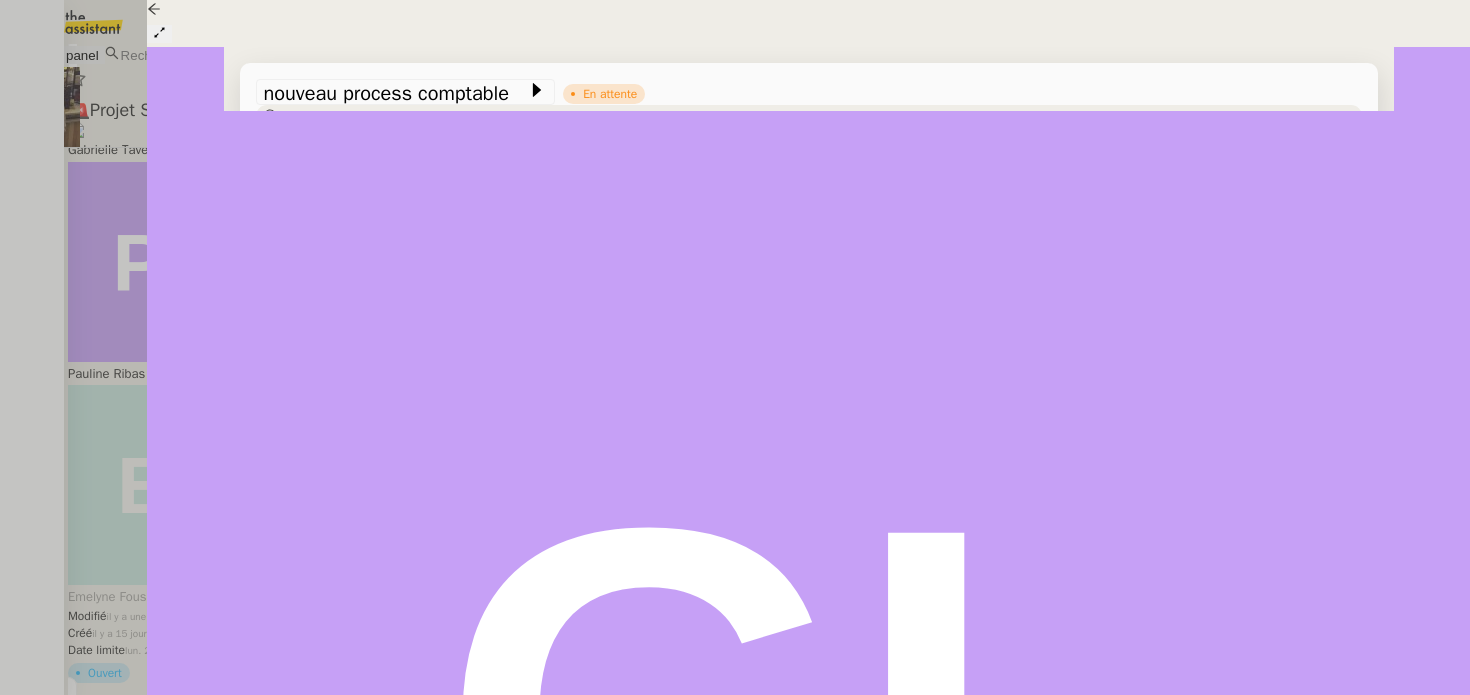 click at bounding box center [735, 347] 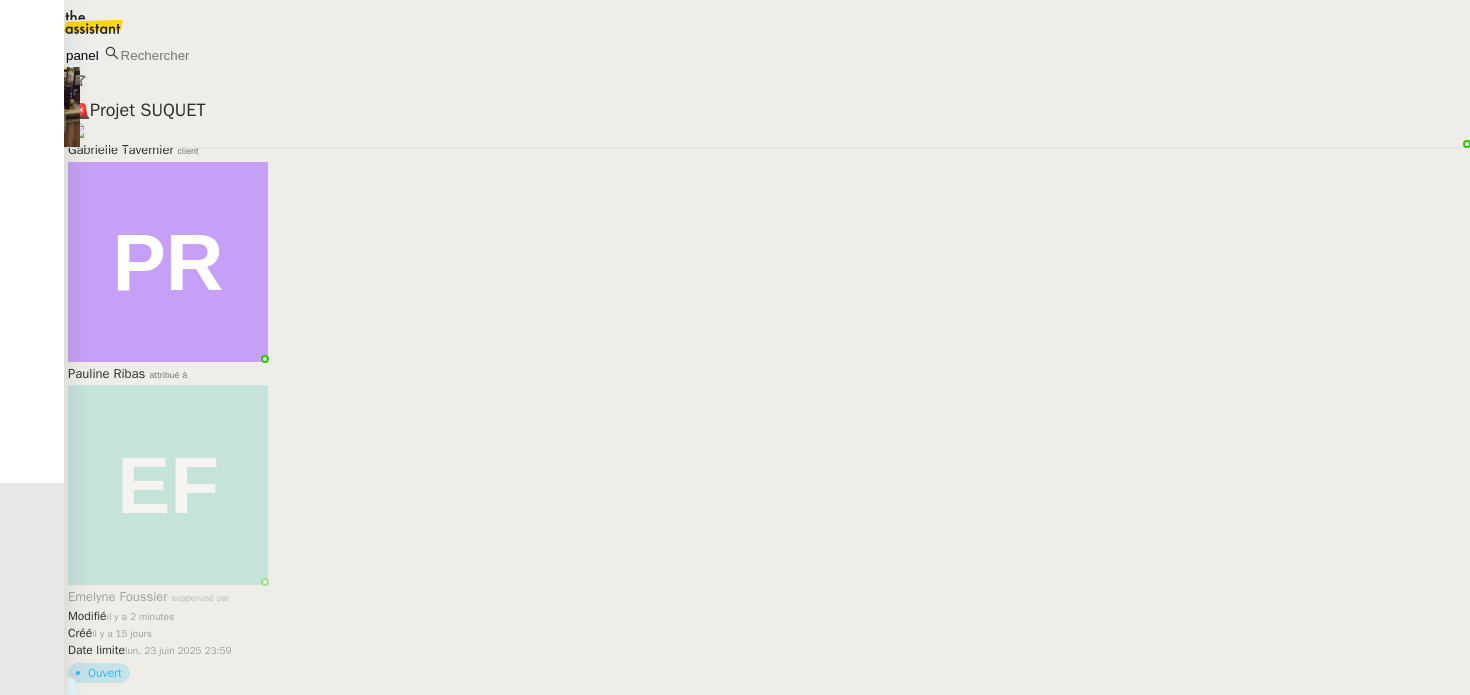 click on "🚨   Projet SUQUET" at bounding box center (767, 109) 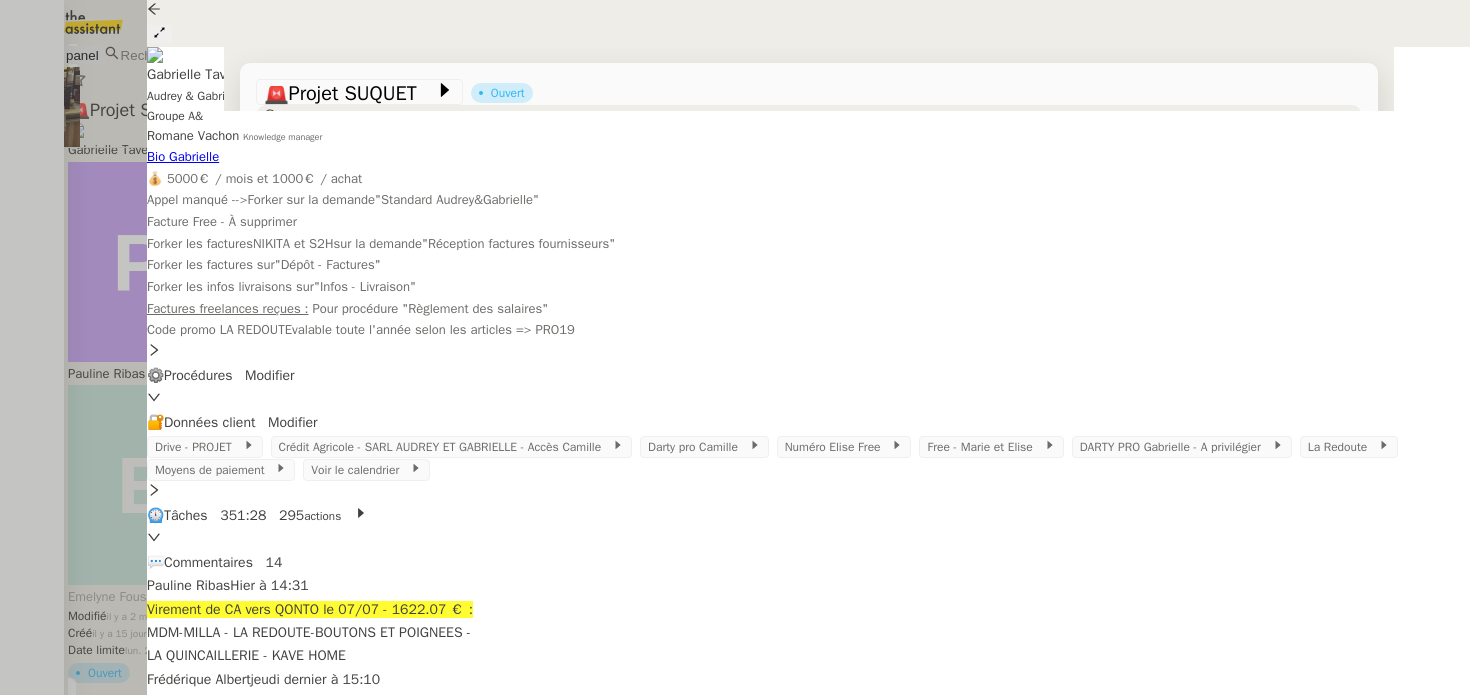 scroll, scrollTop: 268, scrollLeft: 0, axis: vertical 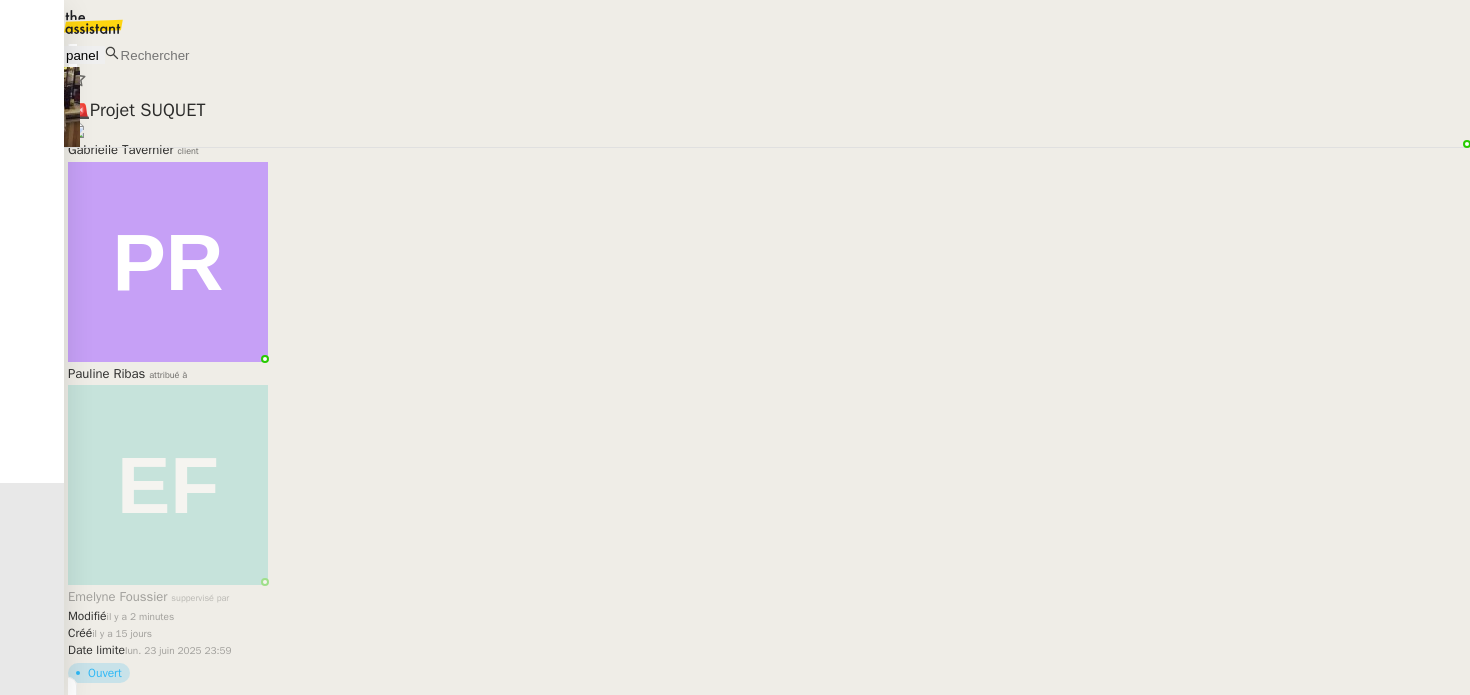 click on "🚨   Projet SUQUET  Gabrielle Tavernier    client    Pauline Ribas    attribué à    Emelyne Foussier    suppervisé par    Modifié   il y a 2 minutes  Créé   il y a 15 jours  Date limite  lun. 23 juin 2025 23:59   Ouvert   nouveau process comptable  Genevieve Landsmann    client    Coralie Bordas    attribué à    Meyriam Bedredine    suppervisé par    Modifié   il y a une minute  Créé   il y a un jour   En attente   Enregistrer et payer la compagnie  Aubin PSPI    client    Hannah Cassar    attribué à    Meyriam Bedredine    suppervisé par    Modifié   il y a quelques secondes  Créé   il y a 3 heures   Ouvert" at bounding box center [767, 369] 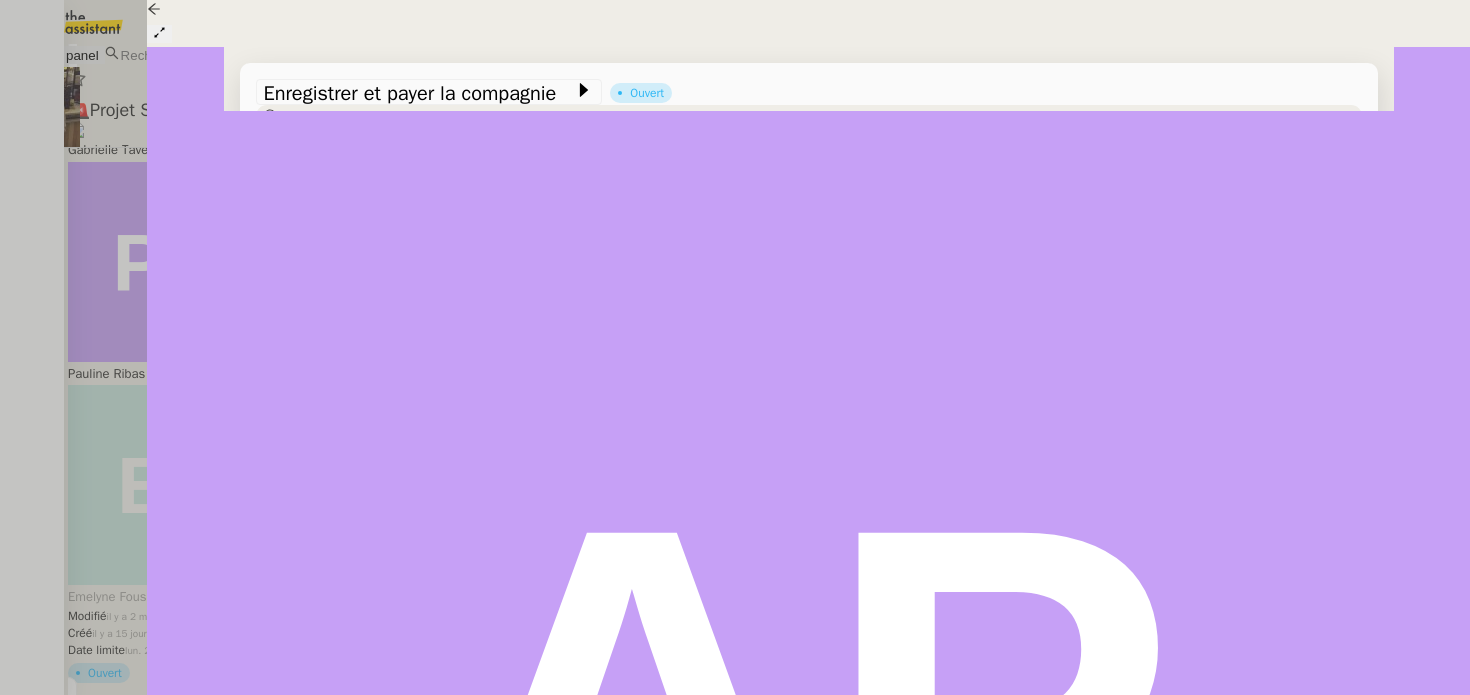 scroll, scrollTop: 287, scrollLeft: 0, axis: vertical 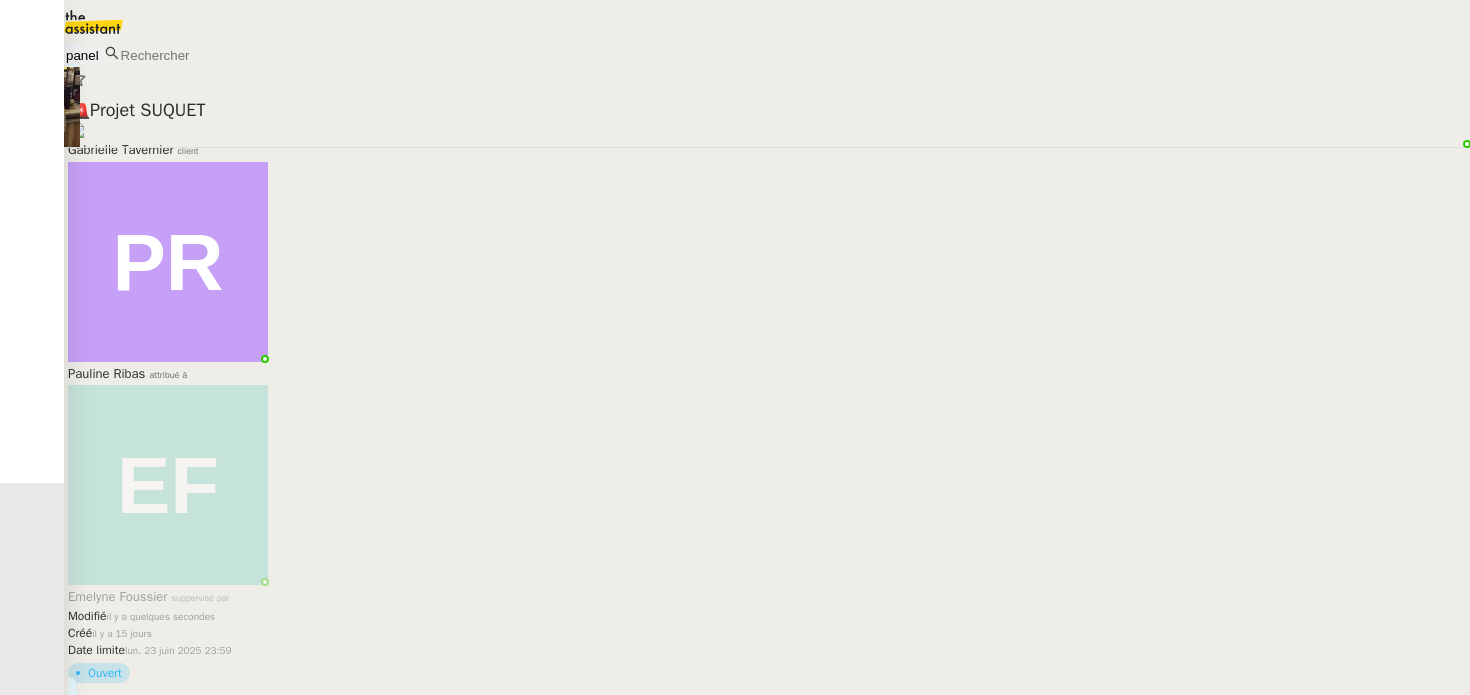 click on "🚨   Projet SUQUET  Gabrielle Tavernier    client" at bounding box center (767, 129) 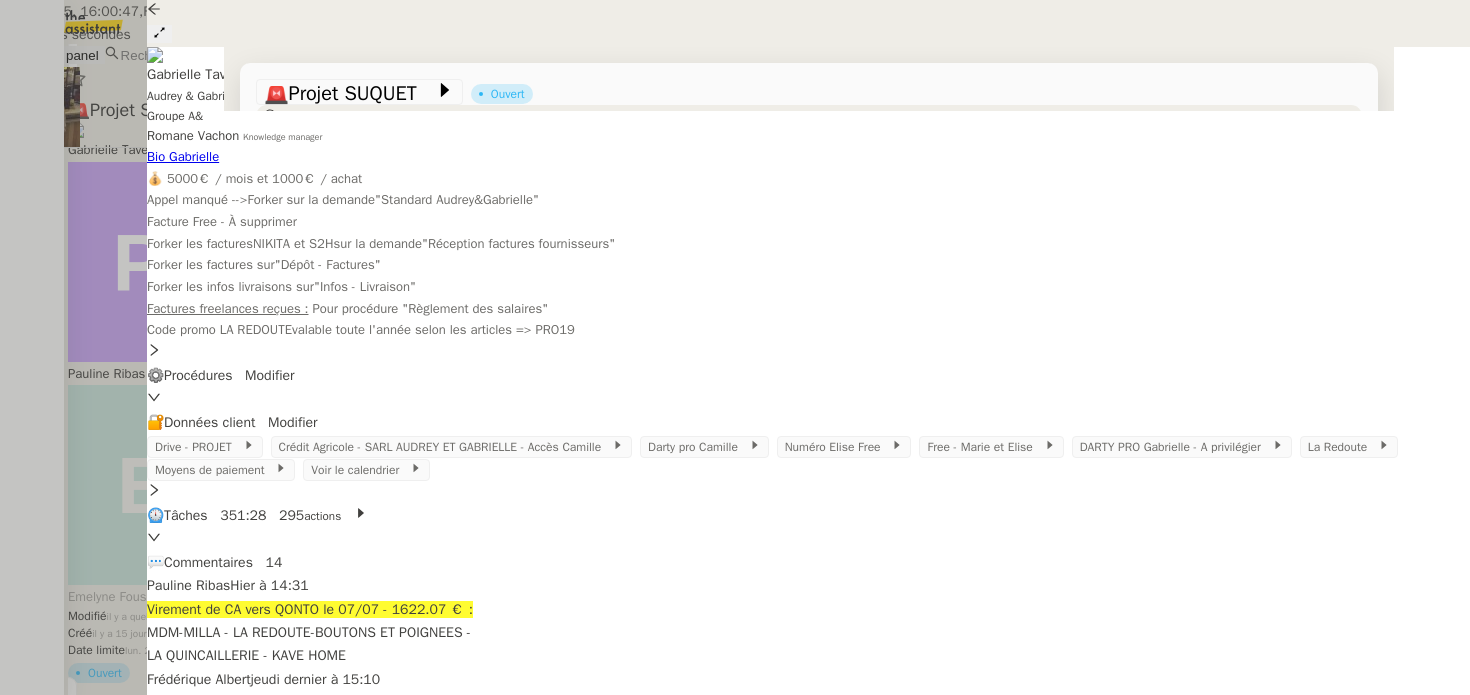 scroll, scrollTop: 714, scrollLeft: 0, axis: vertical 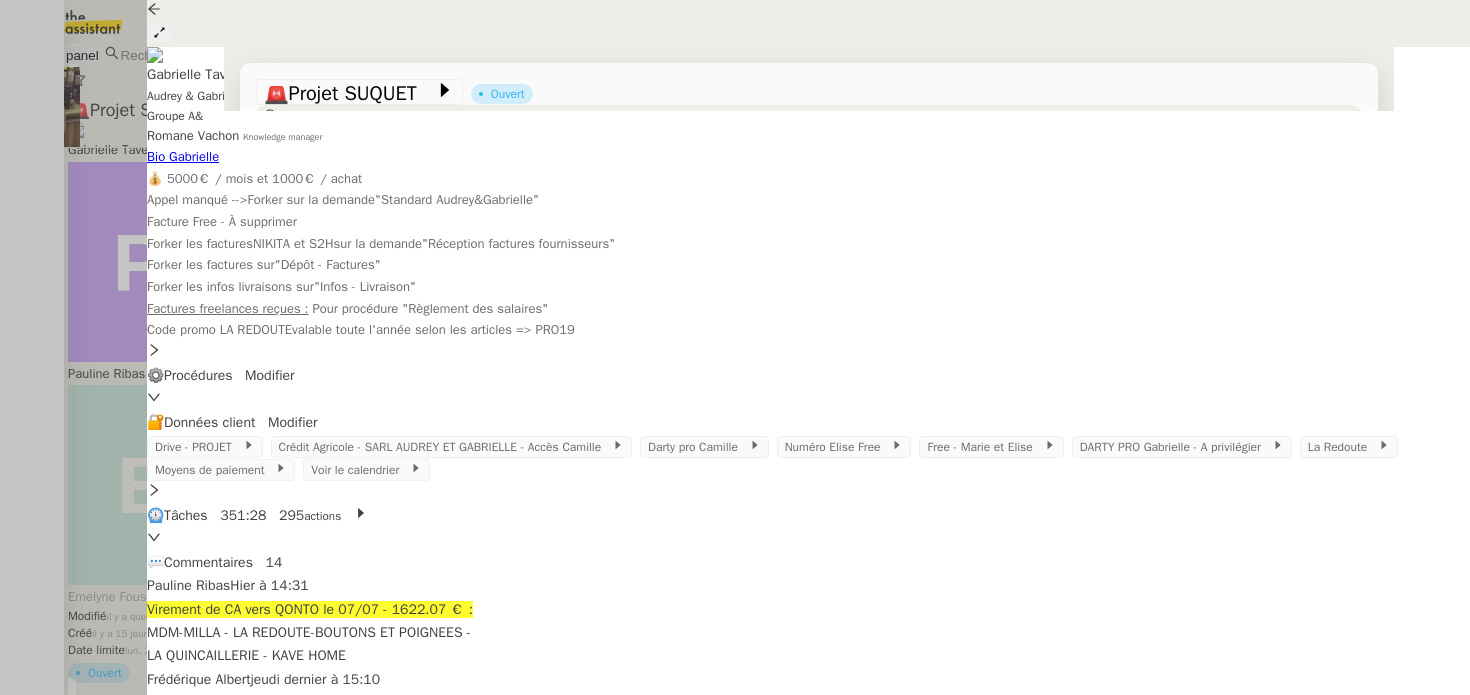 click at bounding box center [735, 347] 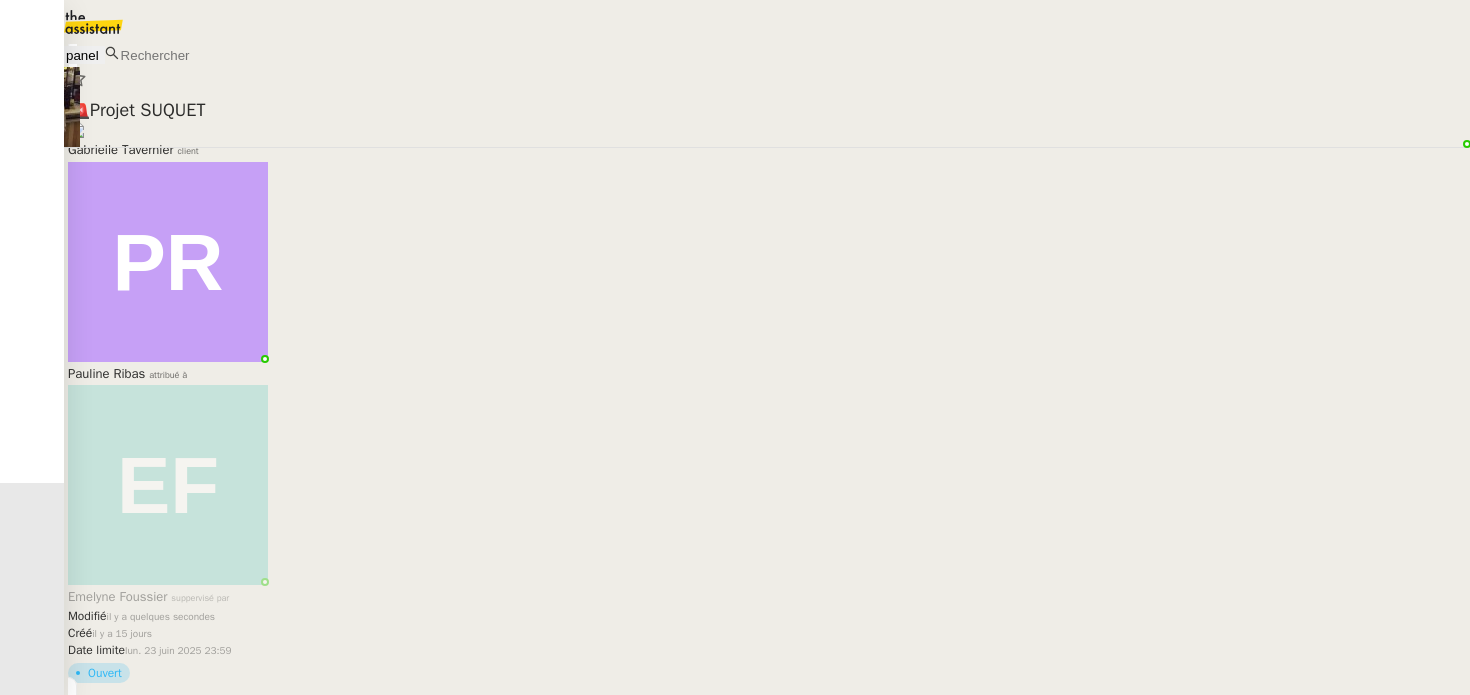 click on "nouveau process comptable" at bounding box center (767, 110) 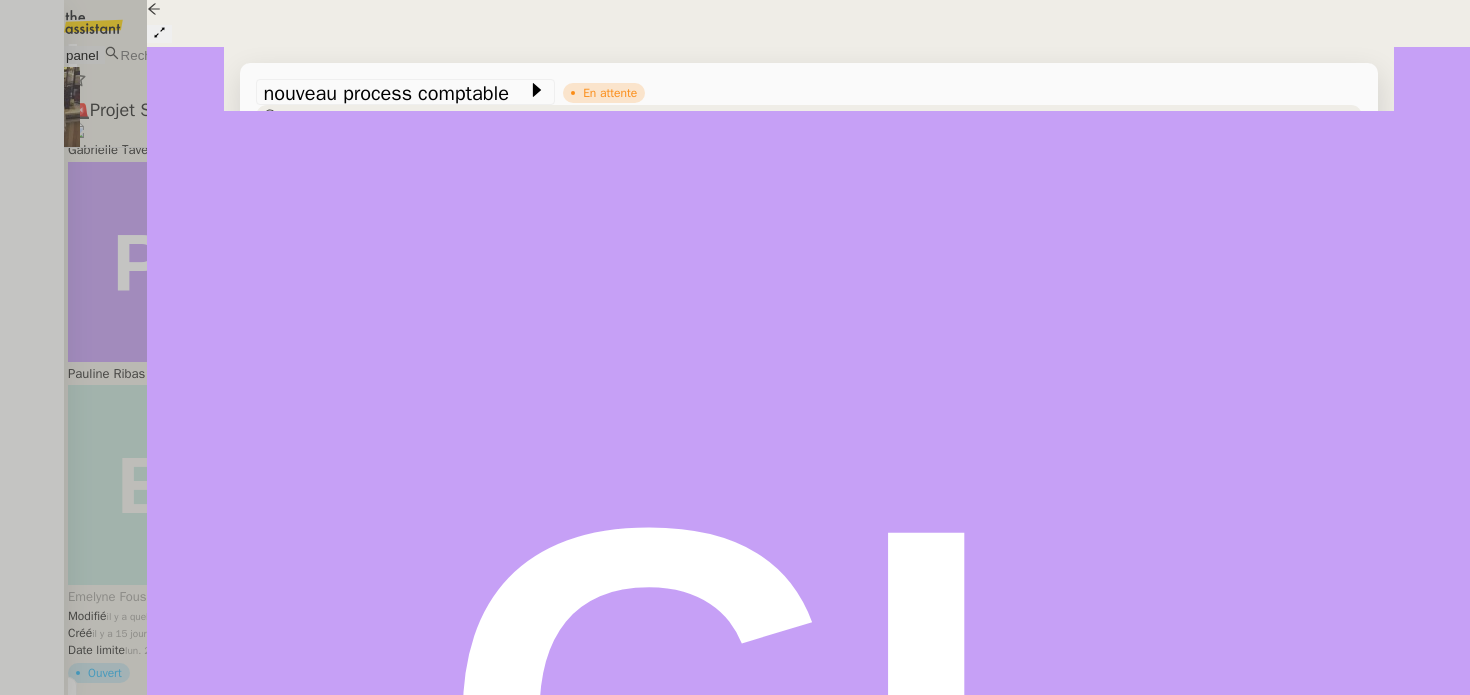 scroll, scrollTop: 358, scrollLeft: 0, axis: vertical 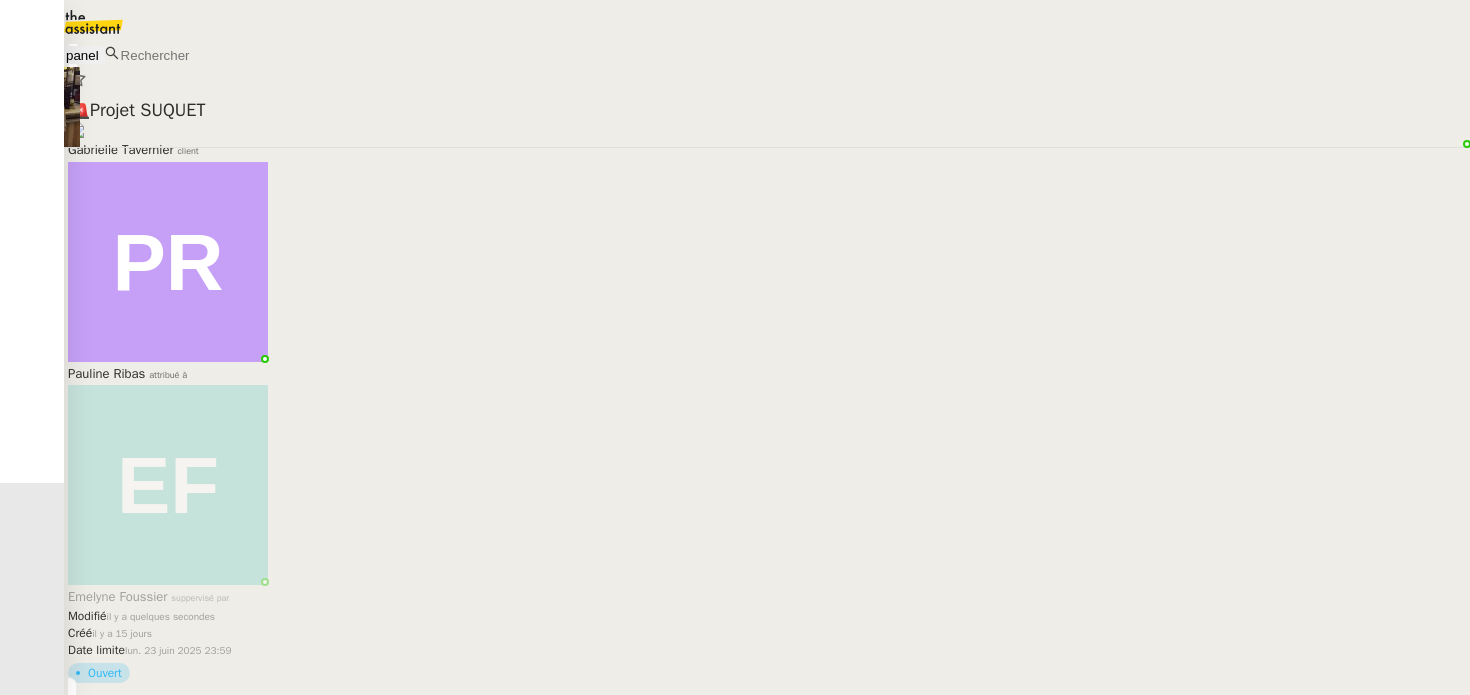 click on "Aubin PSPI    client" at bounding box center (767, 141) 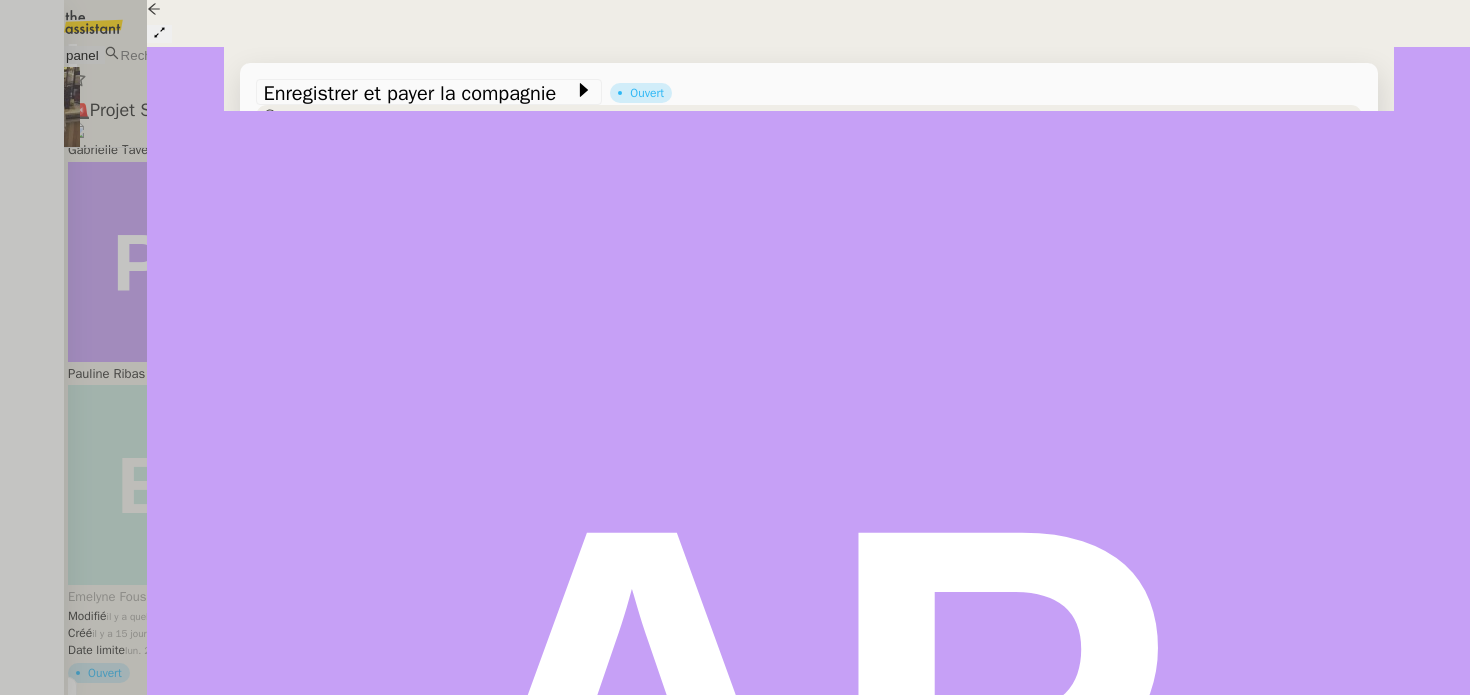 click on "Tâche Message Commentaire Veuillez patienter une erreur s'est produite 👌👌👌 message envoyé ✌️✌️✌️ Veuillez d'abord attribuer un client Une erreur s'est produite, veuillez réessayer  Règlement de la compagnie d'assurance     3 min false par   Hannah C.   il y a 2 heures 👌👌👌 message envoyé ✌️✌️✌️ une erreur s'est produite 👌👌👌 message envoyé ✌️✌️✌️ Votre message va être revu ✌️✌️✌️ une erreur s'est produite La taille des fichiers doit être de 10Mb au maximum.  Manon      Aubin PSPI  TR: Documents AN - FRCGNA73397 - Gaël  Chassard (annule et remplace)
Aubin, Il y a une différence de 6,50€ entre les montants qui figurent dans le bon de commission, et donc Brokin, et les montants sur la facture assureur. Il semble s'agir du montant de la taxe locale qui n'avait pas été prise en compte dans le bon de commission. Pouvez-vous m'indiquer les montants que je dois retenir et si je dois les modifier dans Brokin ? Merci, par" at bounding box center [809, 1149] 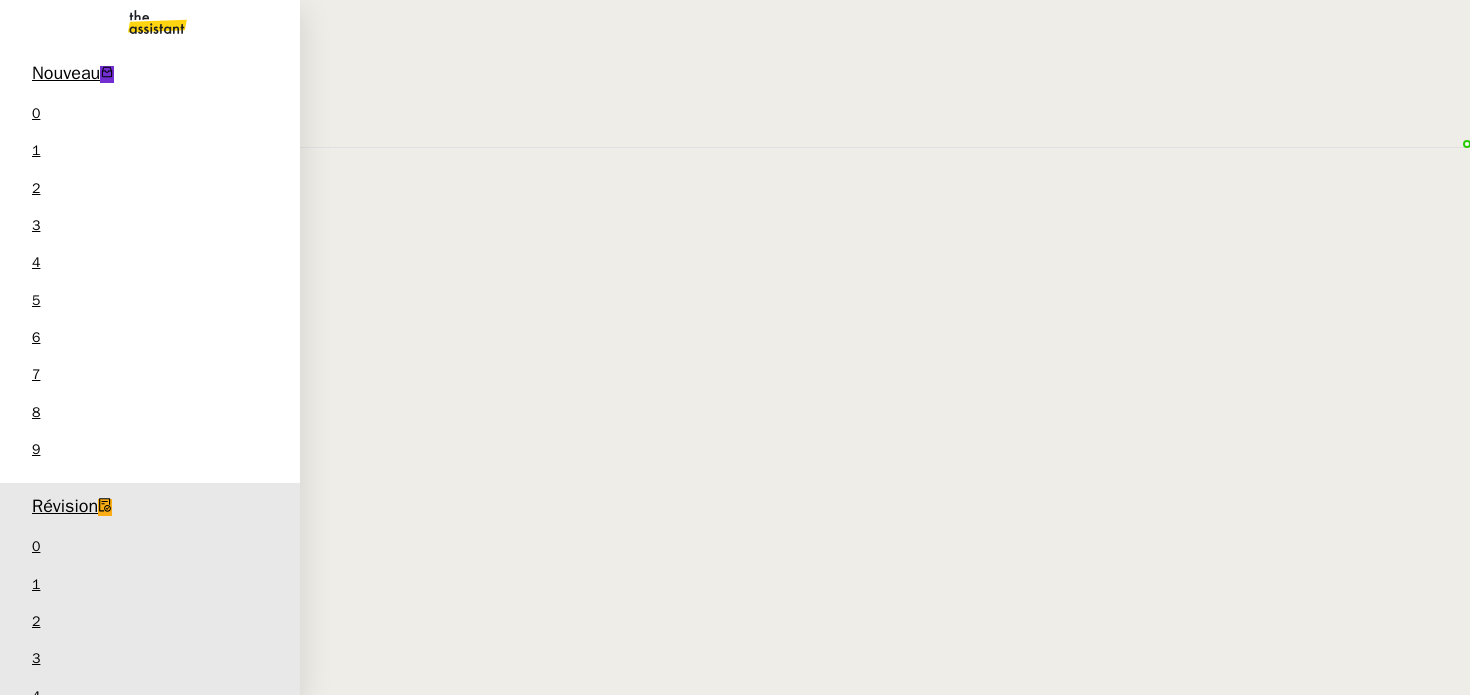 click on "Nouveau  0   1   2   3   4   5   6   7   8   9" at bounding box center (150, 266) 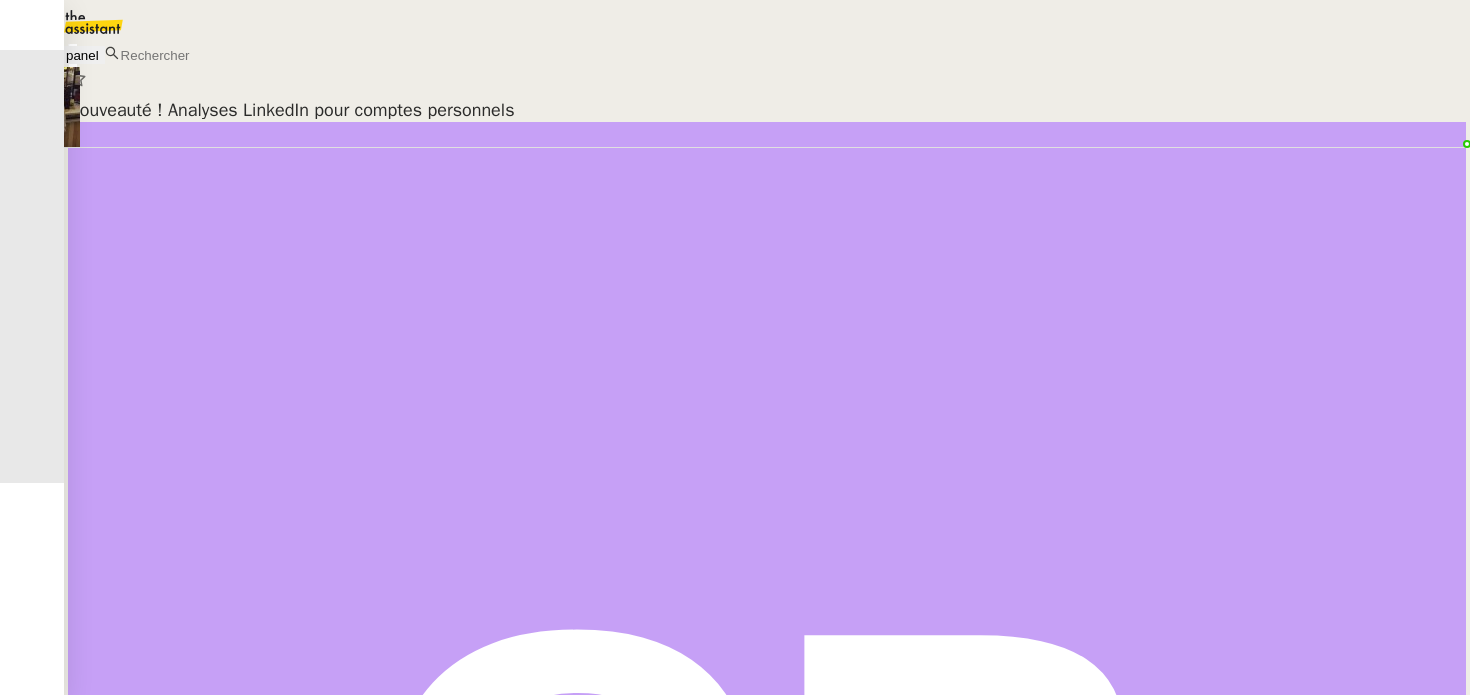 click on "Notification de prise en charge" at bounding box center (767, 109) 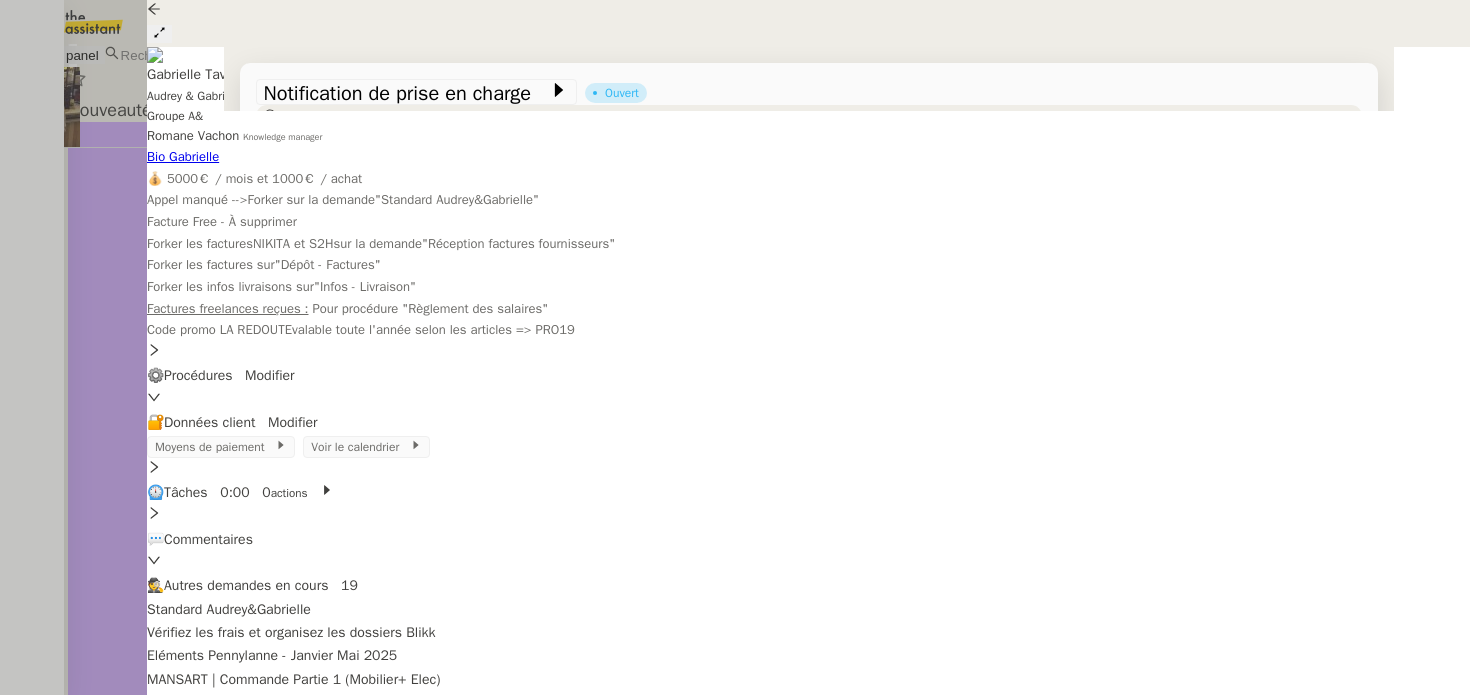 scroll, scrollTop: 212, scrollLeft: 0, axis: vertical 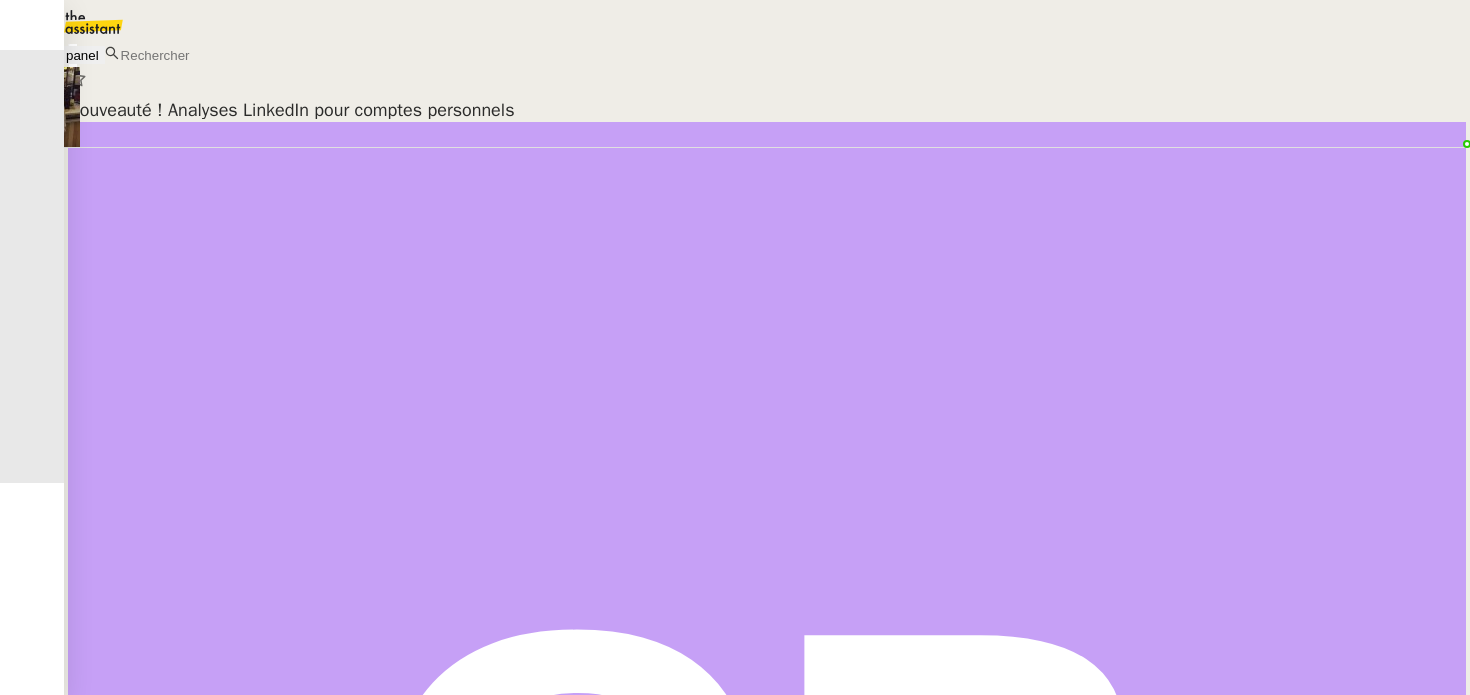 click on "Nouveauté ! Analyses LinkedIn pour comptes personnels" at bounding box center (767, 110) 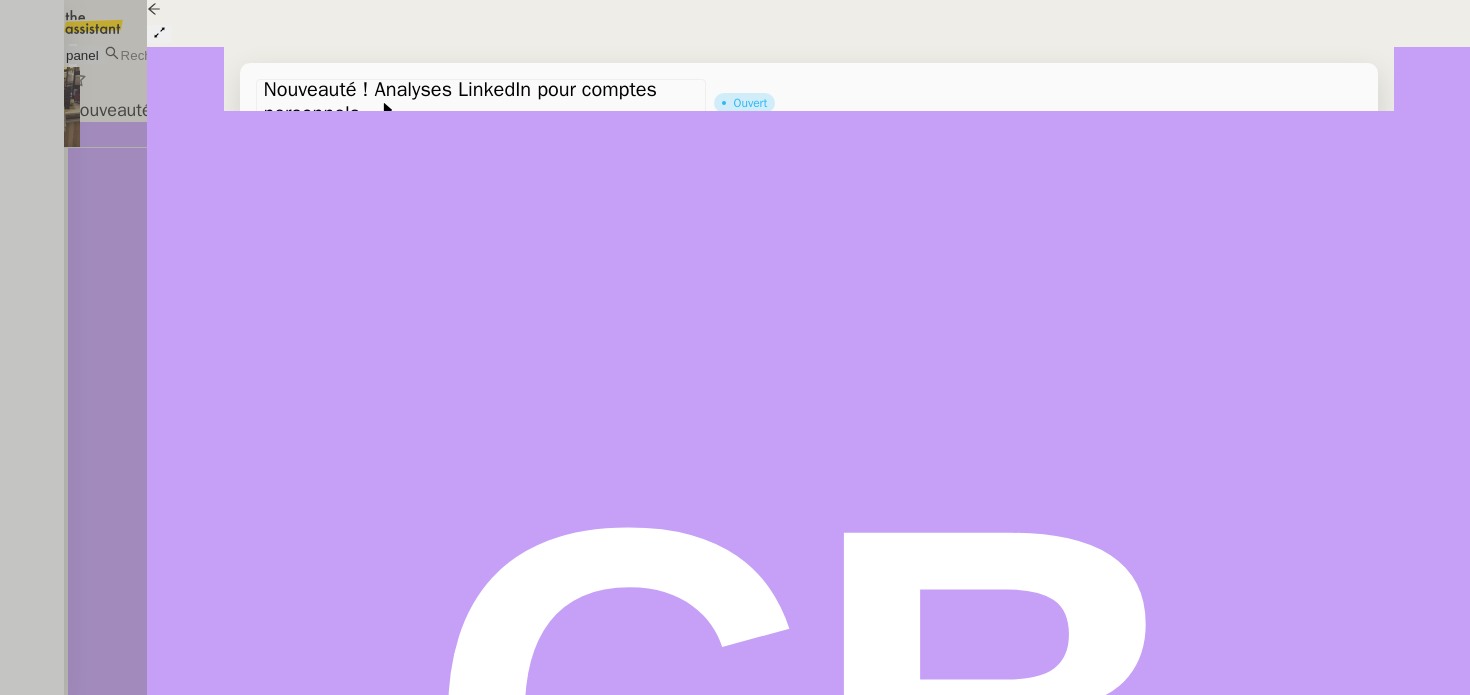 scroll, scrollTop: 256, scrollLeft: 0, axis: vertical 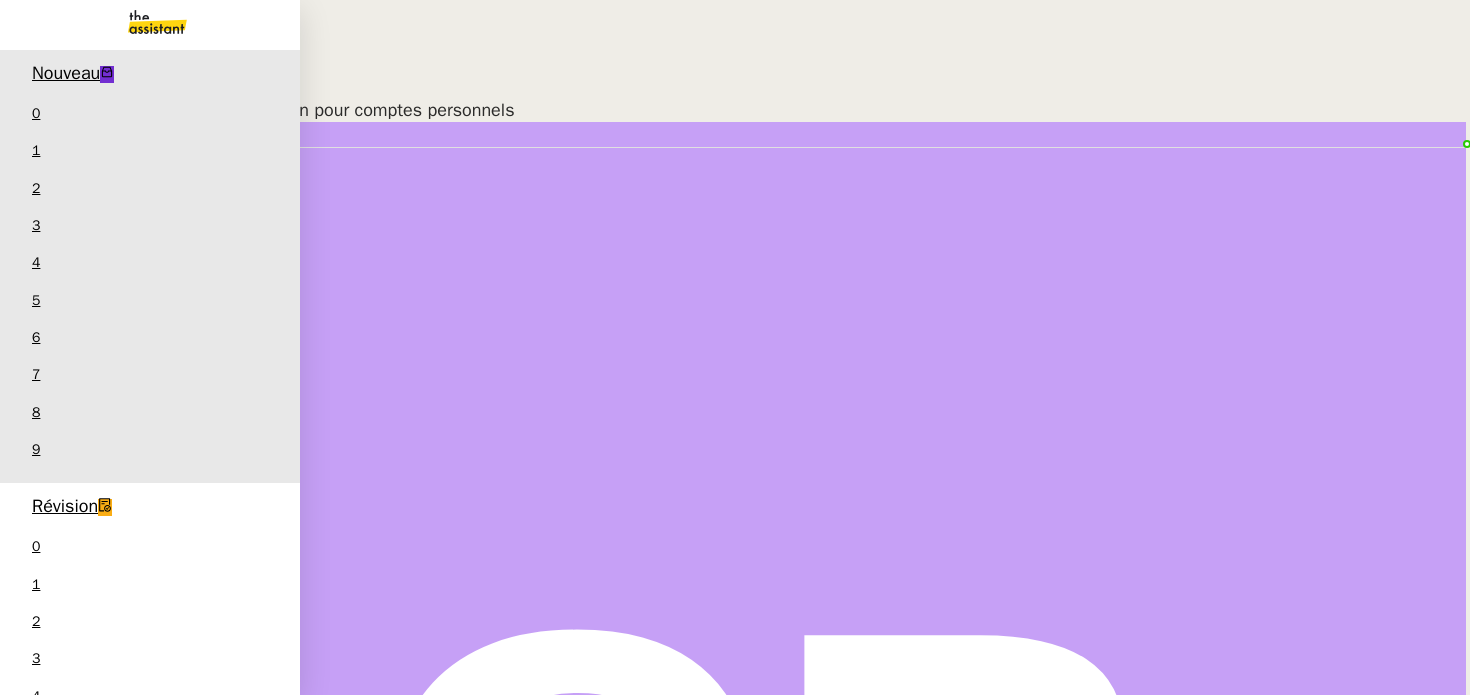 click on "Révision" at bounding box center (65, 506) 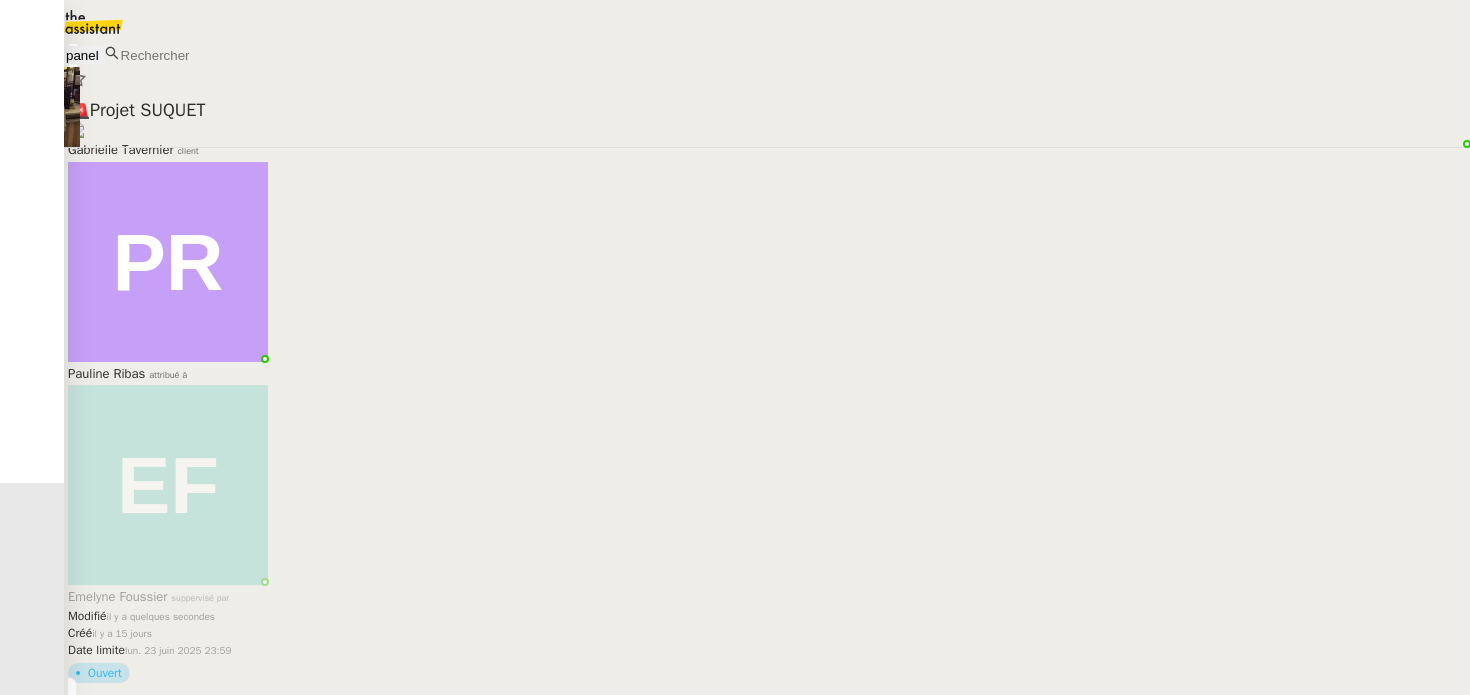 click on "🚨   Projet SUQUET  Gabrielle Tavernier    client    Pauline Ribas    attribué à    Emelyne Foussier    suppervisé par    Modifié   il y a quelques secondes  Créé   il y a 15 jours  Date limite  lun. 23 juin 2025 23:59   Ouvert   nouveau process comptable  Genevieve Landsmann    client    Coralie Bordas    attribué à    Meyriam Bedredine    suppervisé par    Modifié   il y a 2 minutes  Créé   il y a un jour   En attente   Enregistrer et payer la compagnie  Aubin PSPI    client    Hannah Cassar    attribué à    Meyriam Bedredine    suppervisé par    Modifié   il y a quelques secondes  Créé   il y a 3 heures   Ouvert" at bounding box center (767, 369) 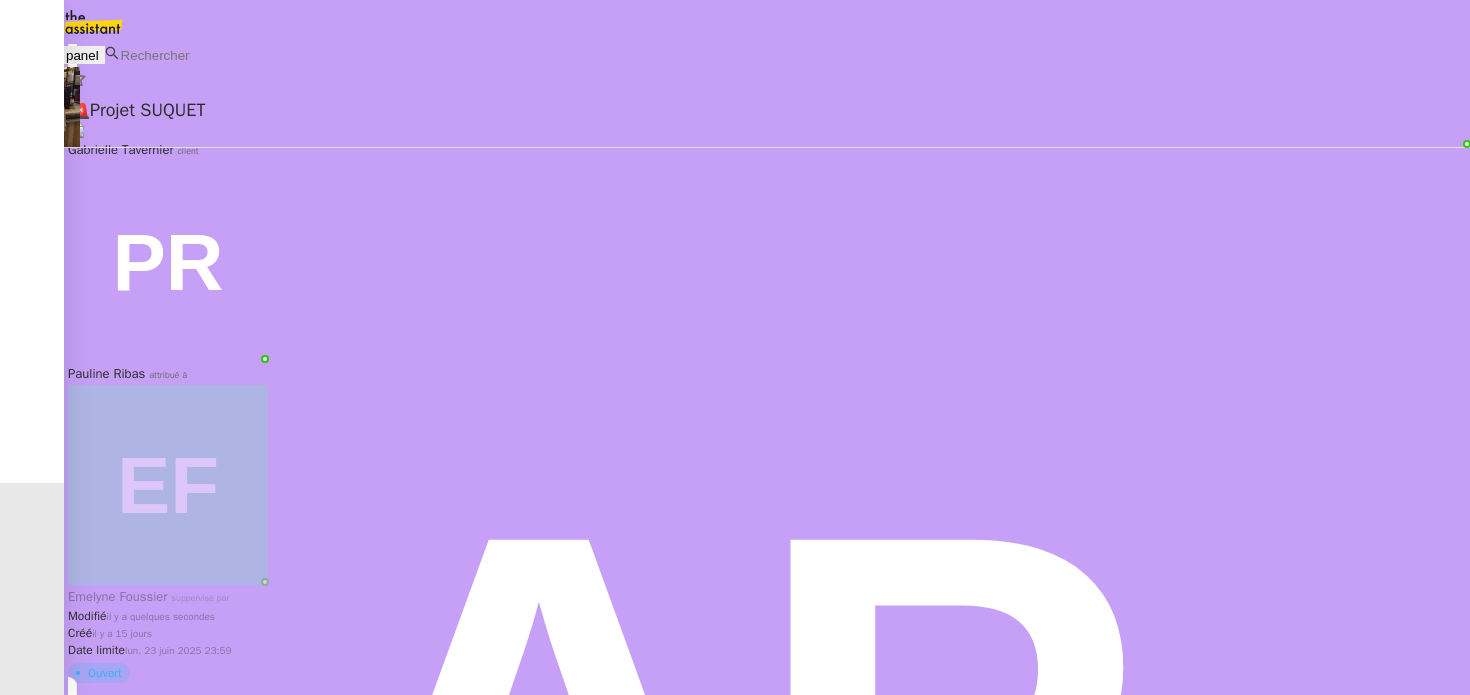 click on "Aubin PSPI    client" at bounding box center [767, 141] 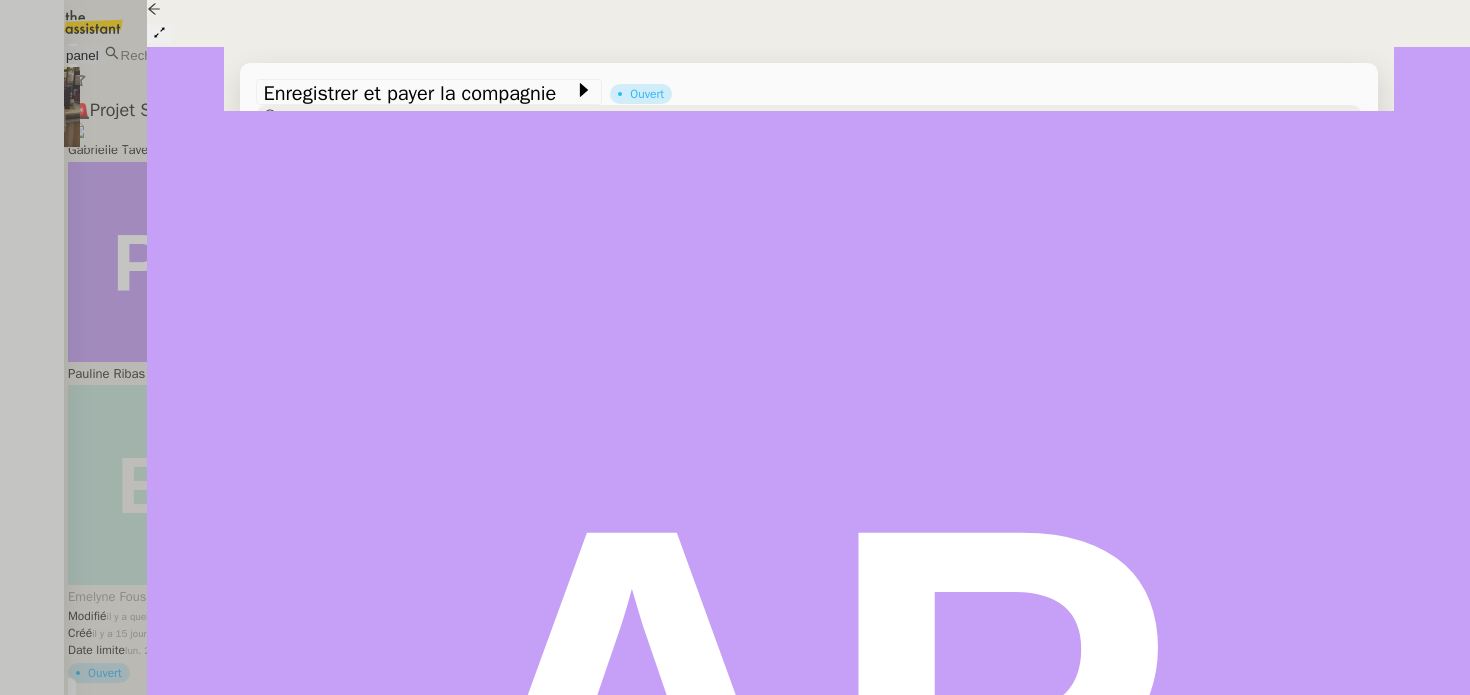 scroll, scrollTop: 487, scrollLeft: 0, axis: vertical 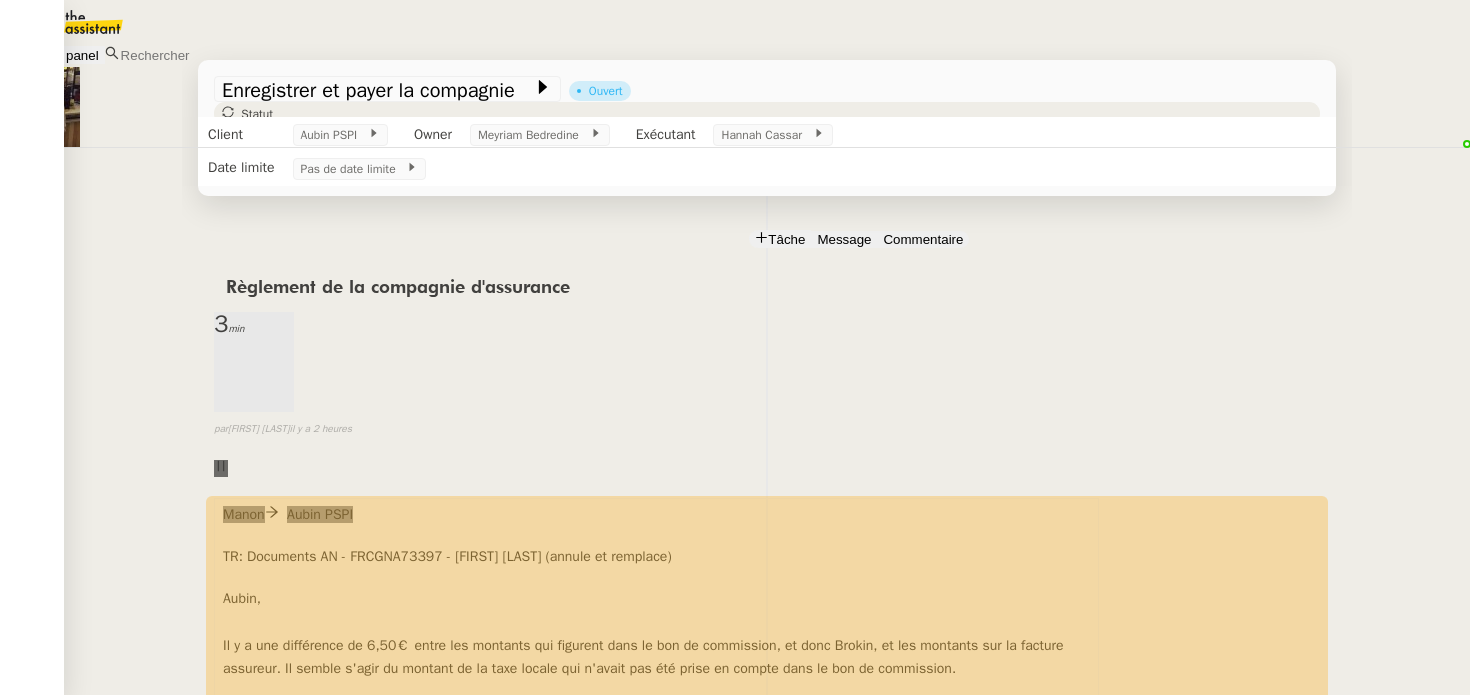 click on "Révision  0   1   2   3   4   5   6   7   8   9" at bounding box center [-86, 699] 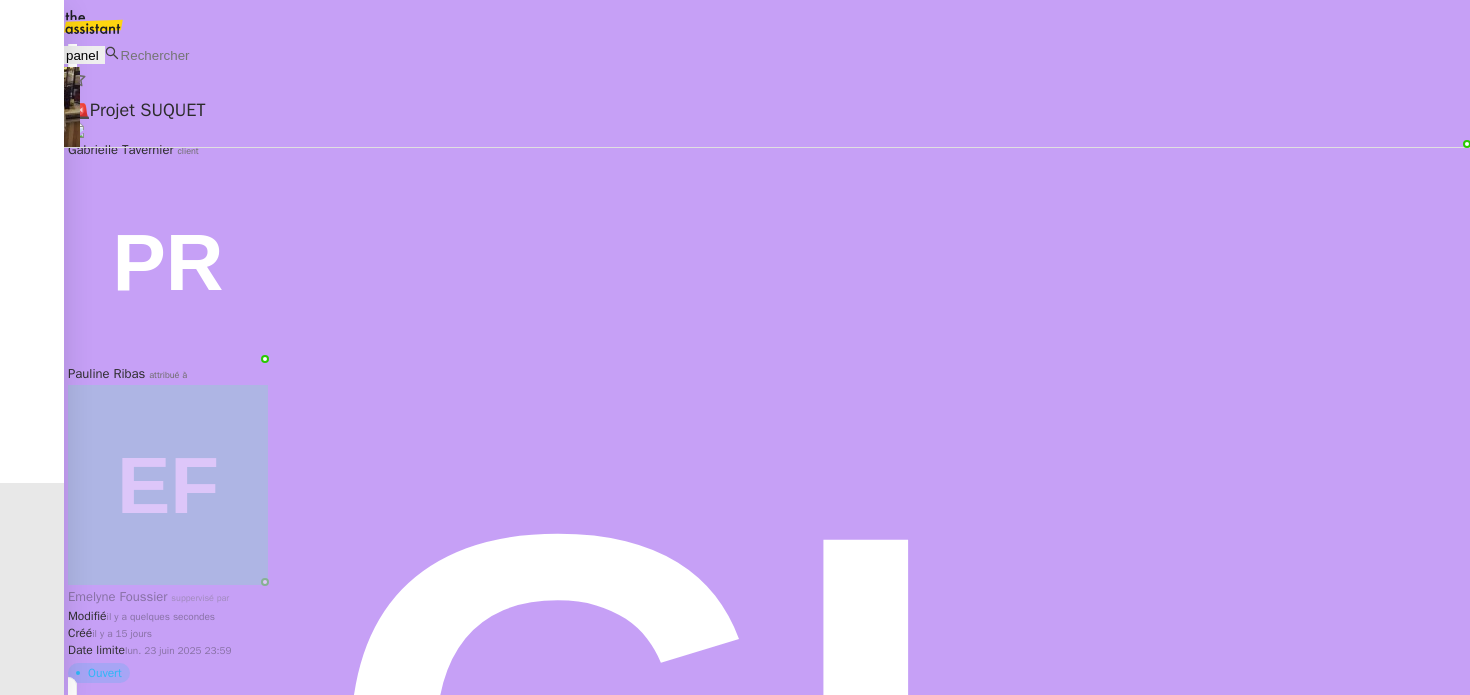 click on "🚨   Créer les factures aujourd'hui" at bounding box center (767, 109) 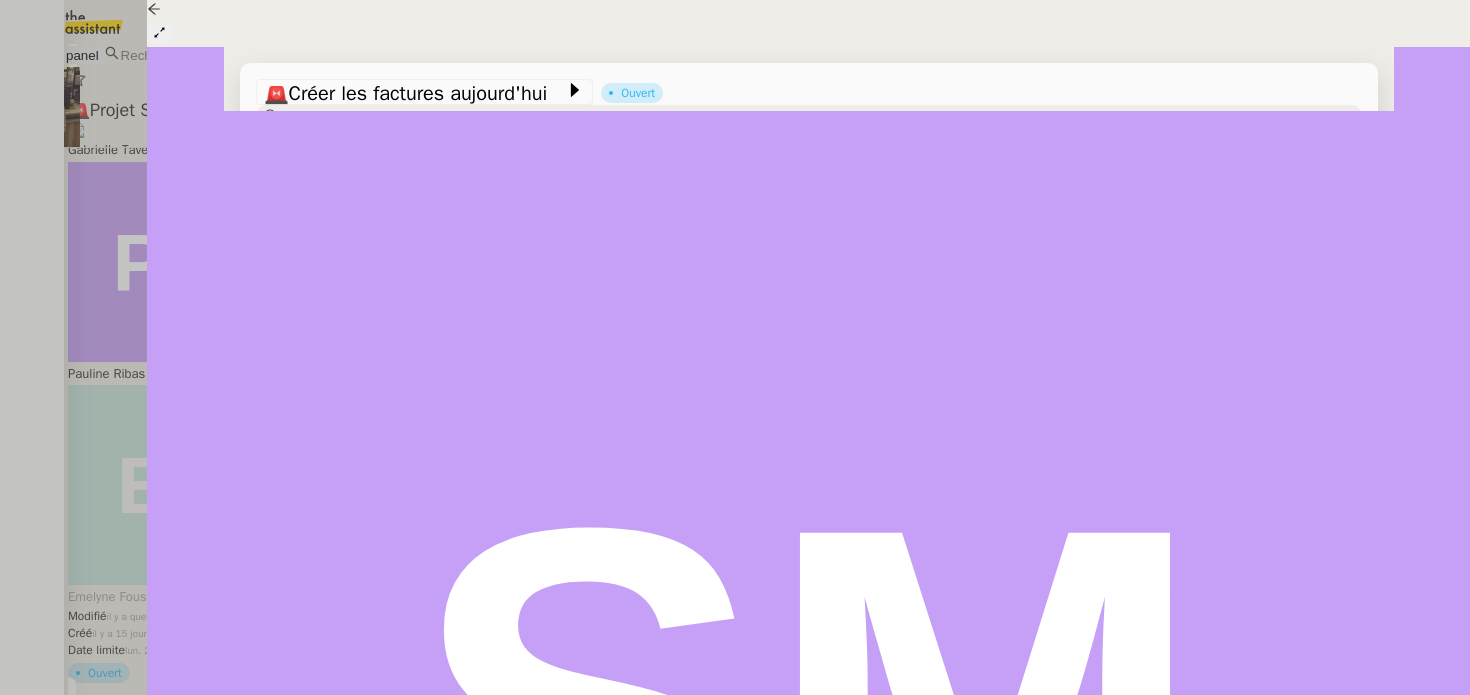 scroll, scrollTop: 444, scrollLeft: 0, axis: vertical 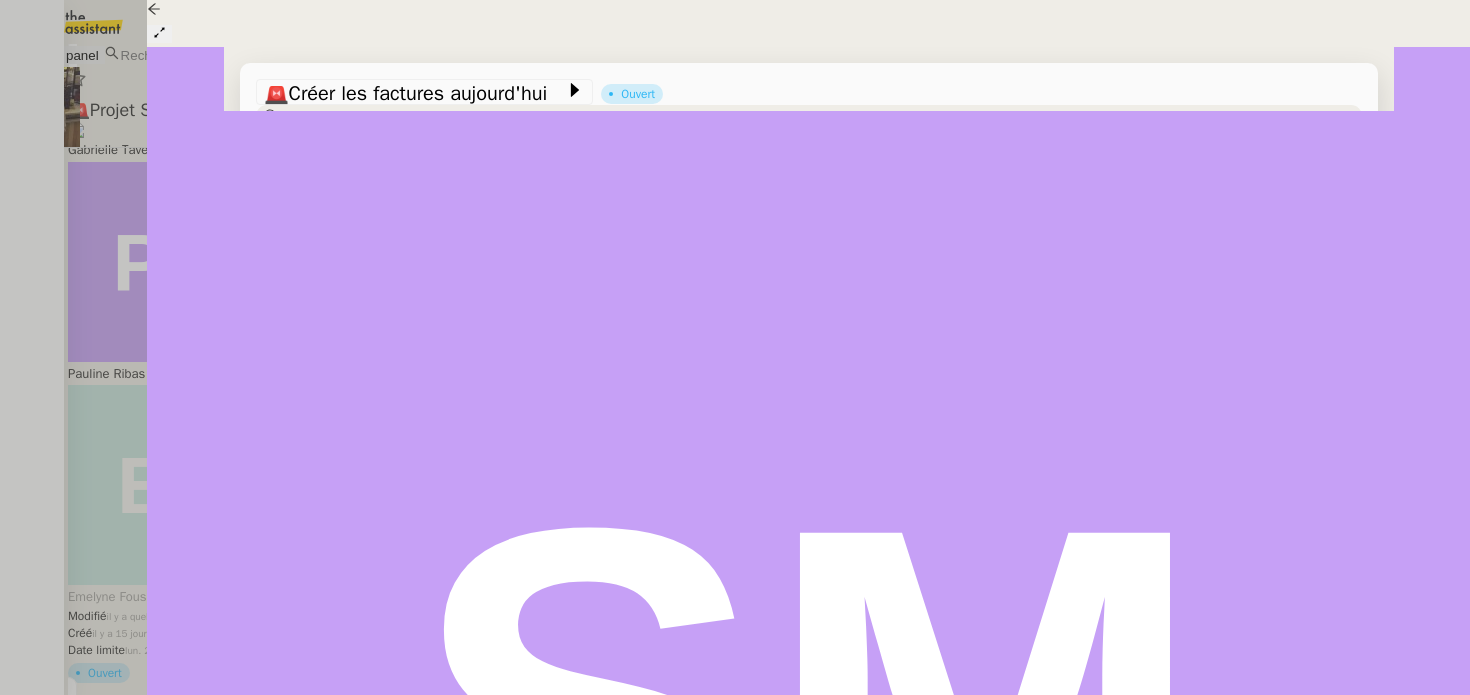 click at bounding box center [735, 347] 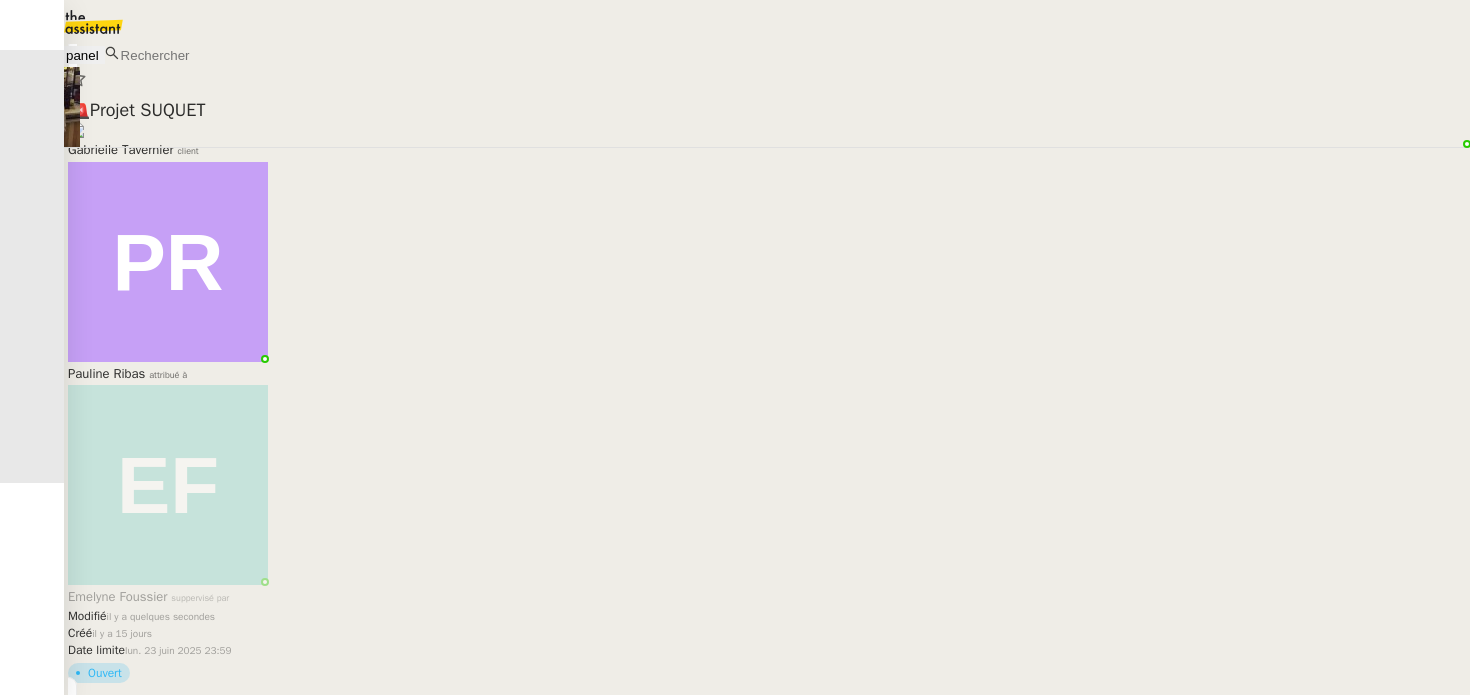 click at bounding box center (735, 347) 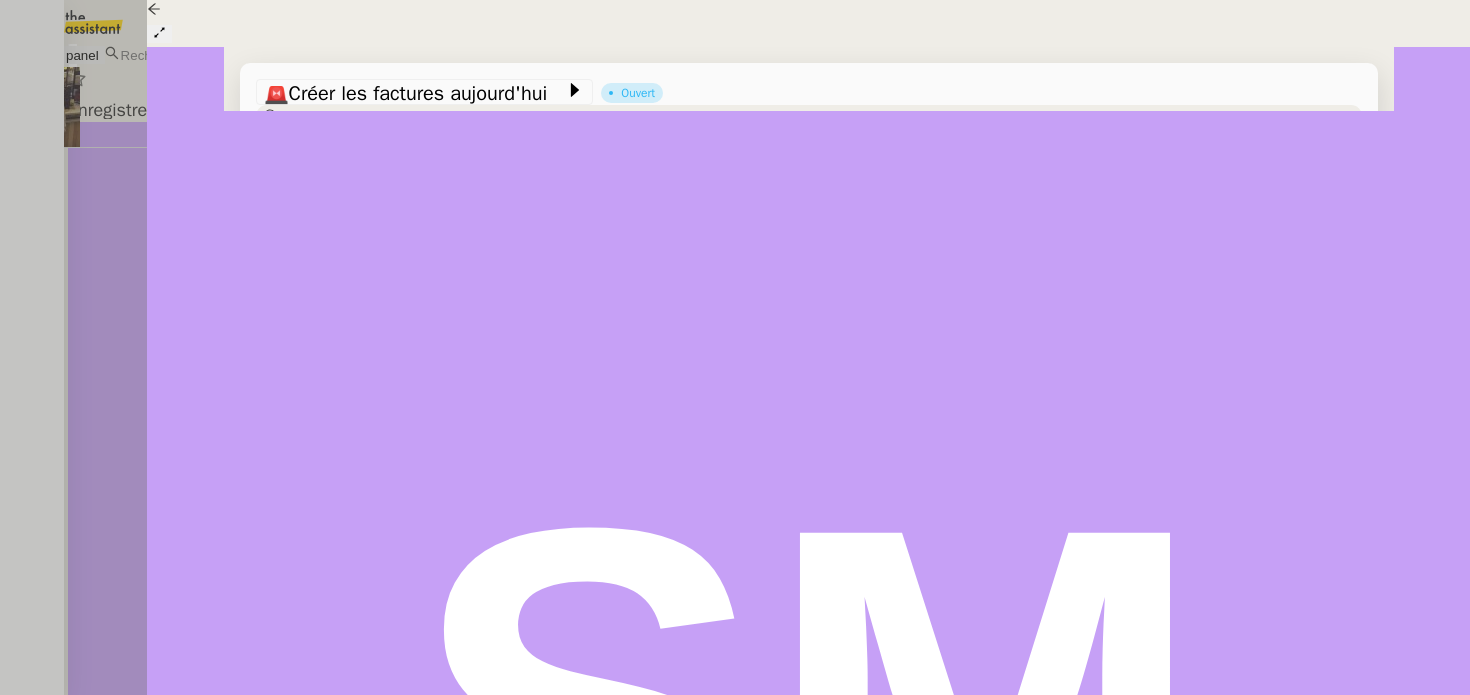 scroll, scrollTop: 298, scrollLeft: 0, axis: vertical 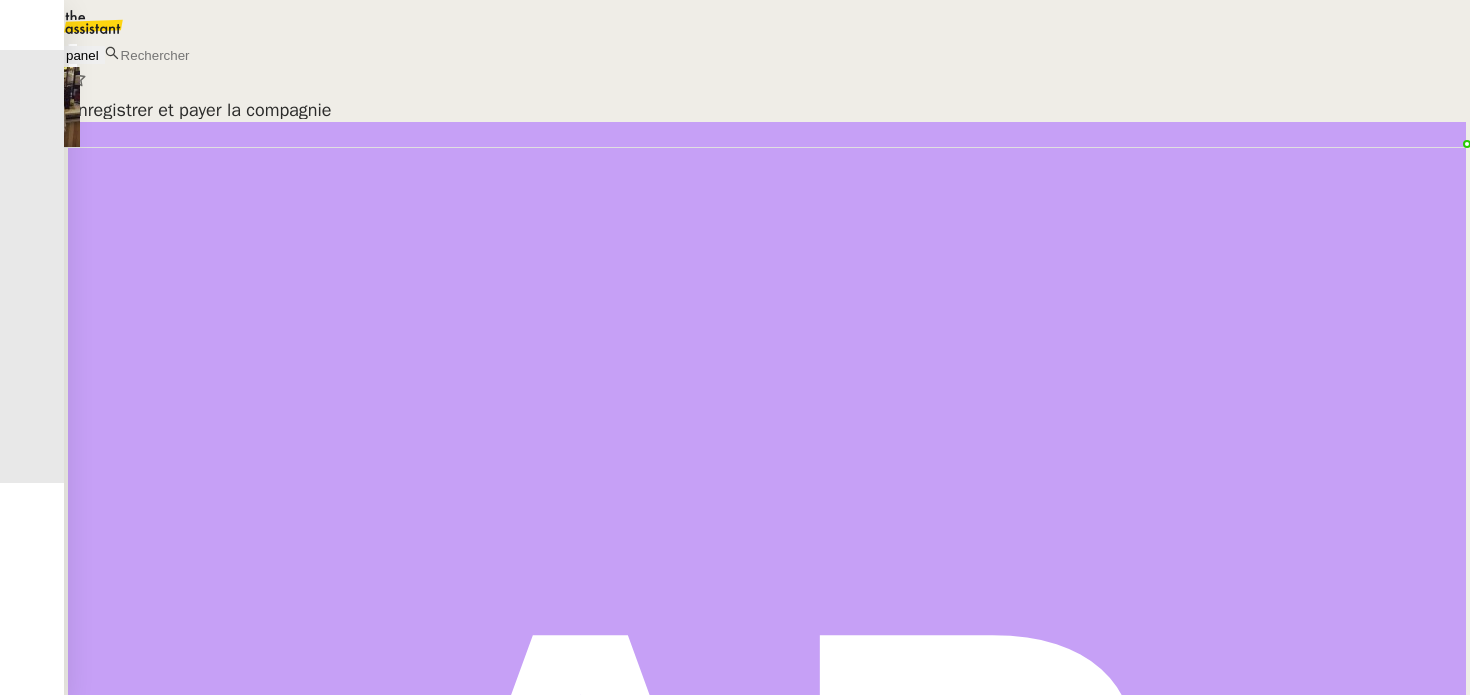 click on "🚨   Créer les factures aujourd'hui" at bounding box center (767, 110) 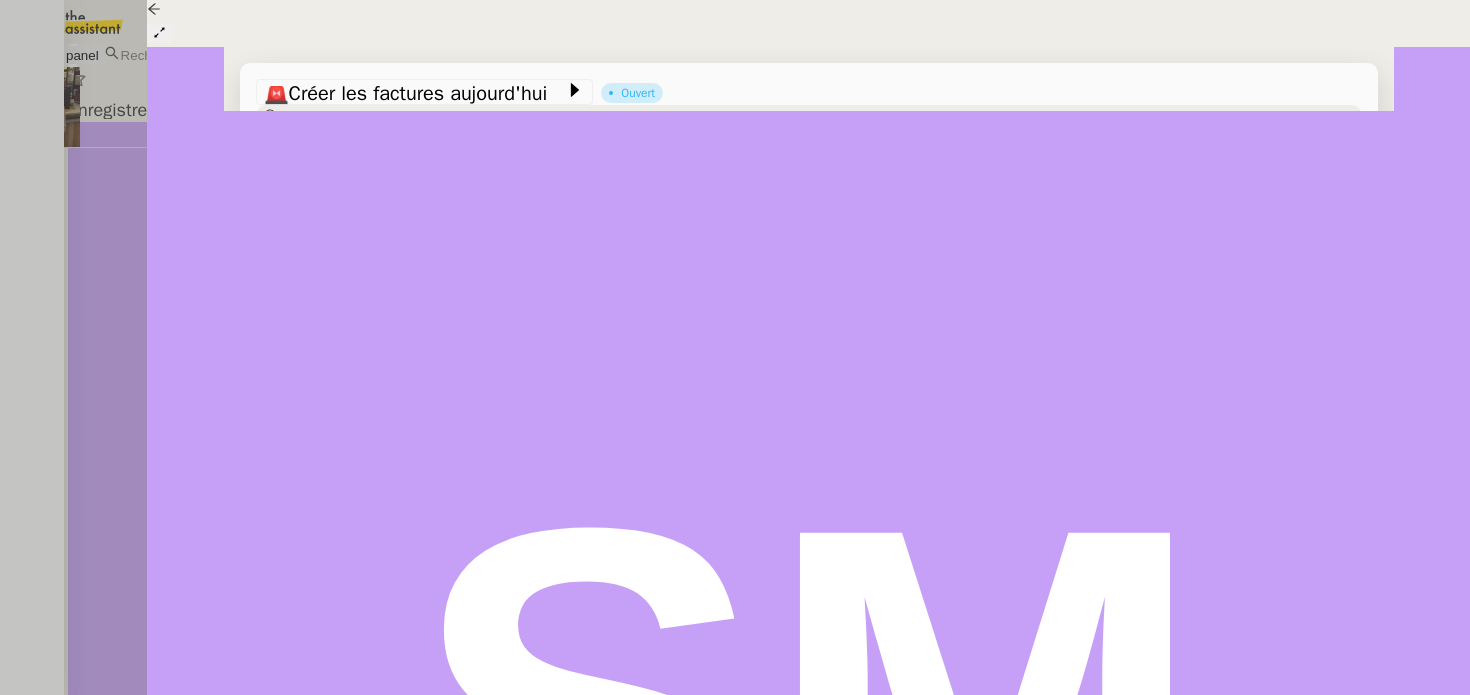 click at bounding box center (735, 347) 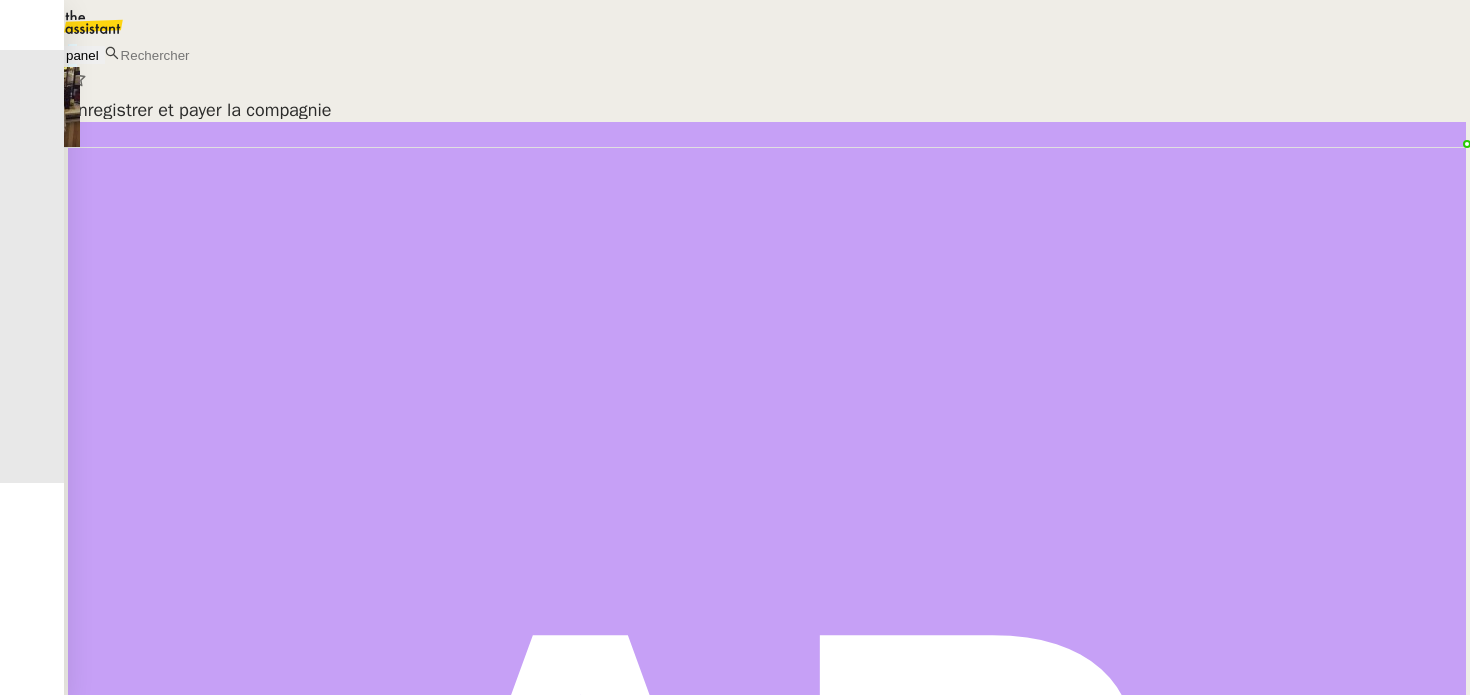 click on "Aubin PSPI    client" at bounding box center [767, 832] 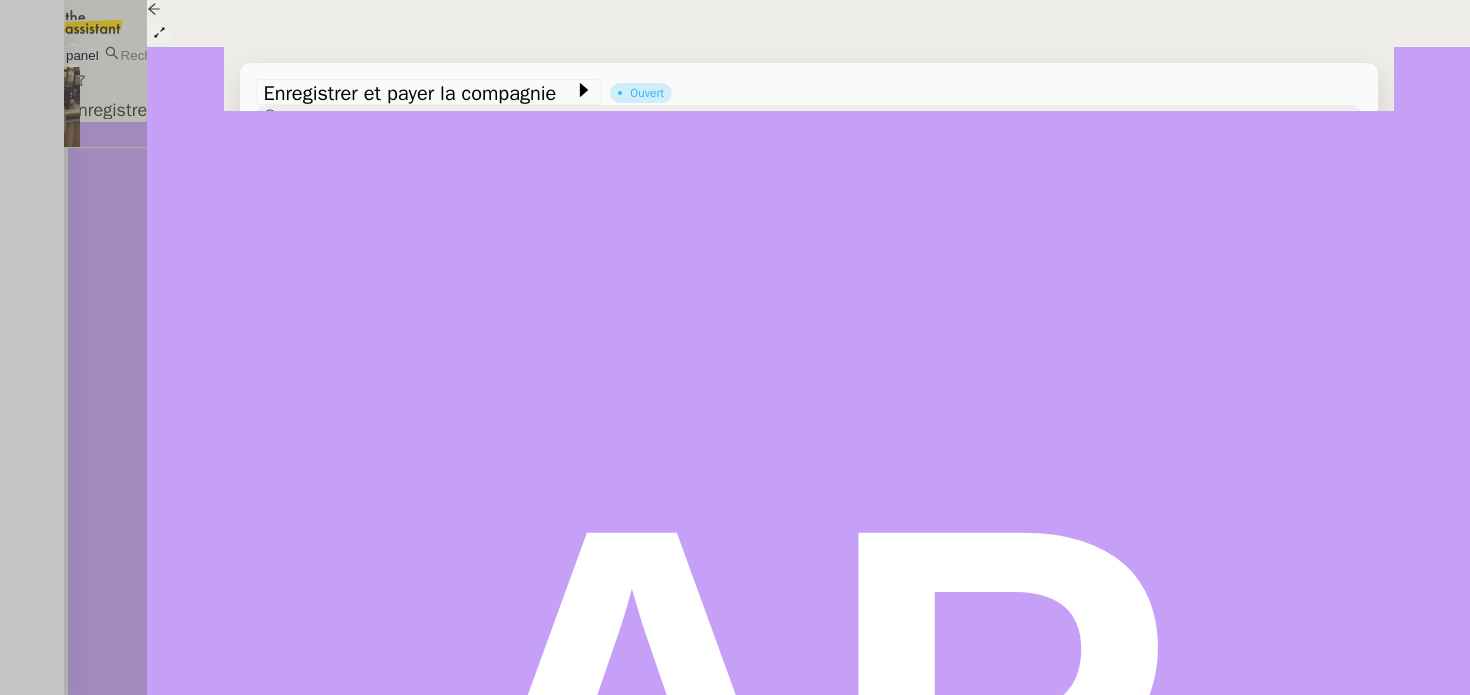 scroll, scrollTop: 479, scrollLeft: 0, axis: vertical 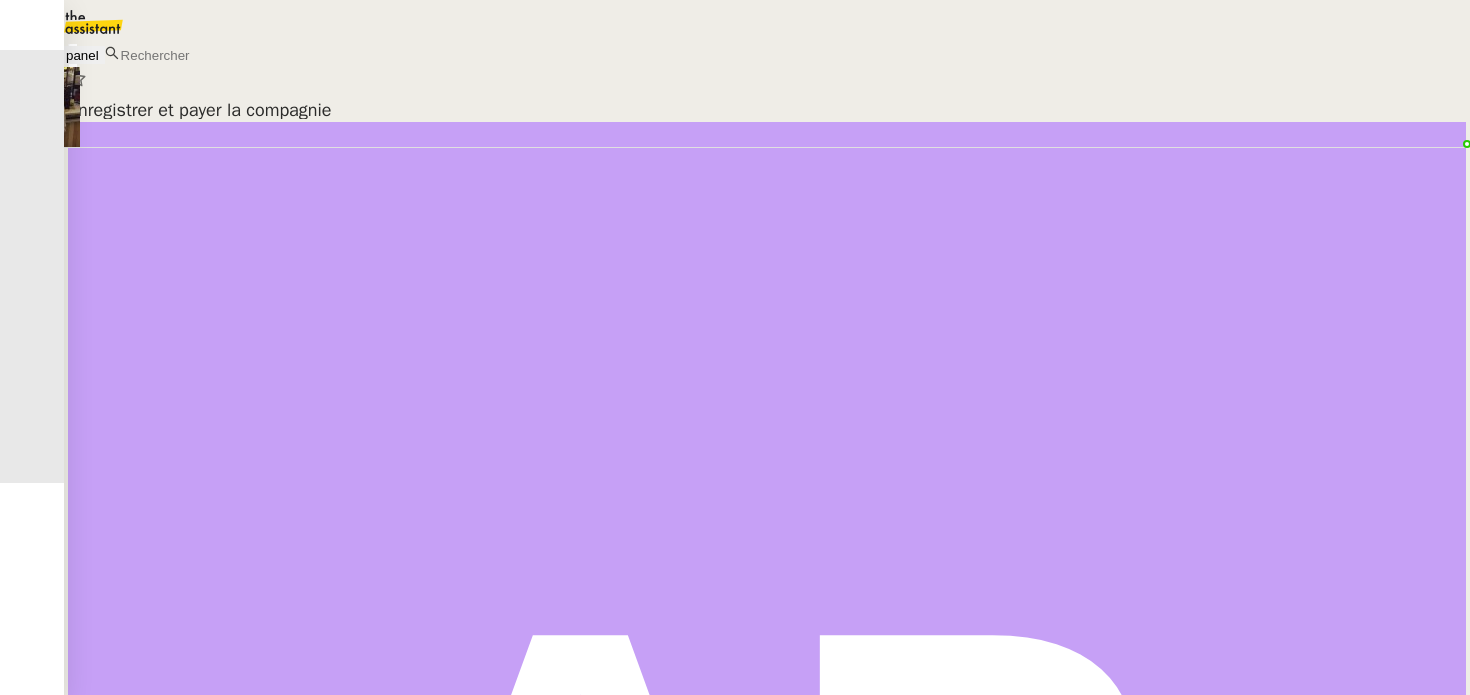 click on "🚨   Créer les factures aujourd'hui" at bounding box center (767, 110) 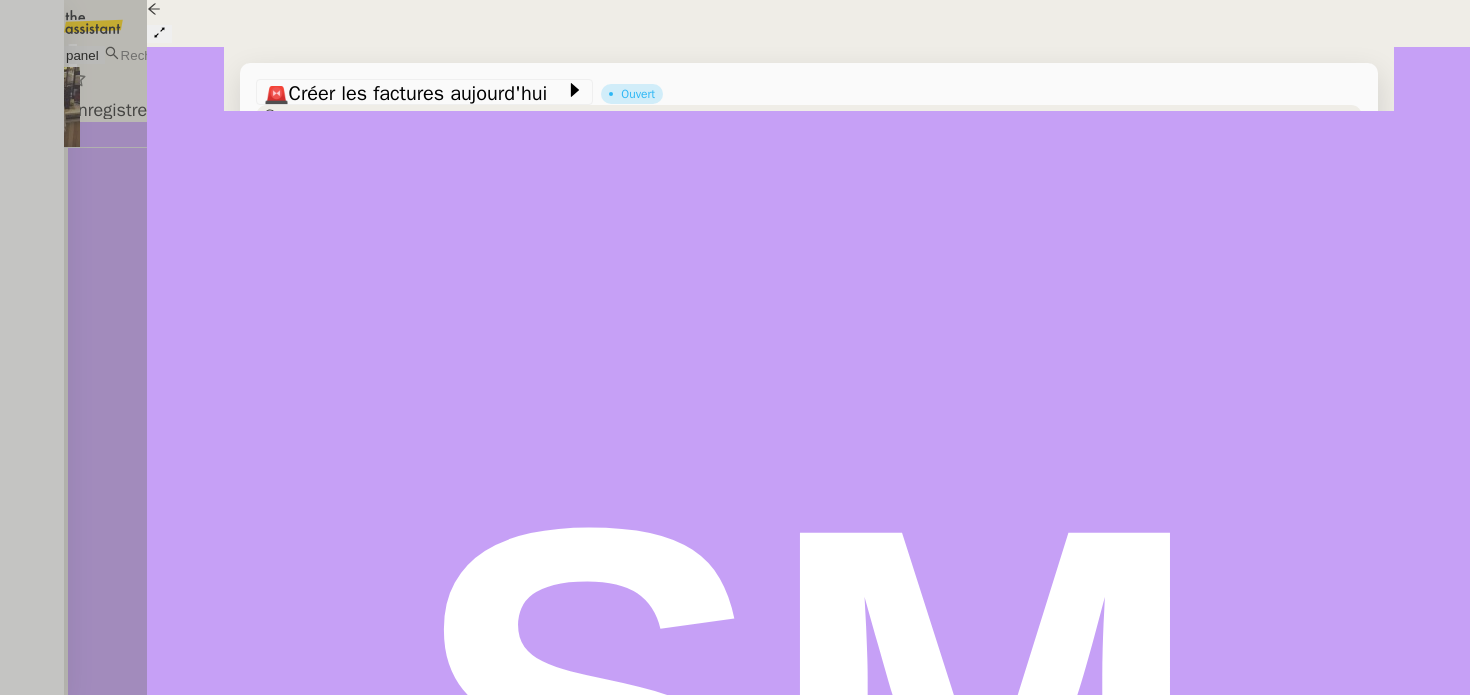 scroll, scrollTop: 370, scrollLeft: 0, axis: vertical 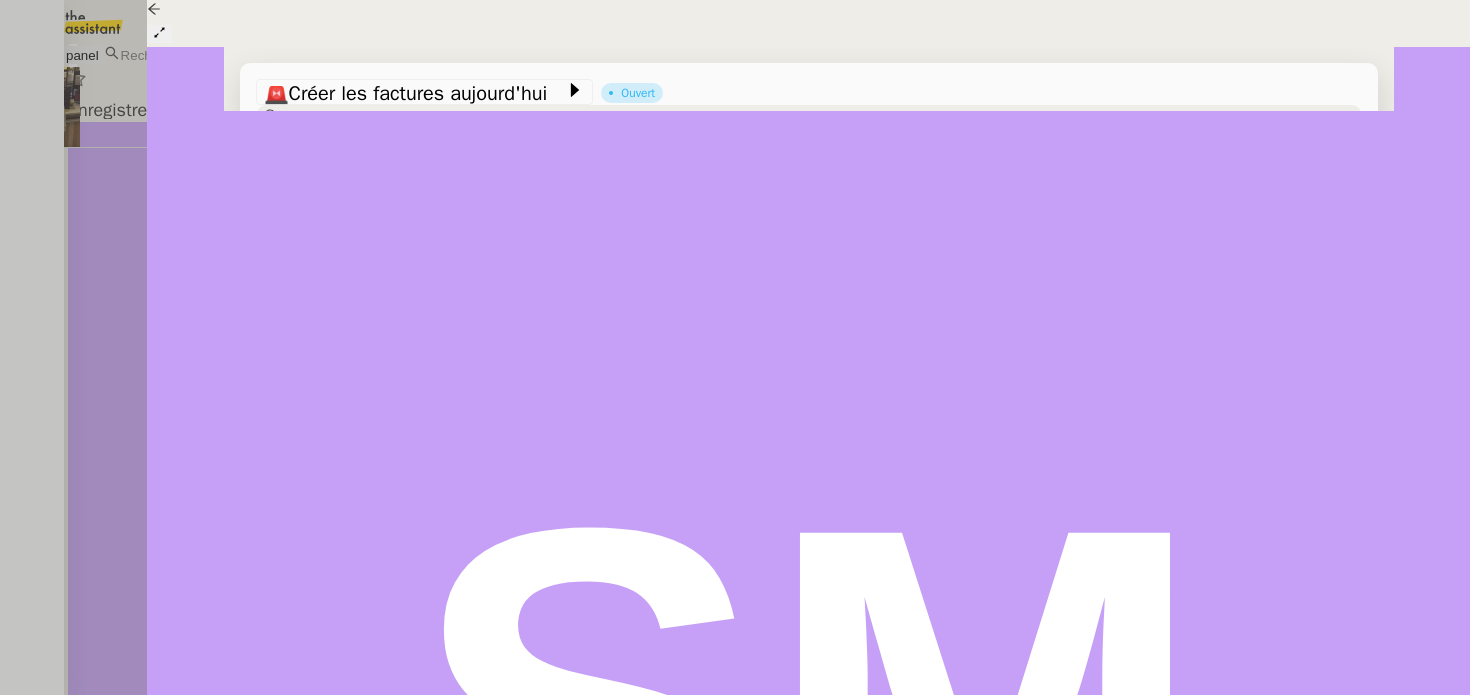 click at bounding box center [159, 34] 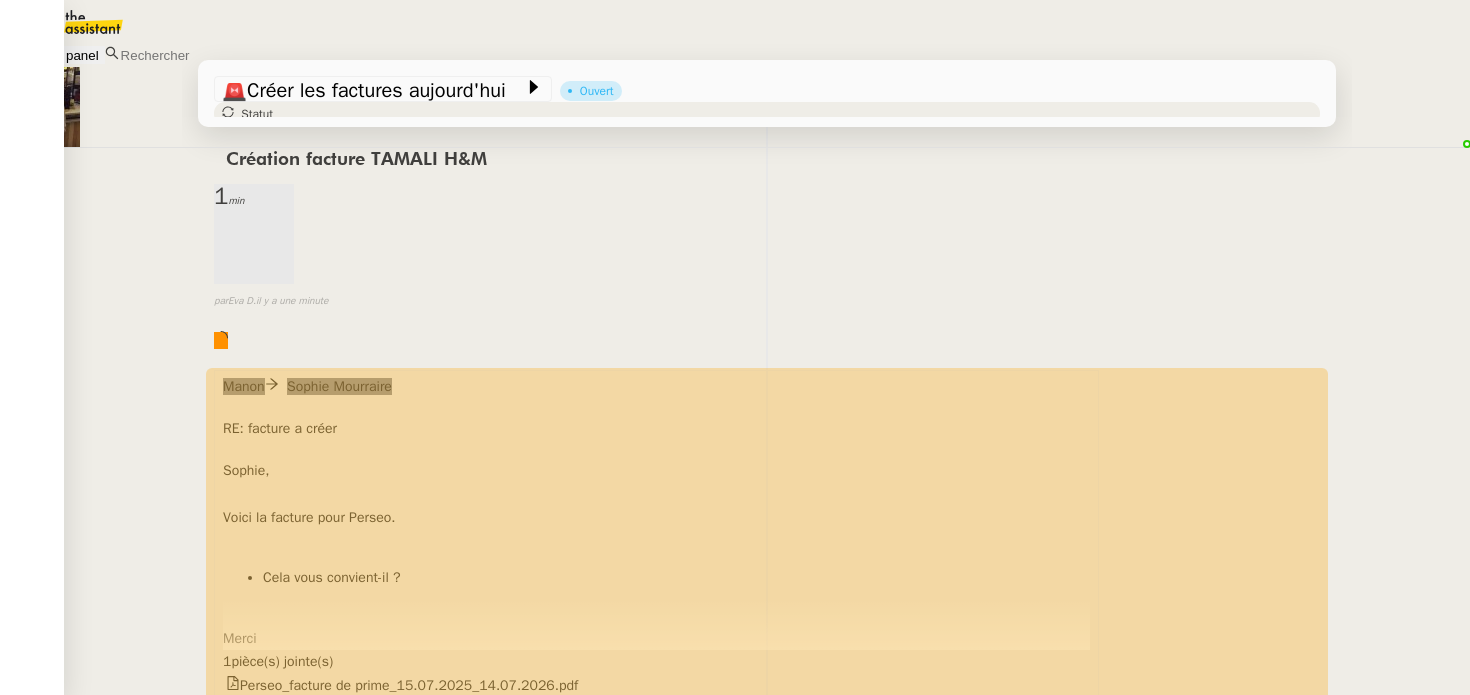 scroll, scrollTop: 144, scrollLeft: 0, axis: vertical 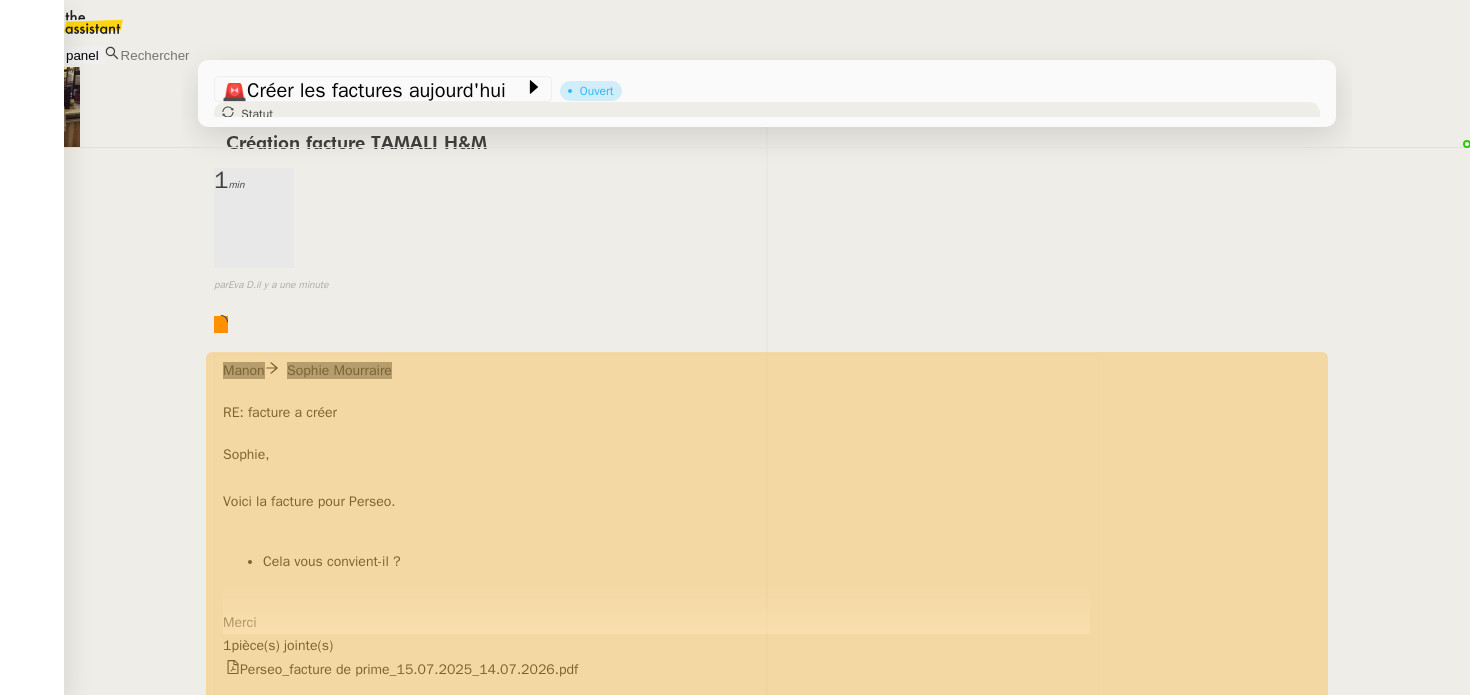click at bounding box center [767, 159] 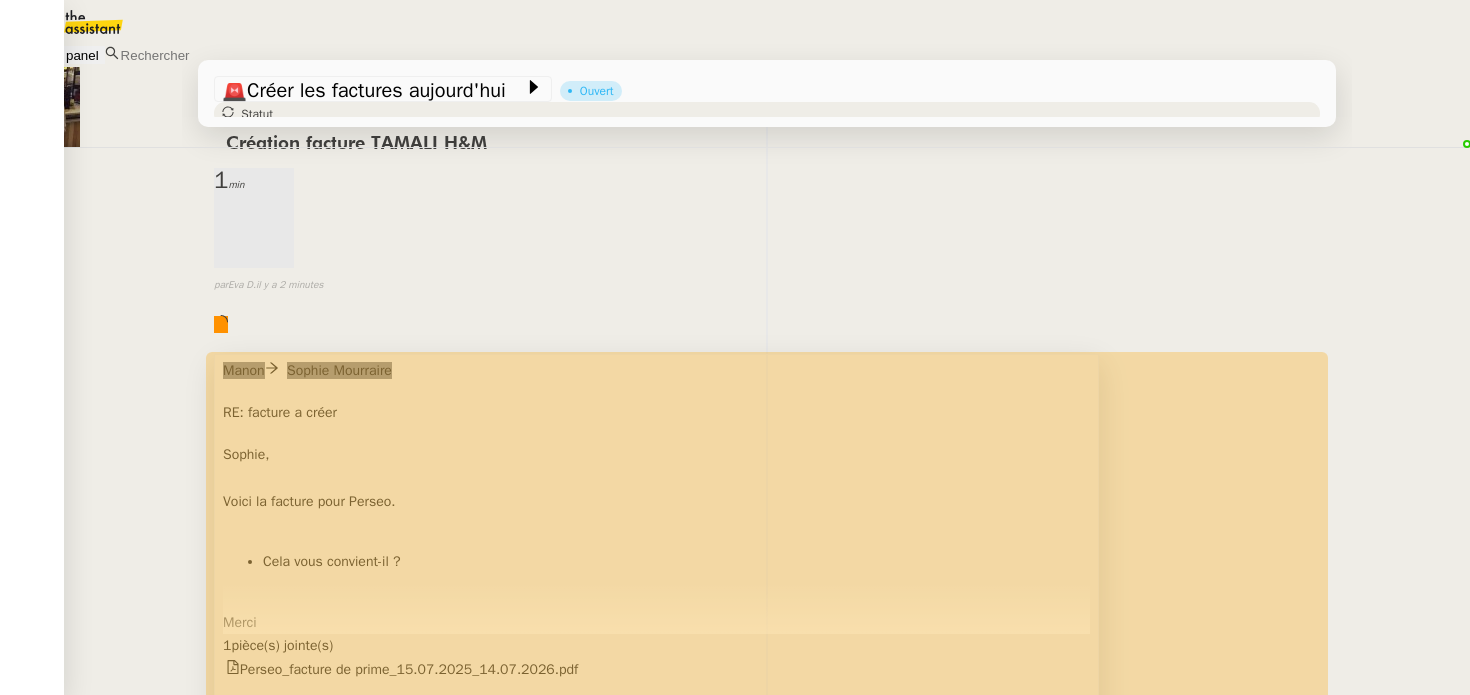 scroll, scrollTop: 306, scrollLeft: 0, axis: vertical 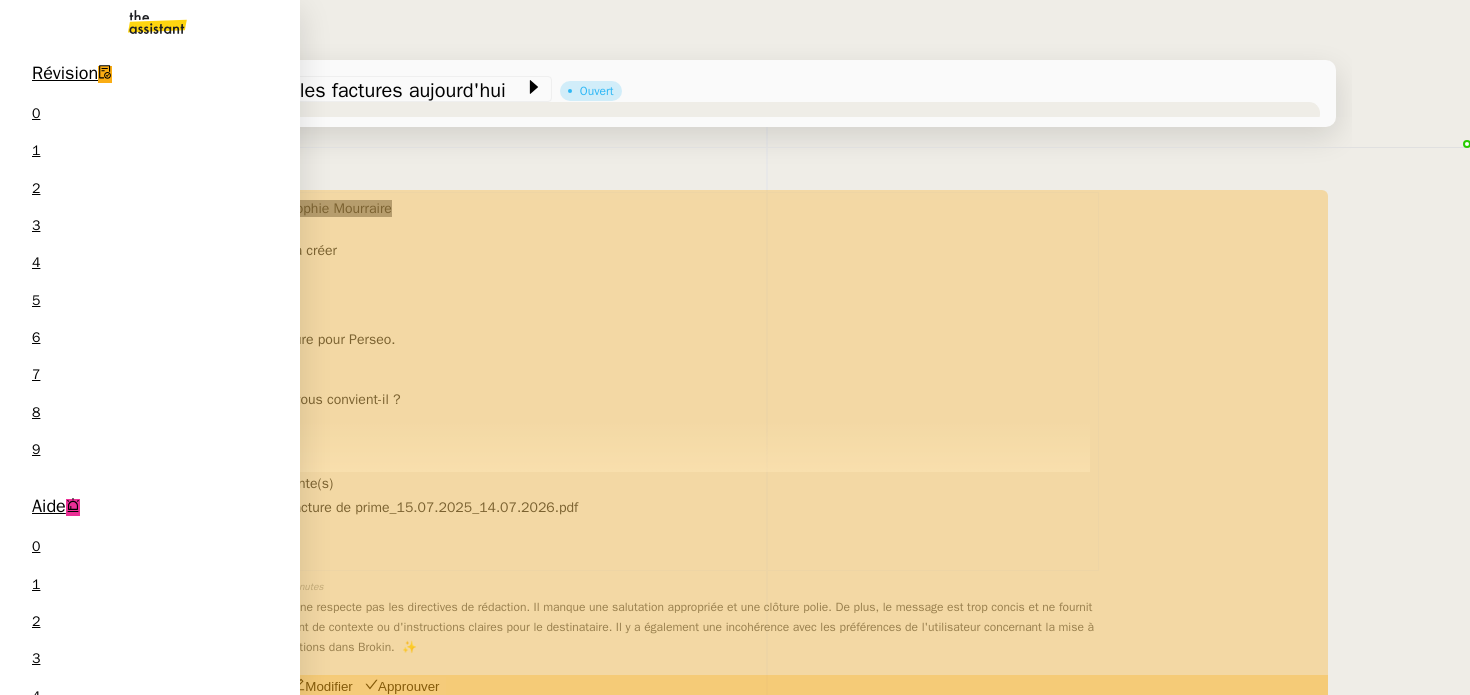 click on "Révision" at bounding box center (65, 73) 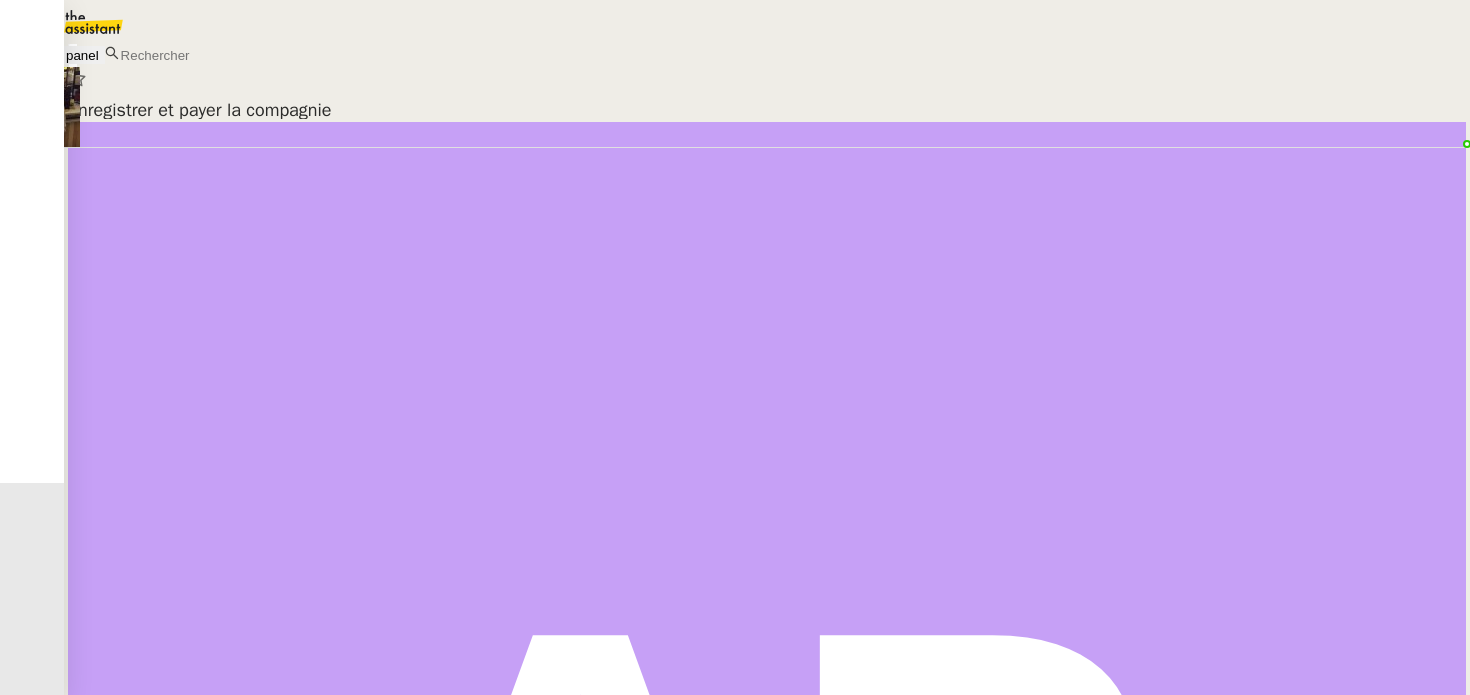 click on "Sophie Mourraire    client" at bounding box center (767, 832) 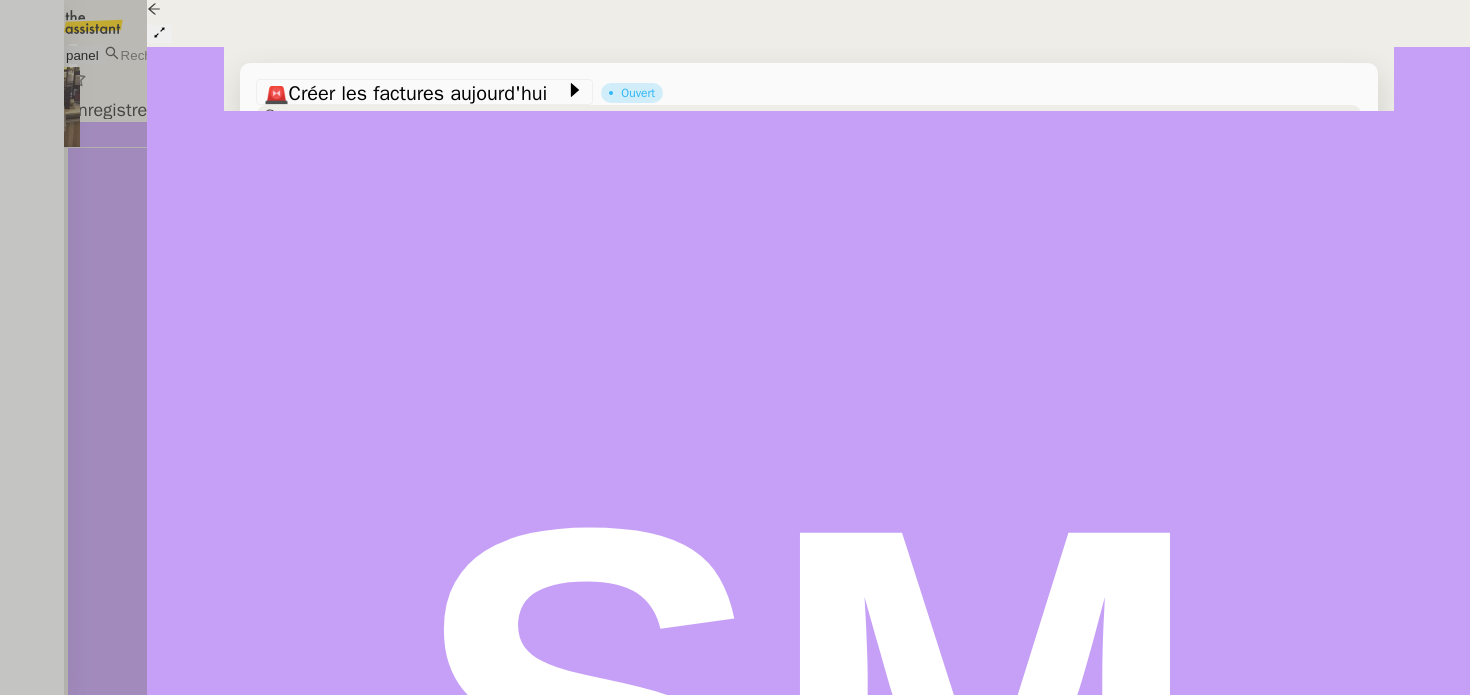 click at bounding box center (735, 347) 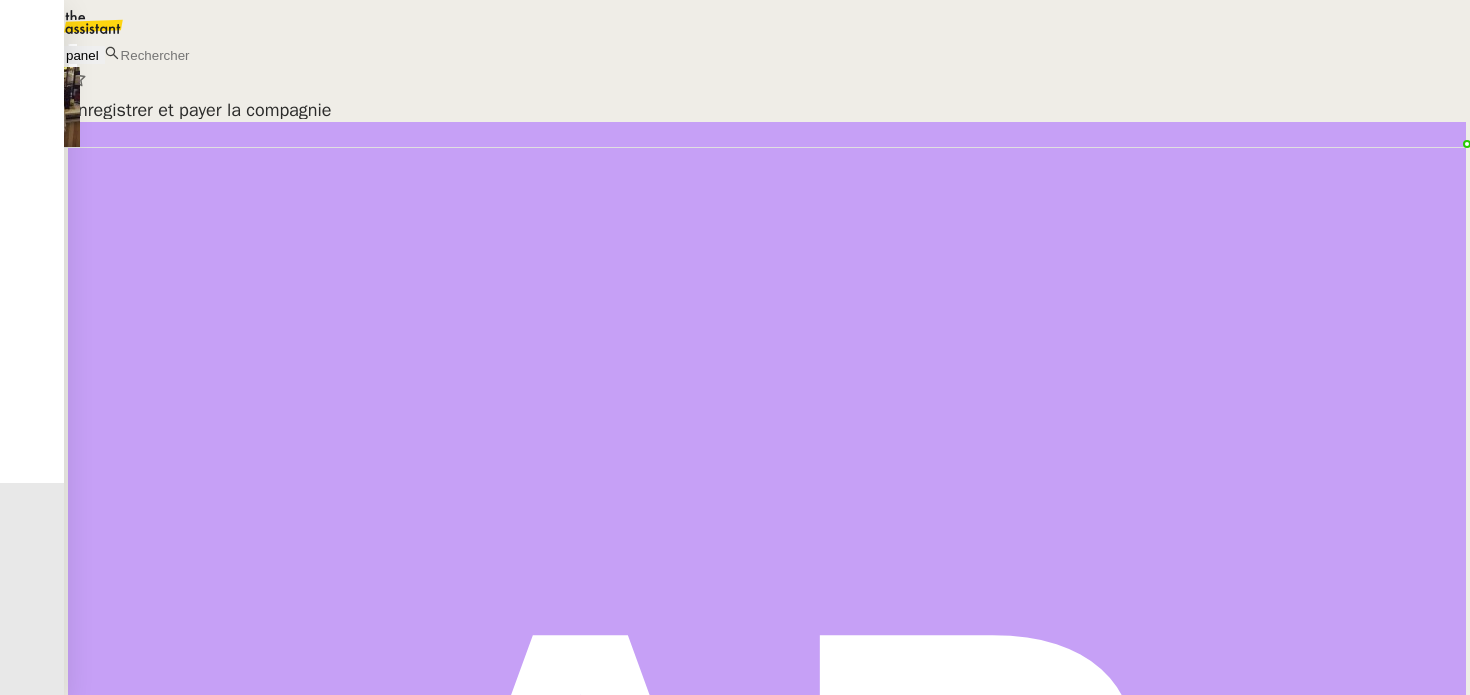 click on "Enregistrer et payer la compagnie  Aubin PSPI    client    Hannah Cassar    attribué à    Meyriam Bedredine    suppervisé par    Modifié   il y a 5 minutes  Créé   il y a 3 heures   Ouvert   🚨   Créer les factures aujourd'hui  Sophie Mourraire    client    Eva Dubois    attribué à    Meyriam Bedredine    suppervisé par    Modifié   il y a 2 minutes  Créé   il y a 5 heures  Date limite  mar. 8 juil. 2025 15:00   Ouvert" at bounding box center [767, 369] 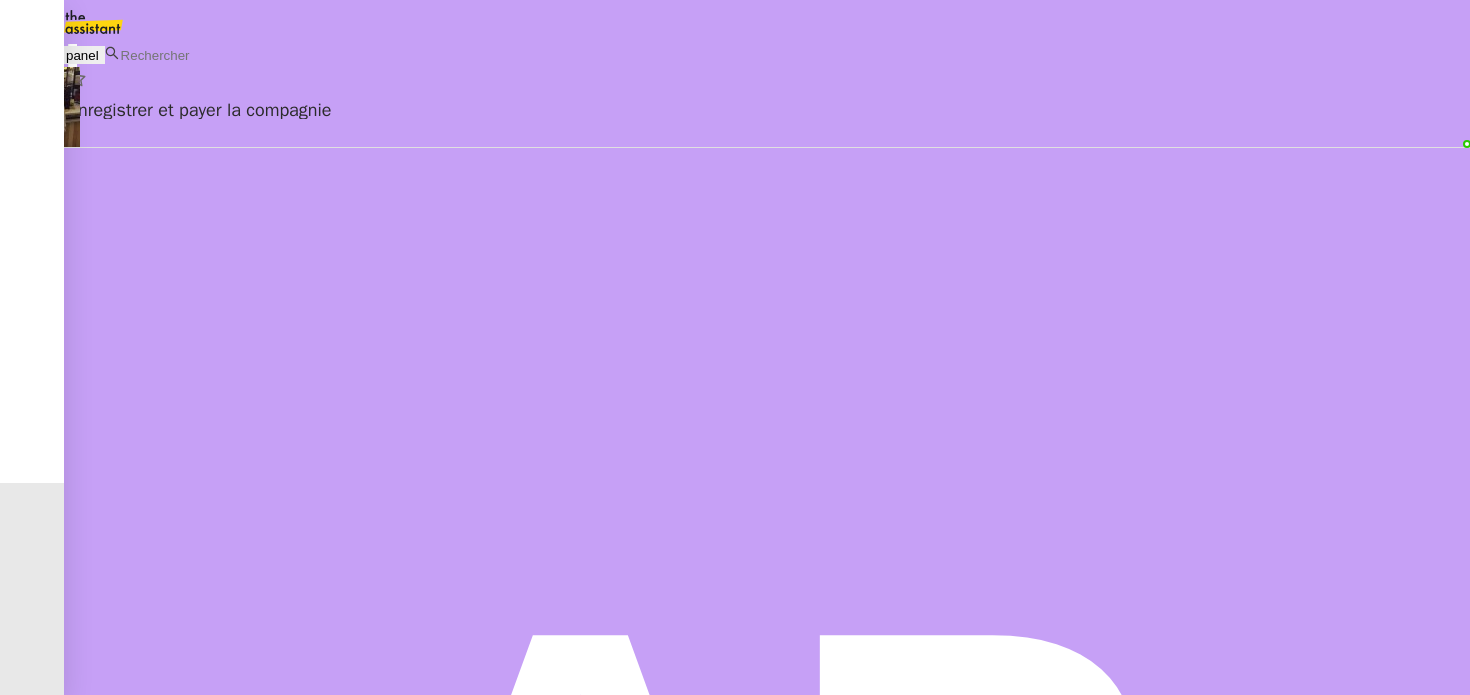 click on "Sophie Mourraire    client" at bounding box center (767, 832) 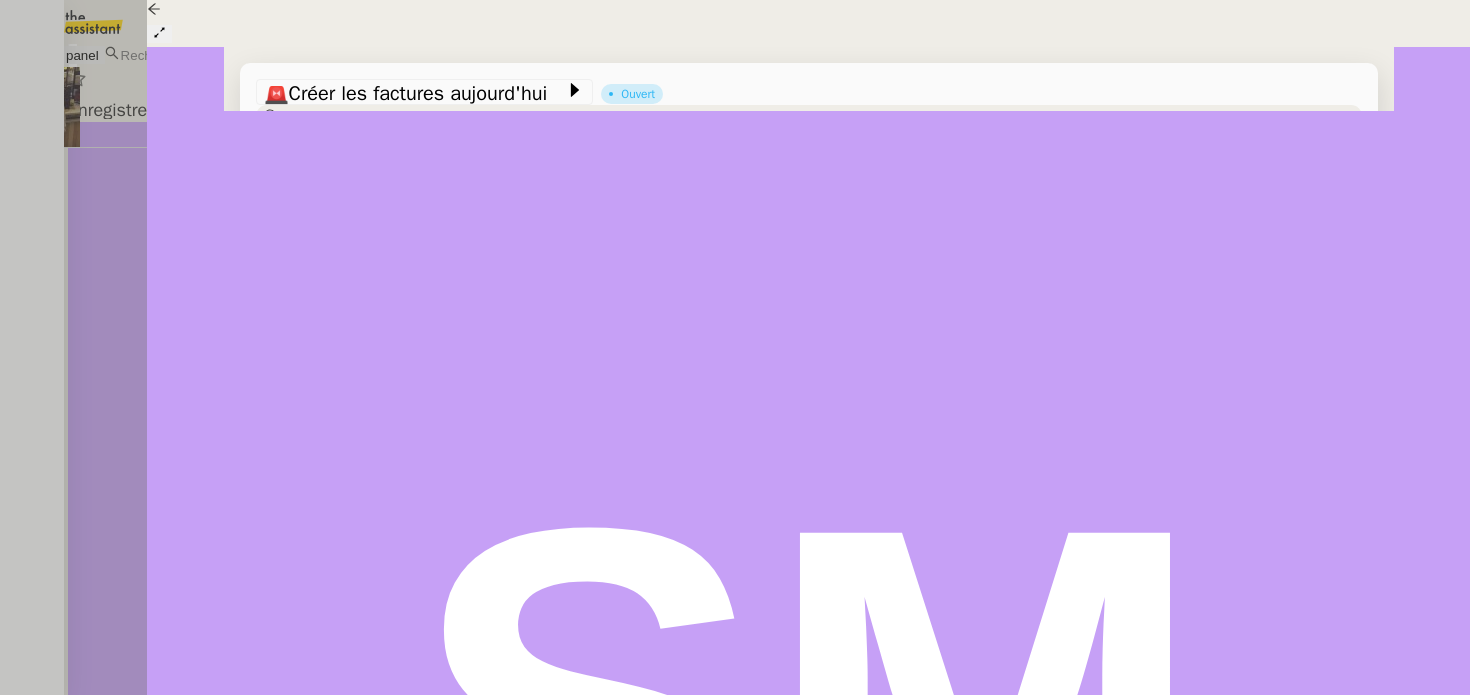 scroll, scrollTop: 1282, scrollLeft: 0, axis: vertical 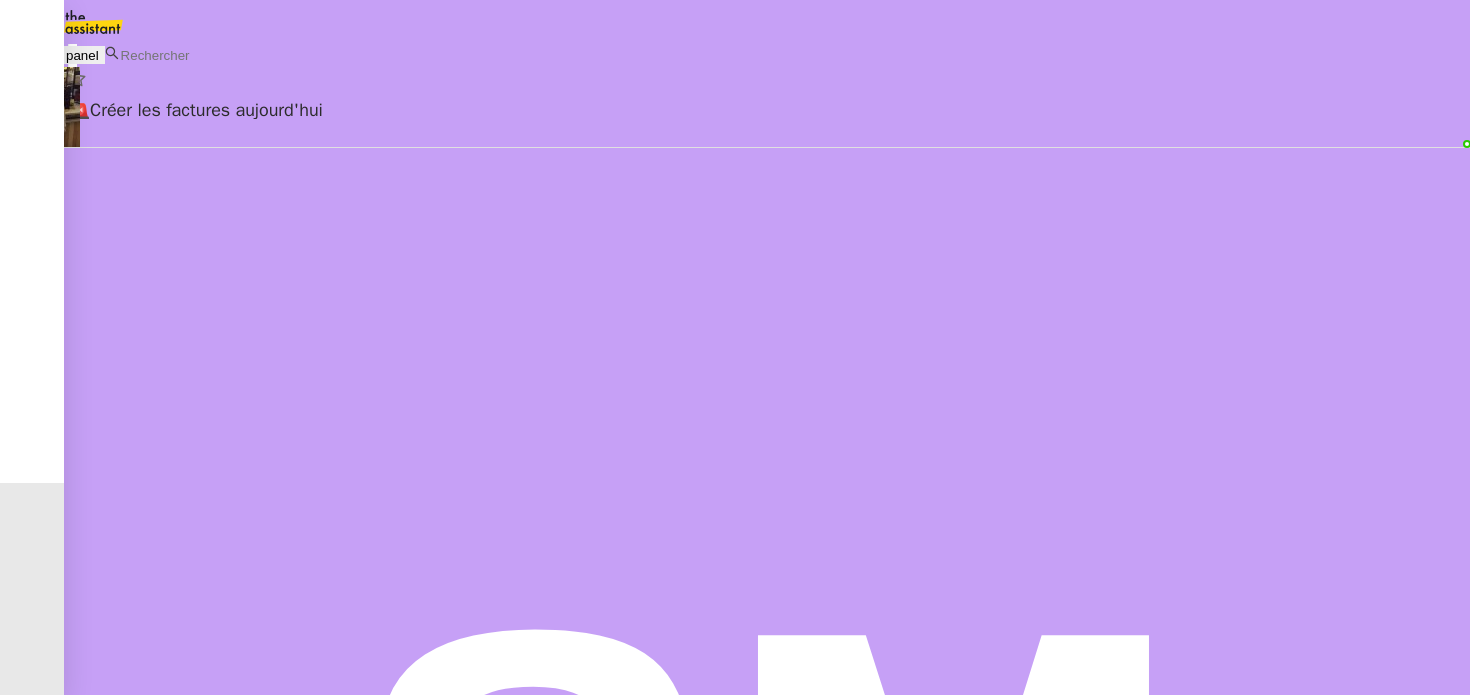 click on "Morgane Mussard    client" at bounding box center (767, 1531) 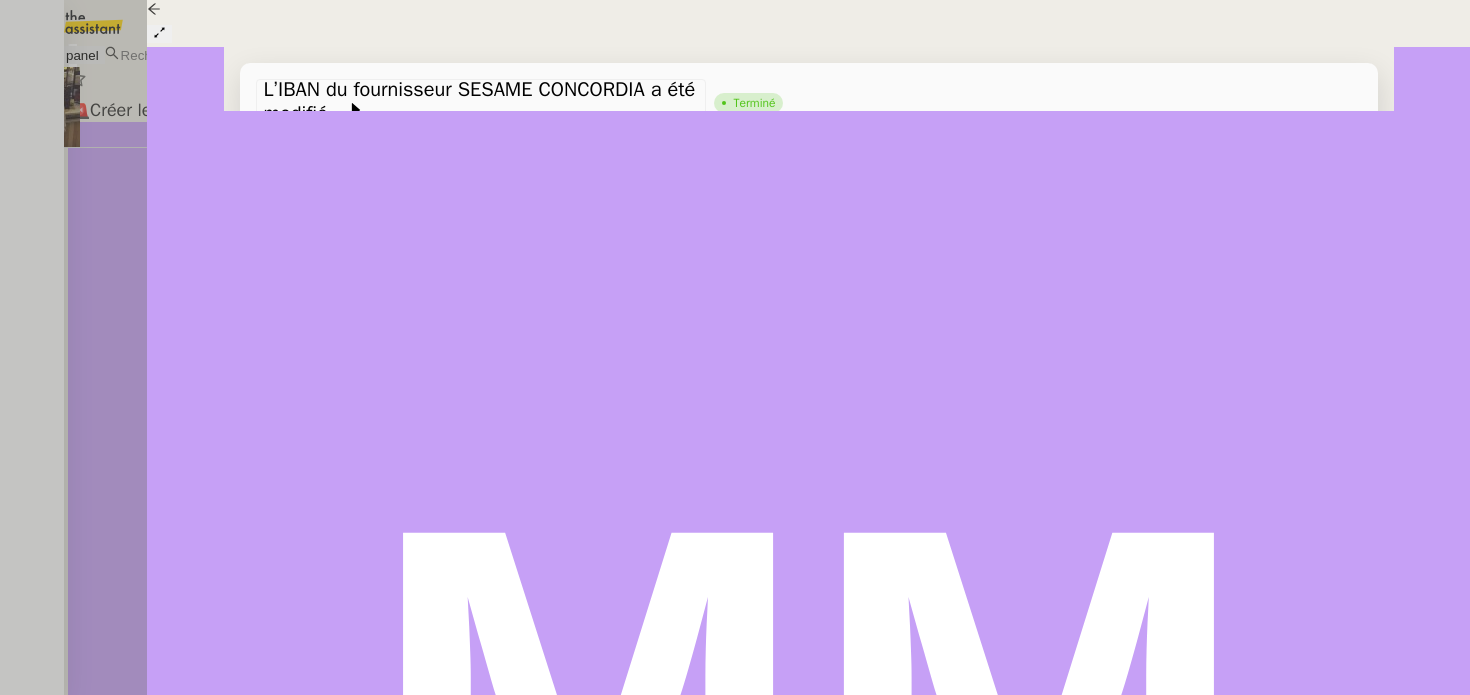 scroll, scrollTop: 245, scrollLeft: 0, axis: vertical 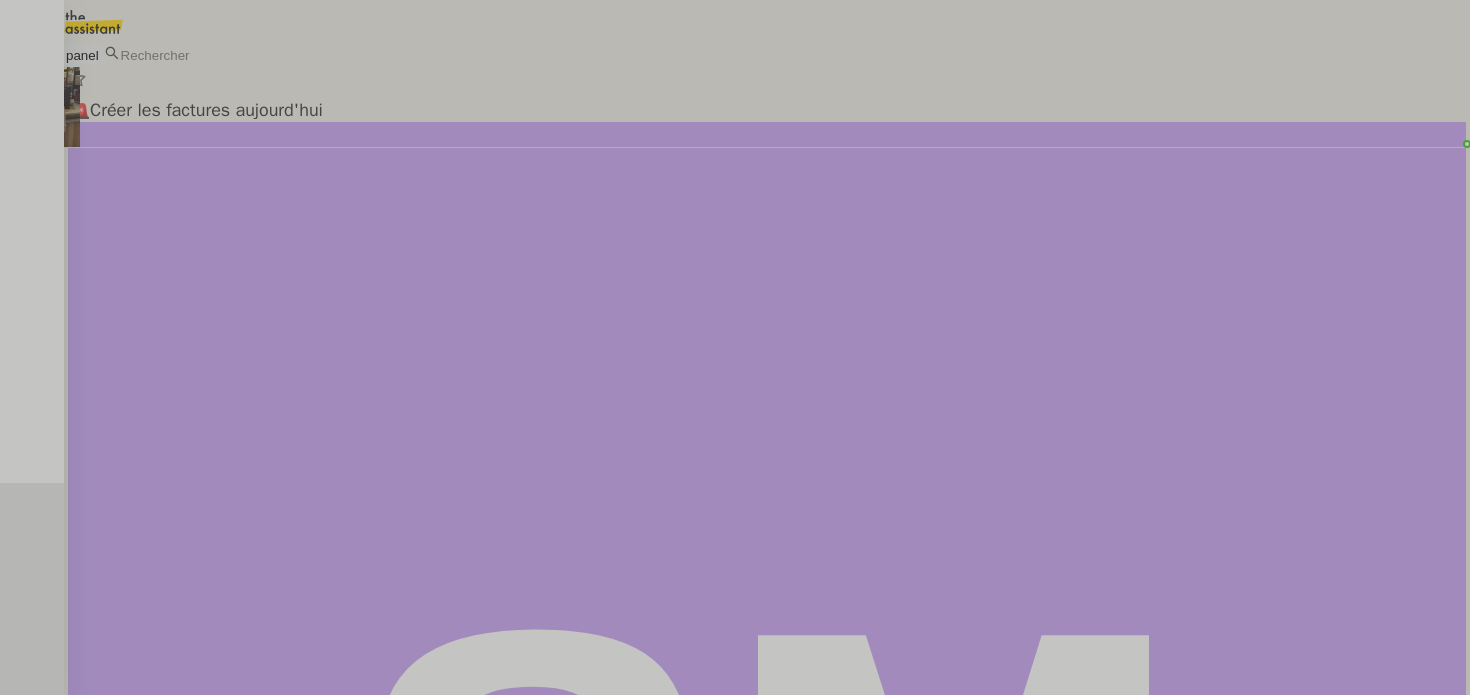 click on "🚨   Créer les factures aujourd'hui" at bounding box center (767, 110) 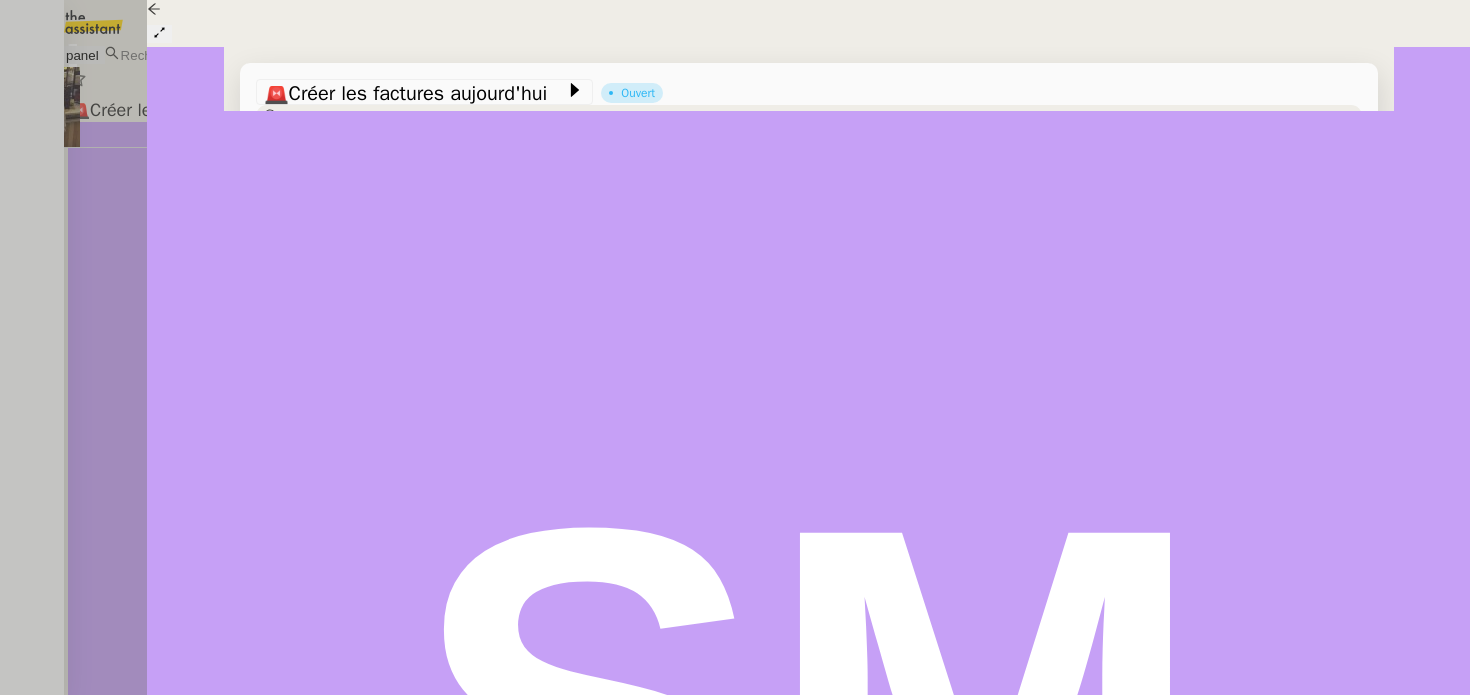 scroll, scrollTop: 456, scrollLeft: 0, axis: vertical 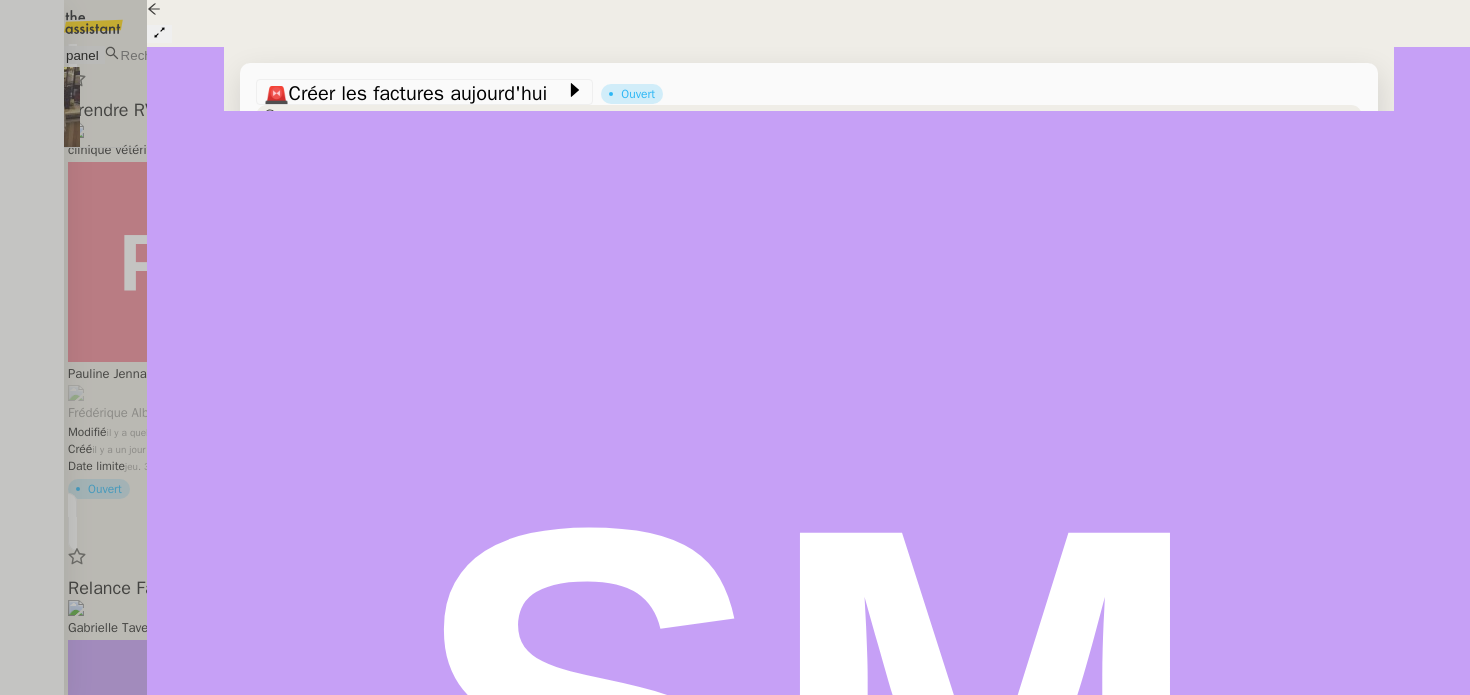 click at bounding box center (735, 347) 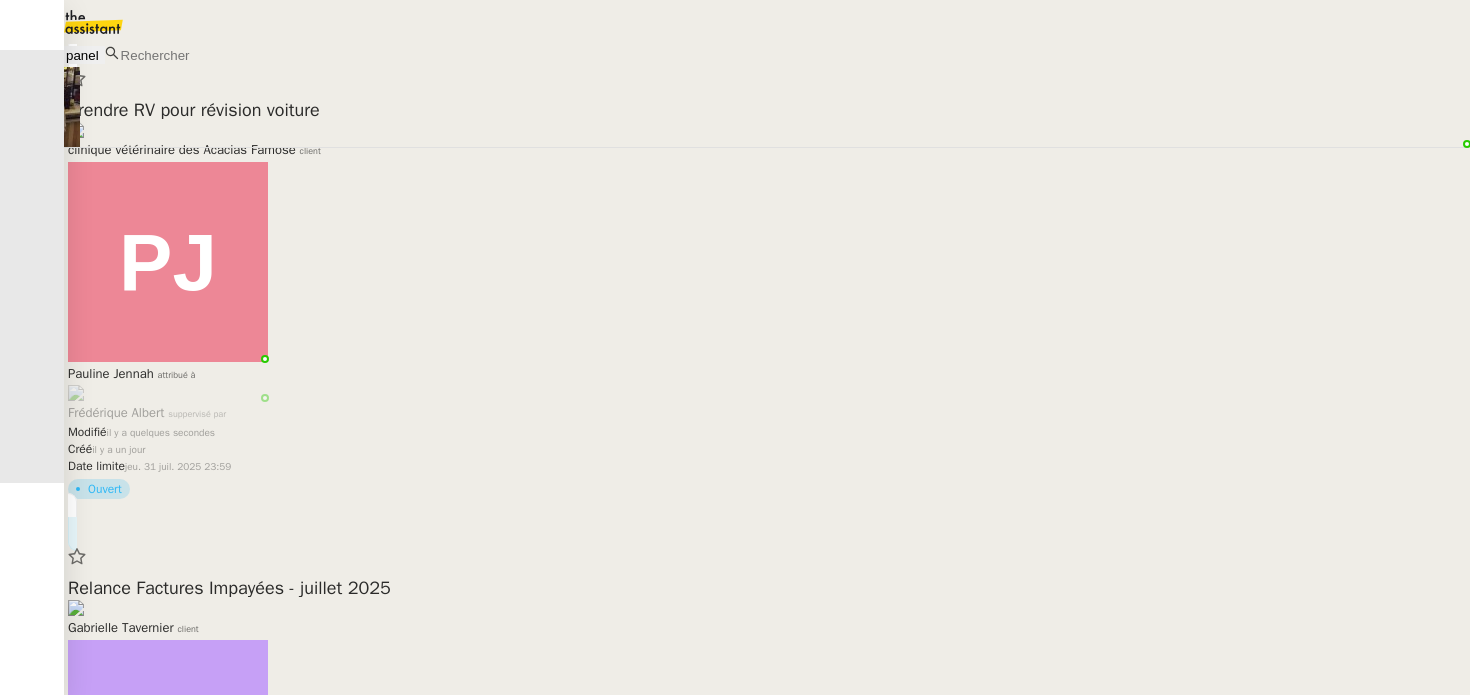click on "Relance Factures Impayées  - juillet 2025  Gabrielle Tavernier    client" at bounding box center (767, 129) 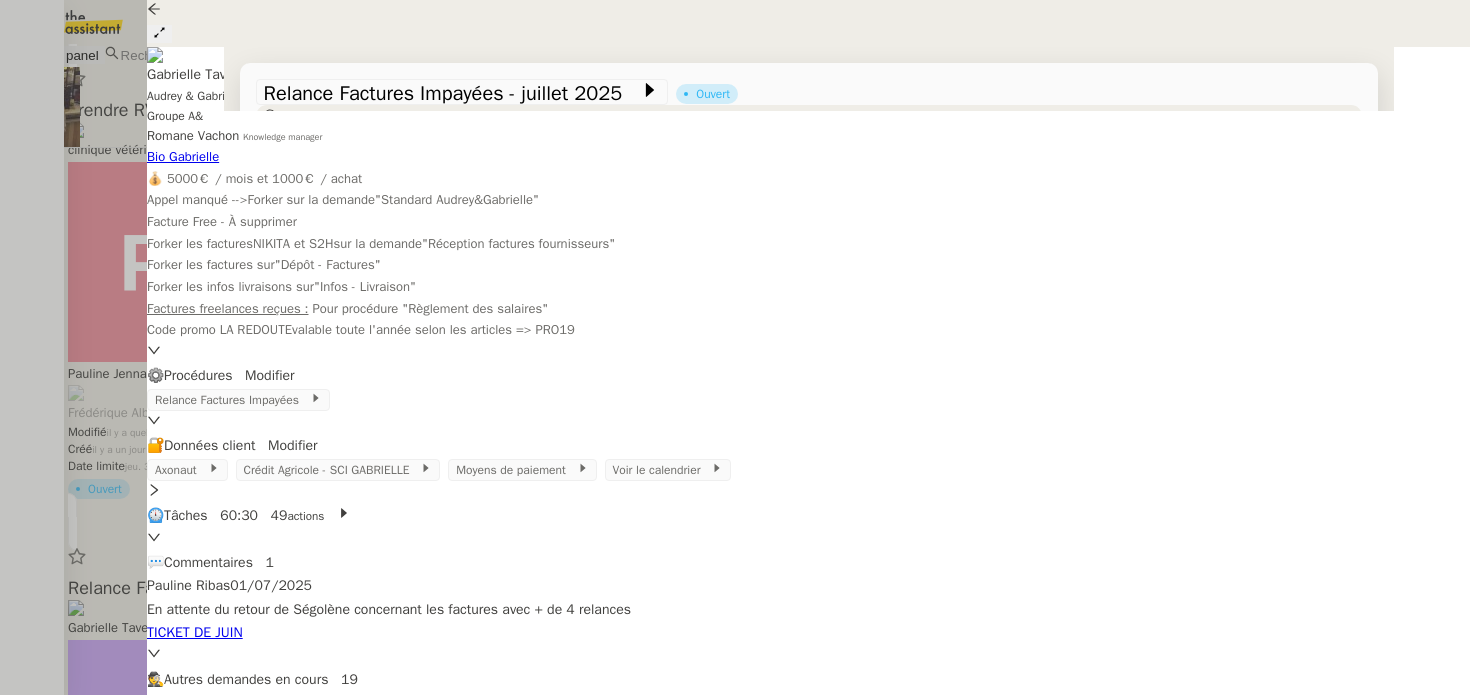 scroll, scrollTop: 1192, scrollLeft: 0, axis: vertical 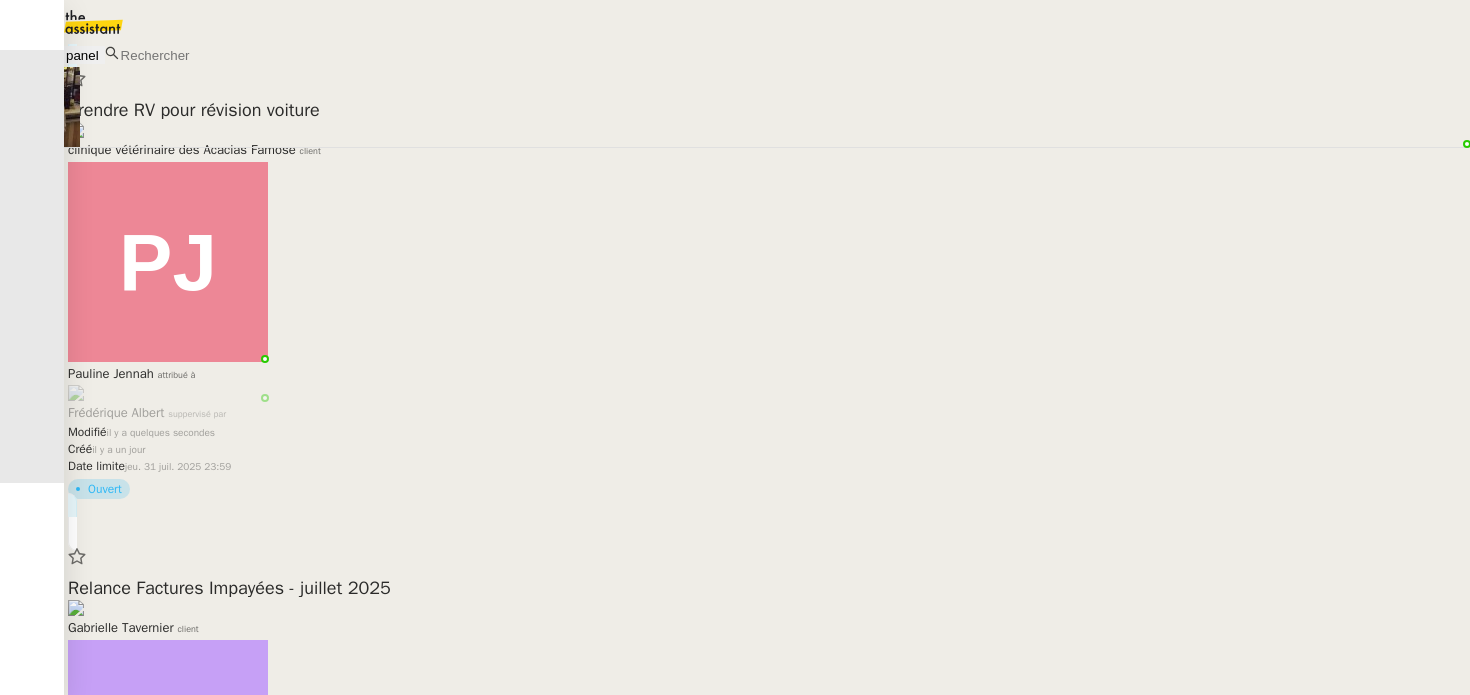 click on "clinique vétérinaire des Acacias Famose    client" at bounding box center [767, 149] 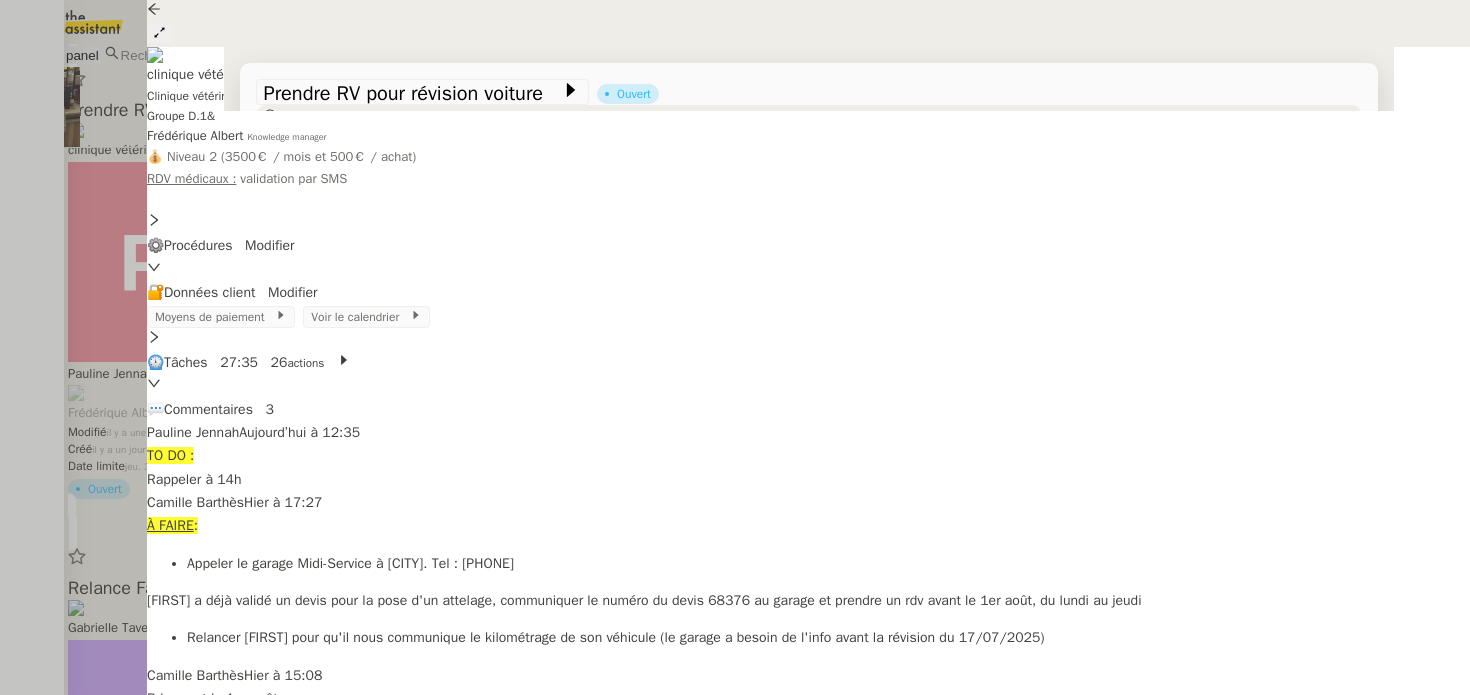 scroll, scrollTop: 0, scrollLeft: 0, axis: both 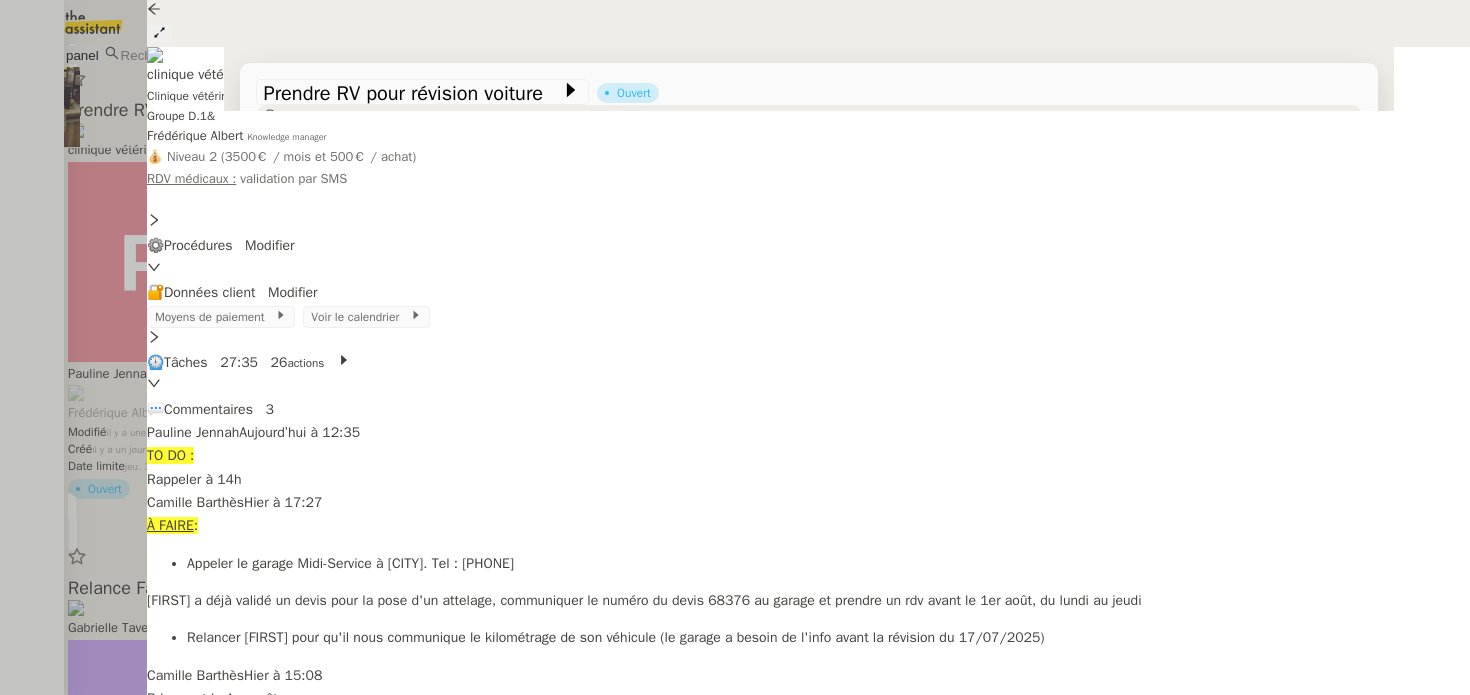click at bounding box center [735, 347] 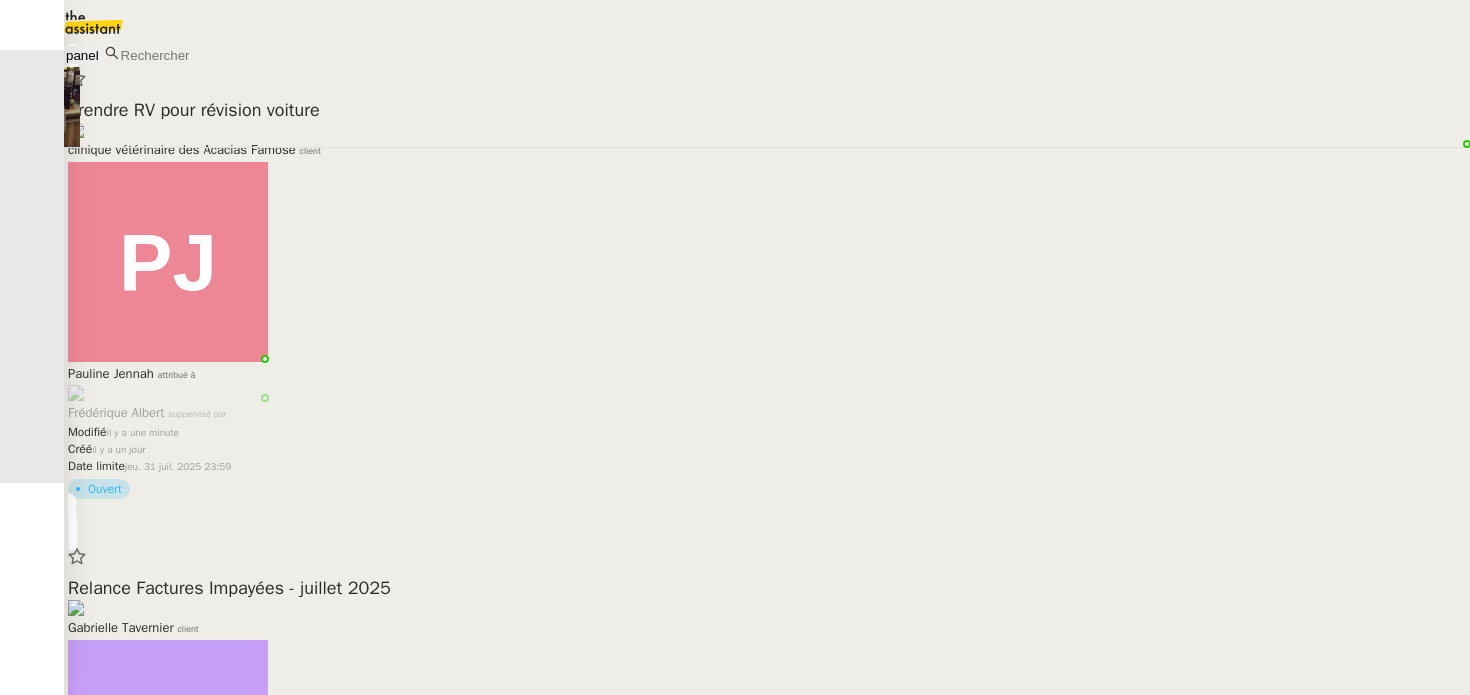 click on "🚨   Confirmer présence sur site demain  David Berrebi    client" at bounding box center [767, 129] 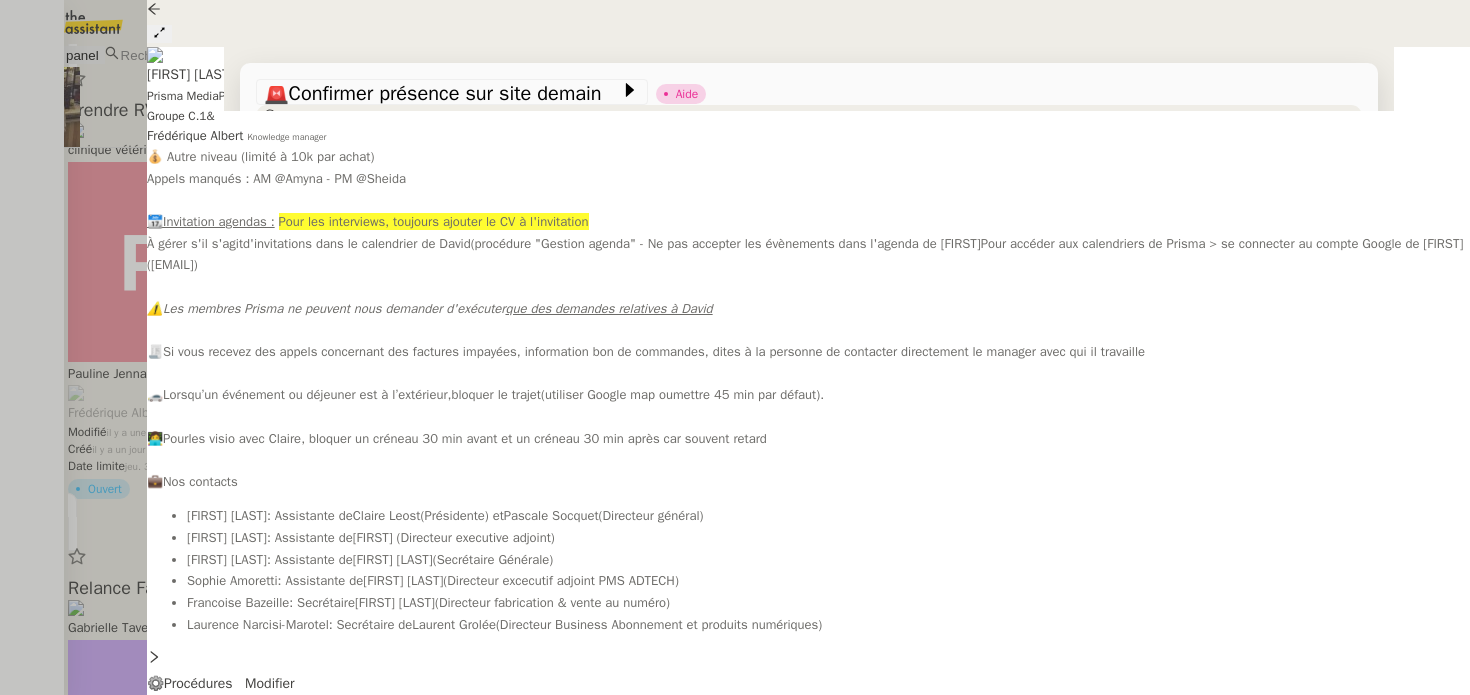 scroll, scrollTop: 296, scrollLeft: 0, axis: vertical 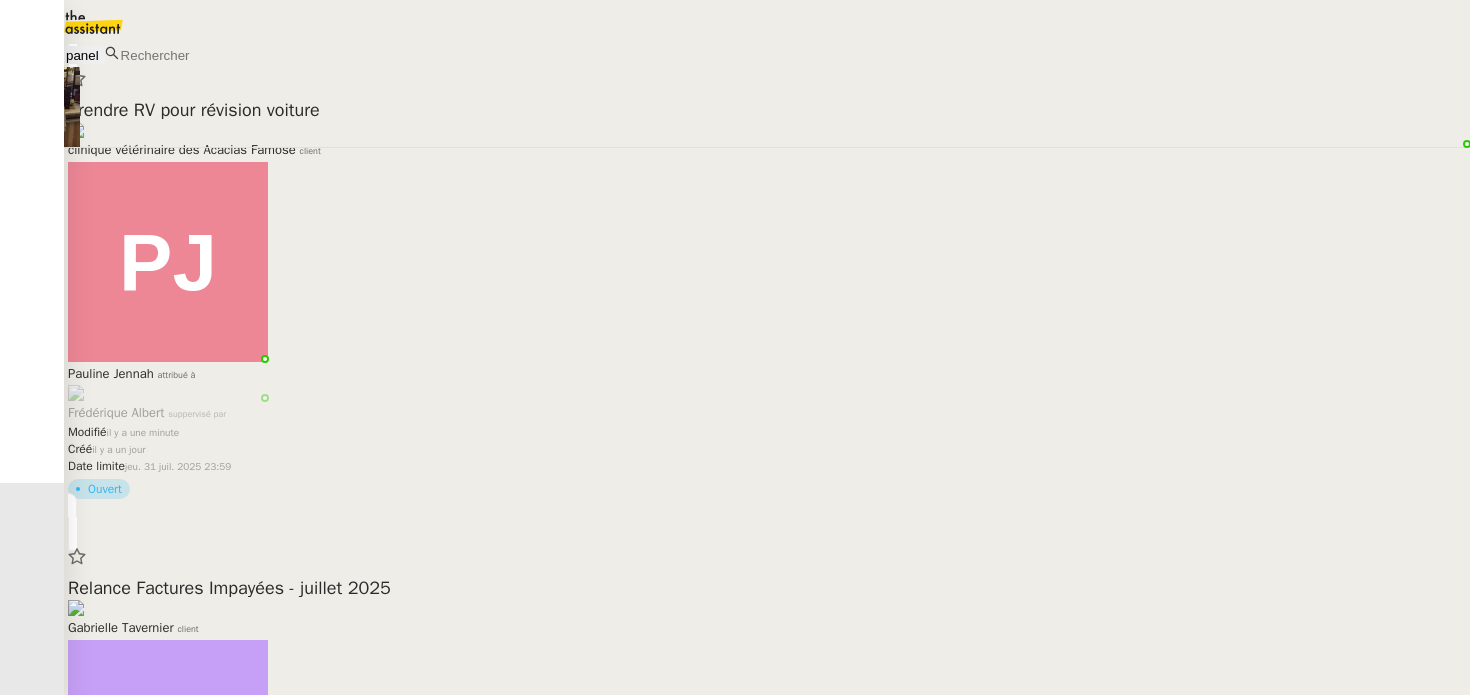 click on "Trouver une société de nettoyage pour les clims" at bounding box center [767, 110] 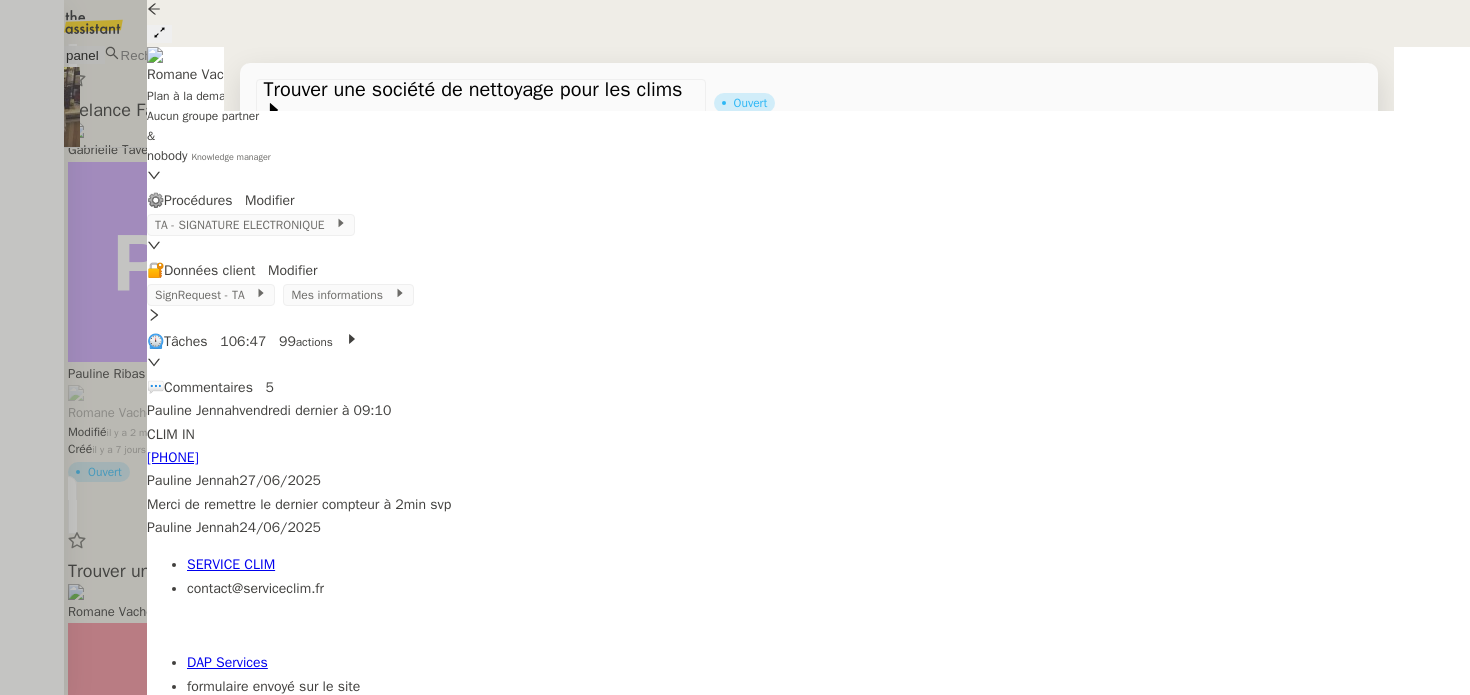 scroll, scrollTop: 241, scrollLeft: 0, axis: vertical 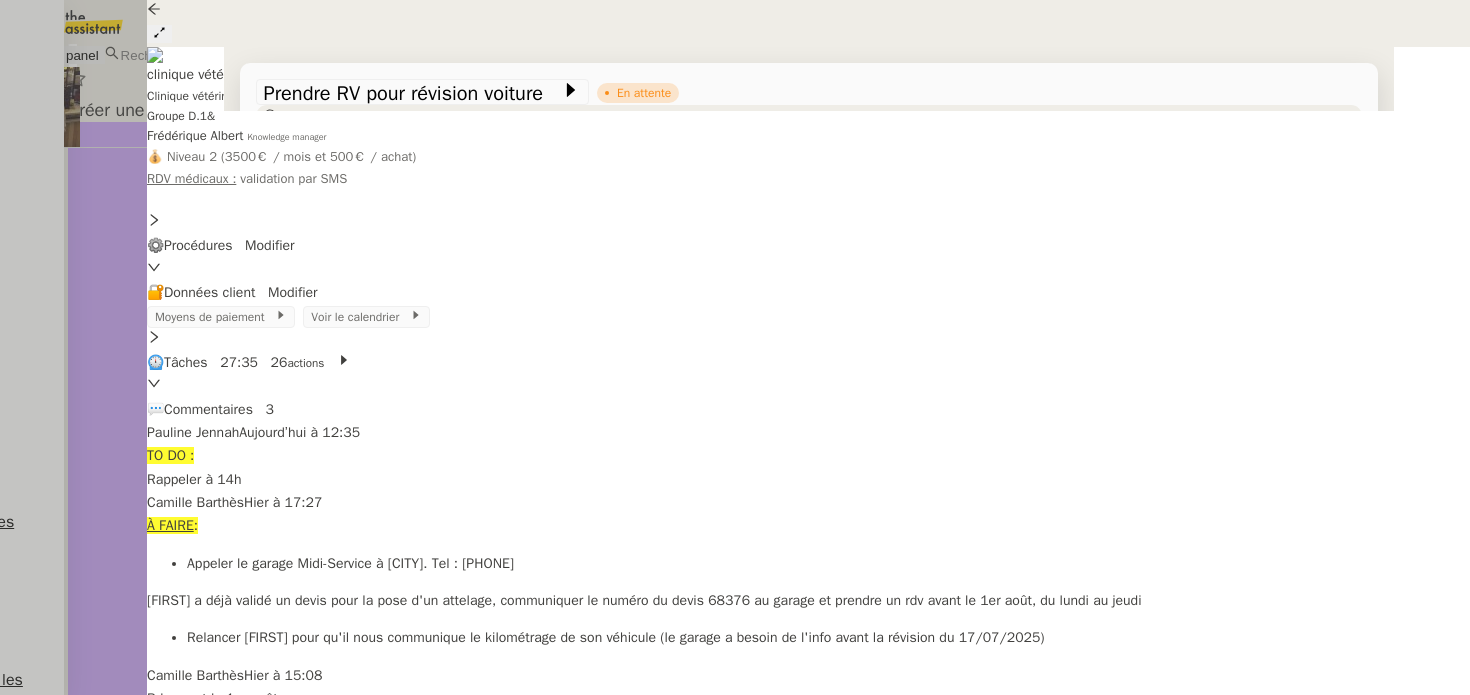click at bounding box center [735, 347] 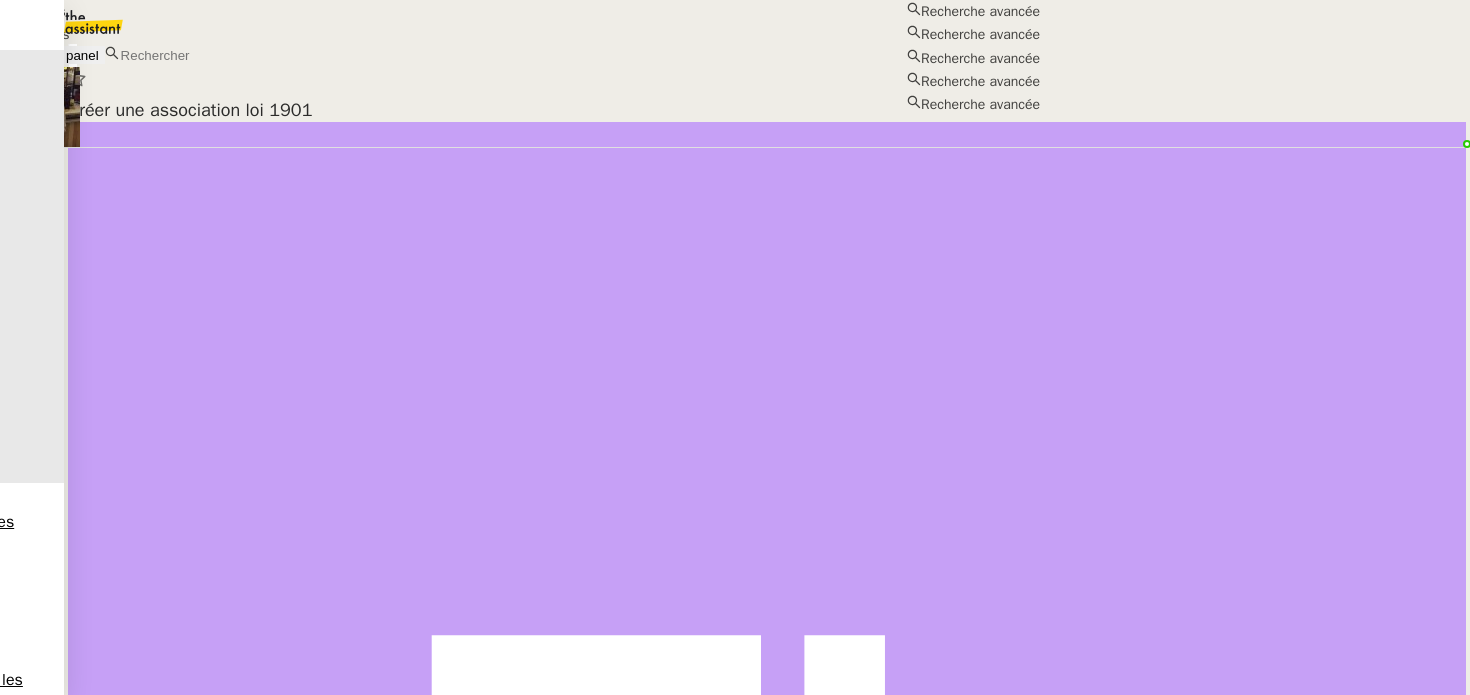 click at bounding box center [205, 55] 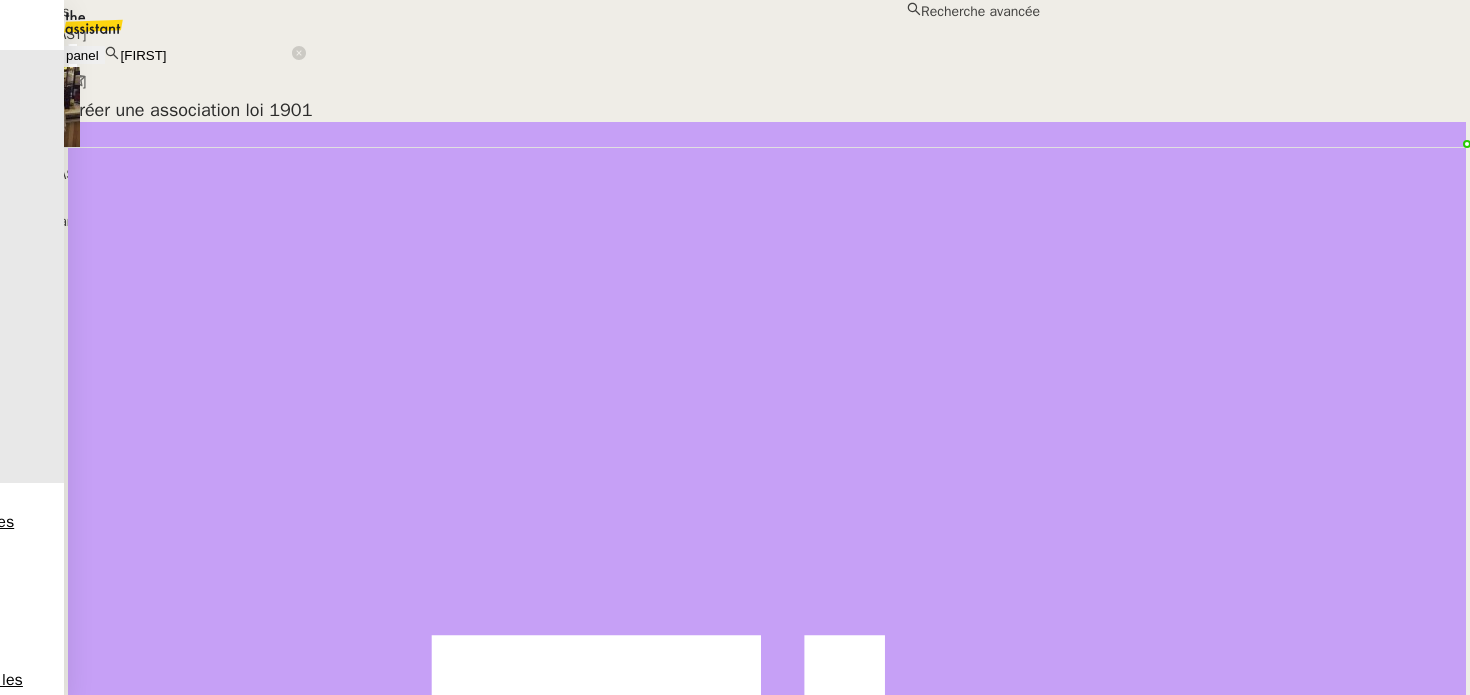 type on "romain" 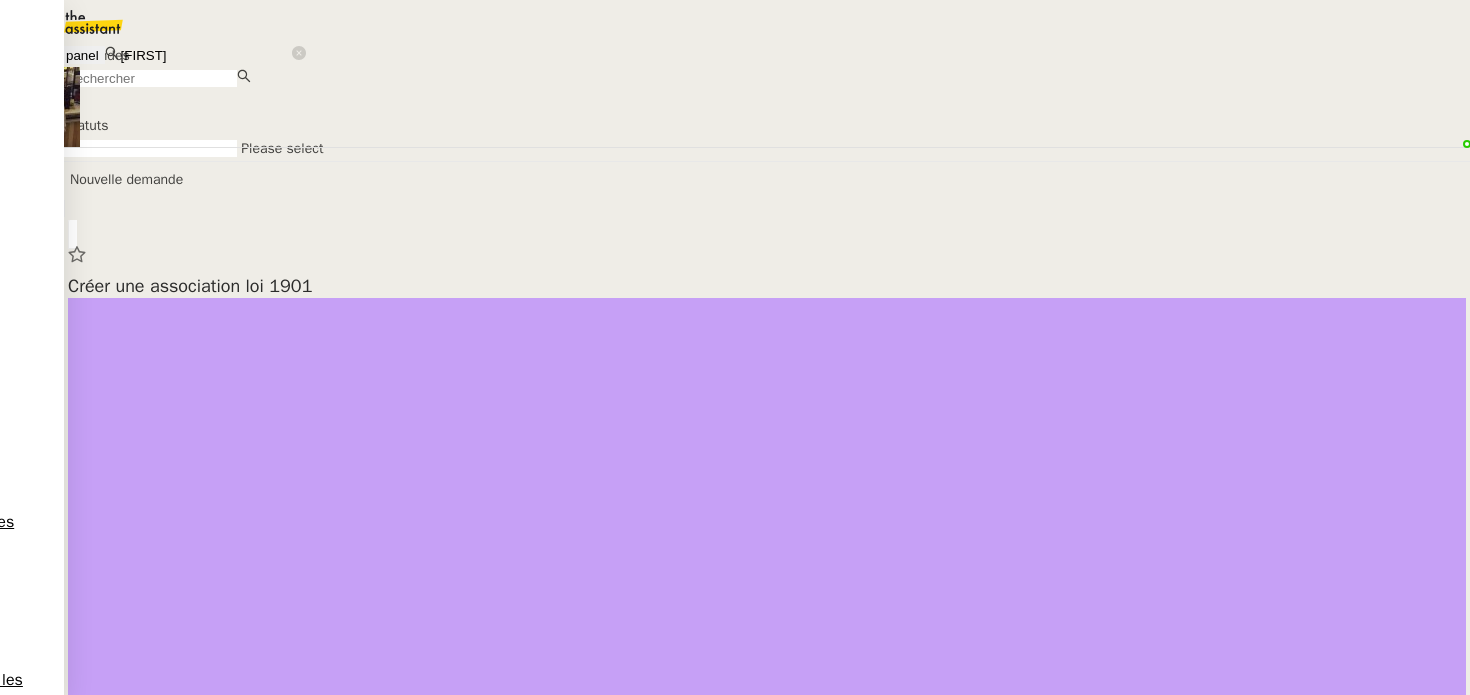 click at bounding box center (150, 78) 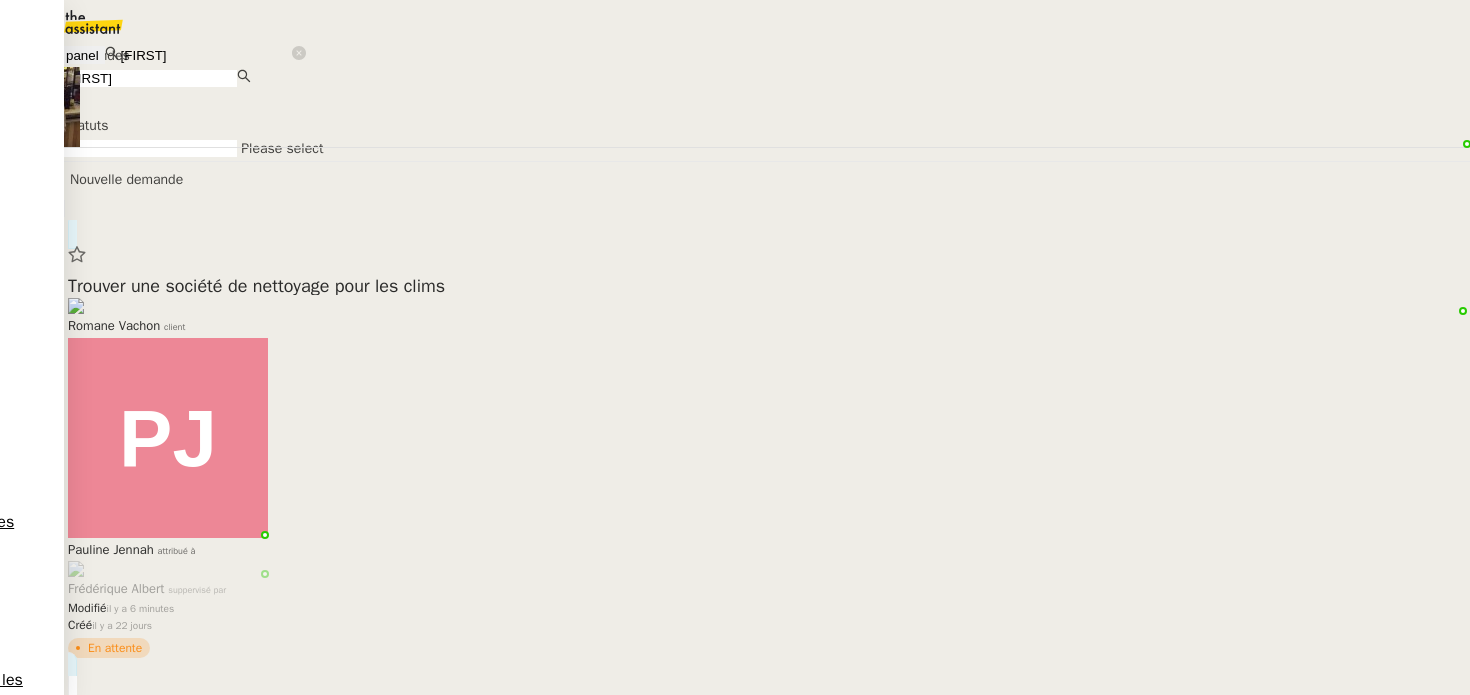 type on "romane" 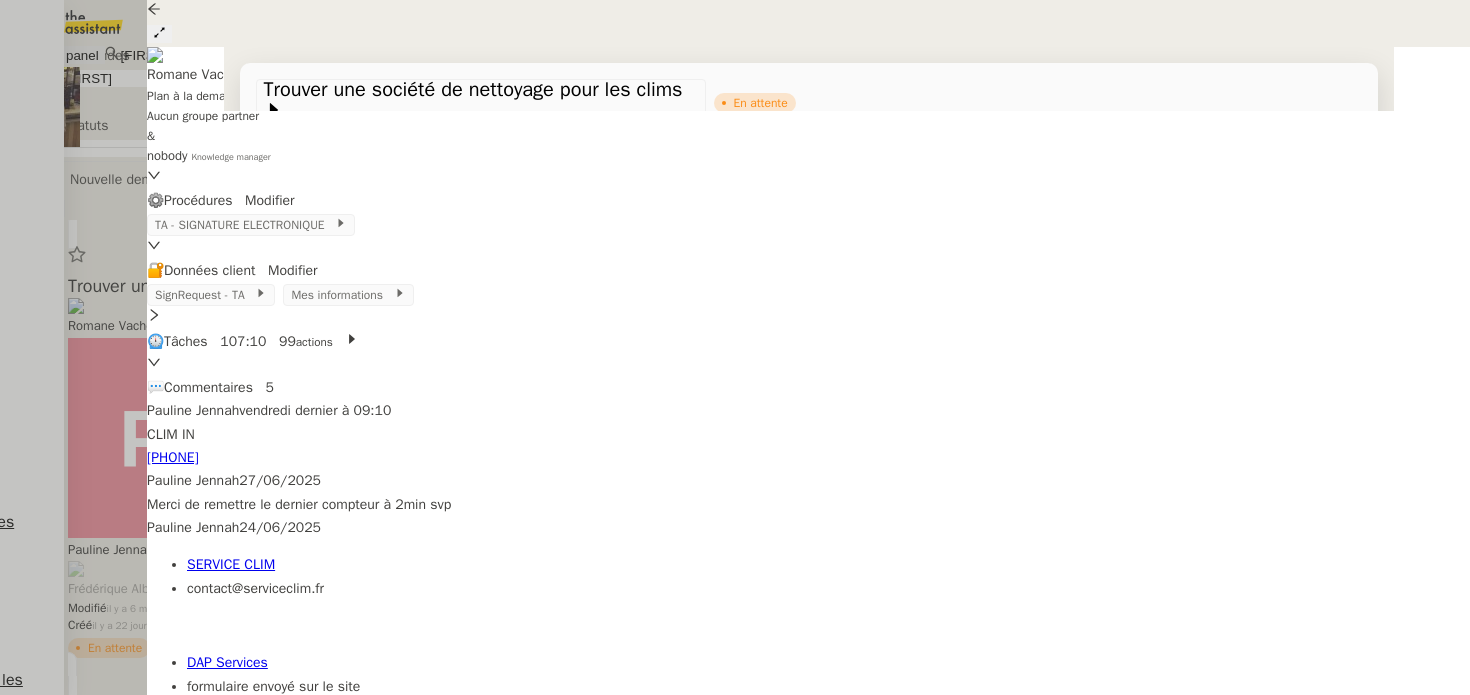 click at bounding box center [159, 32] 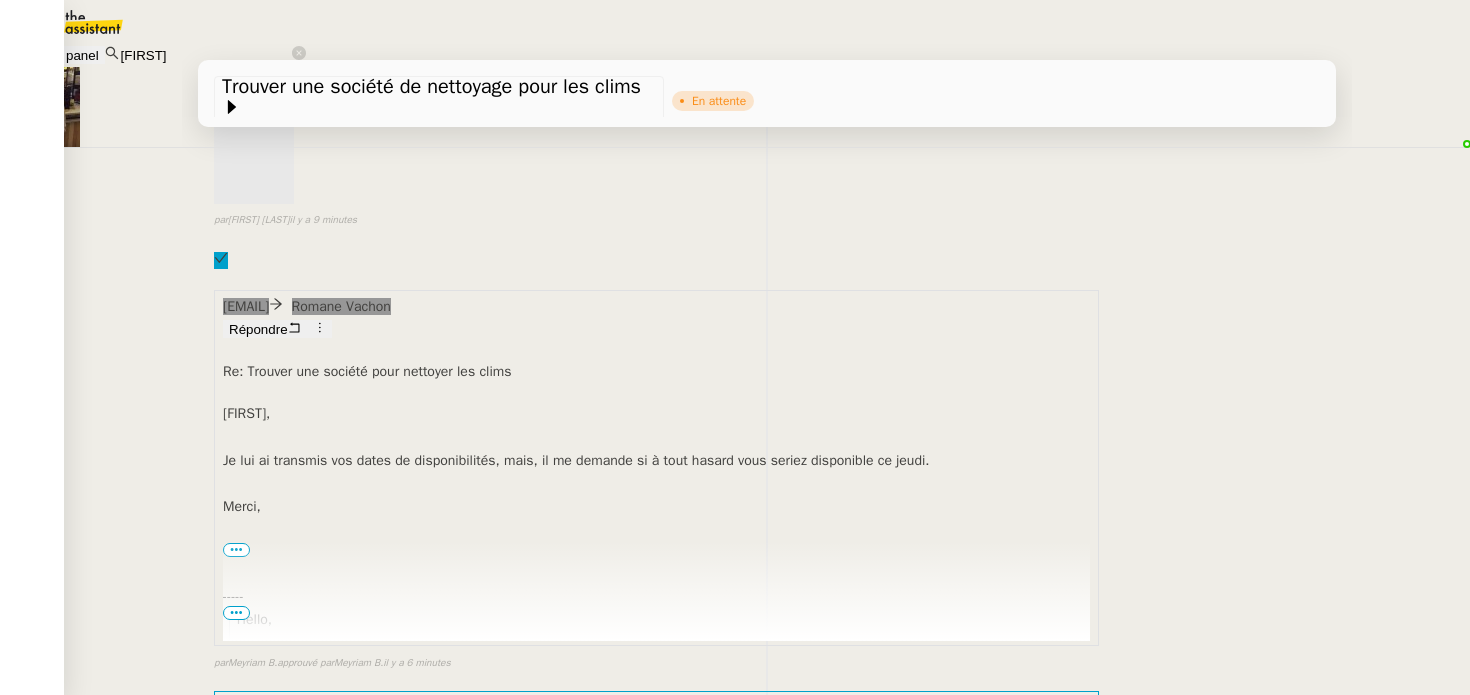 scroll, scrollTop: 378, scrollLeft: 0, axis: vertical 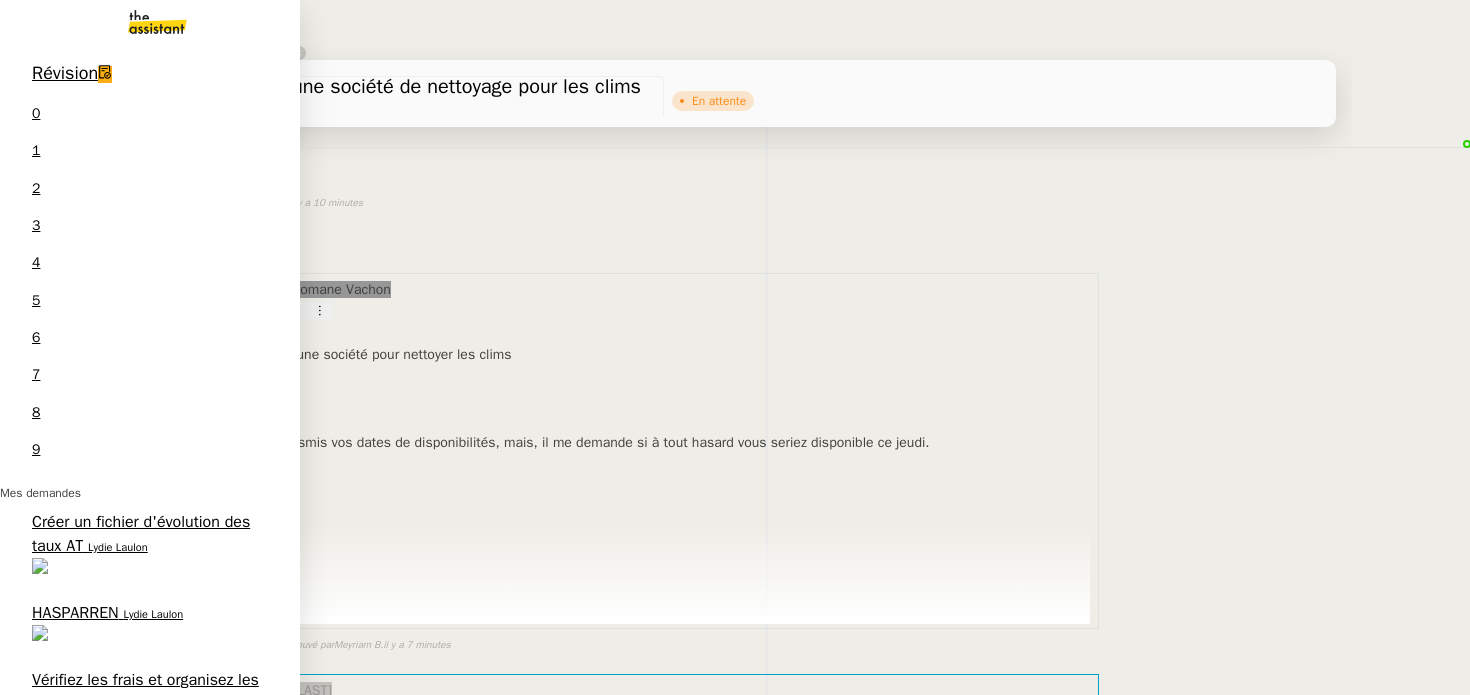 click on "Révision" at bounding box center (65, 73) 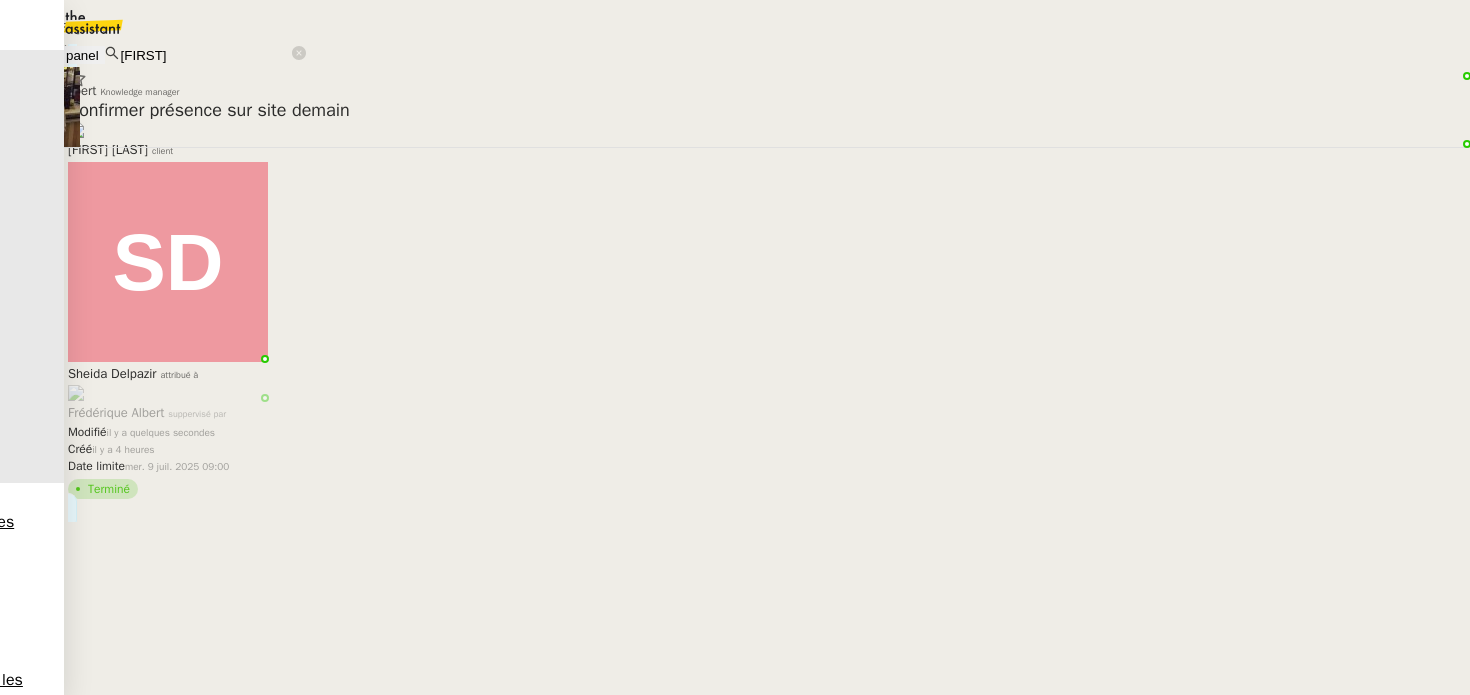 click on "David Berrebi    client" at bounding box center (767, 141) 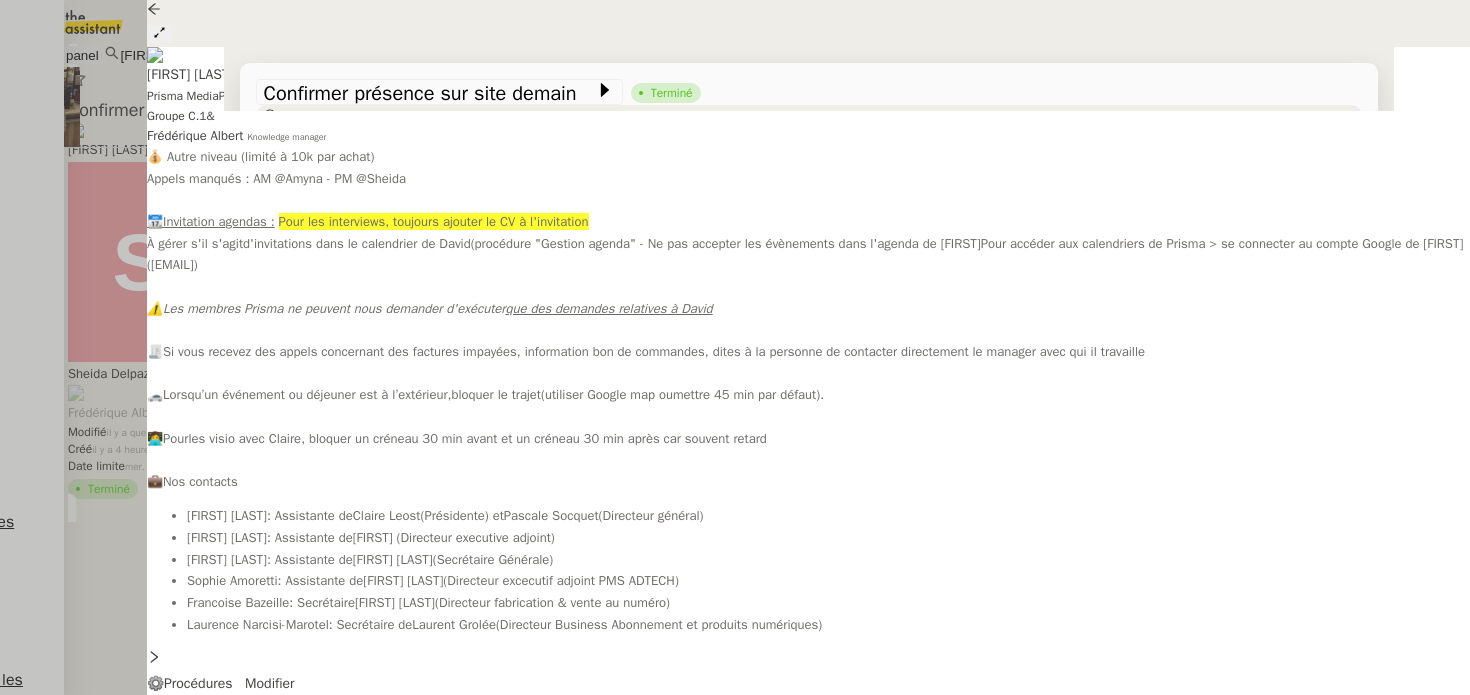 scroll, scrollTop: 212, scrollLeft: 0, axis: vertical 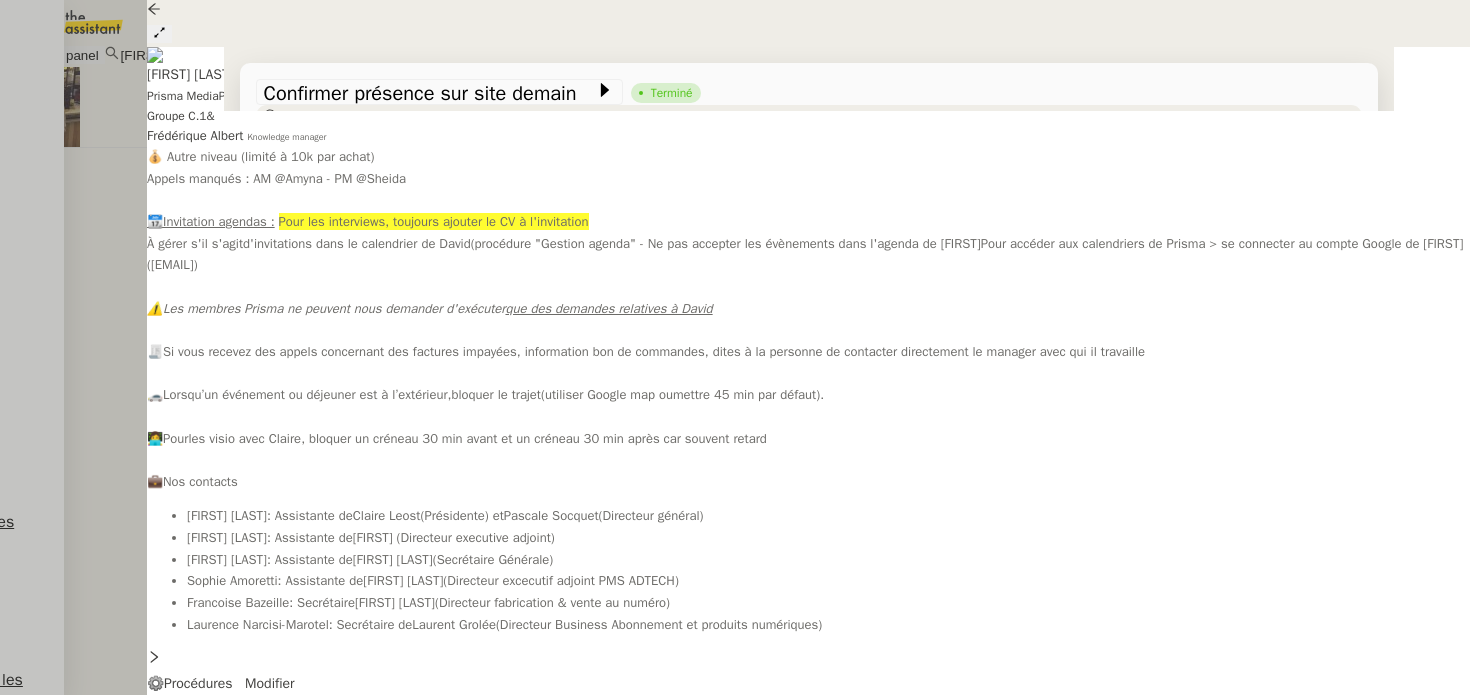 click at bounding box center (159, 34) 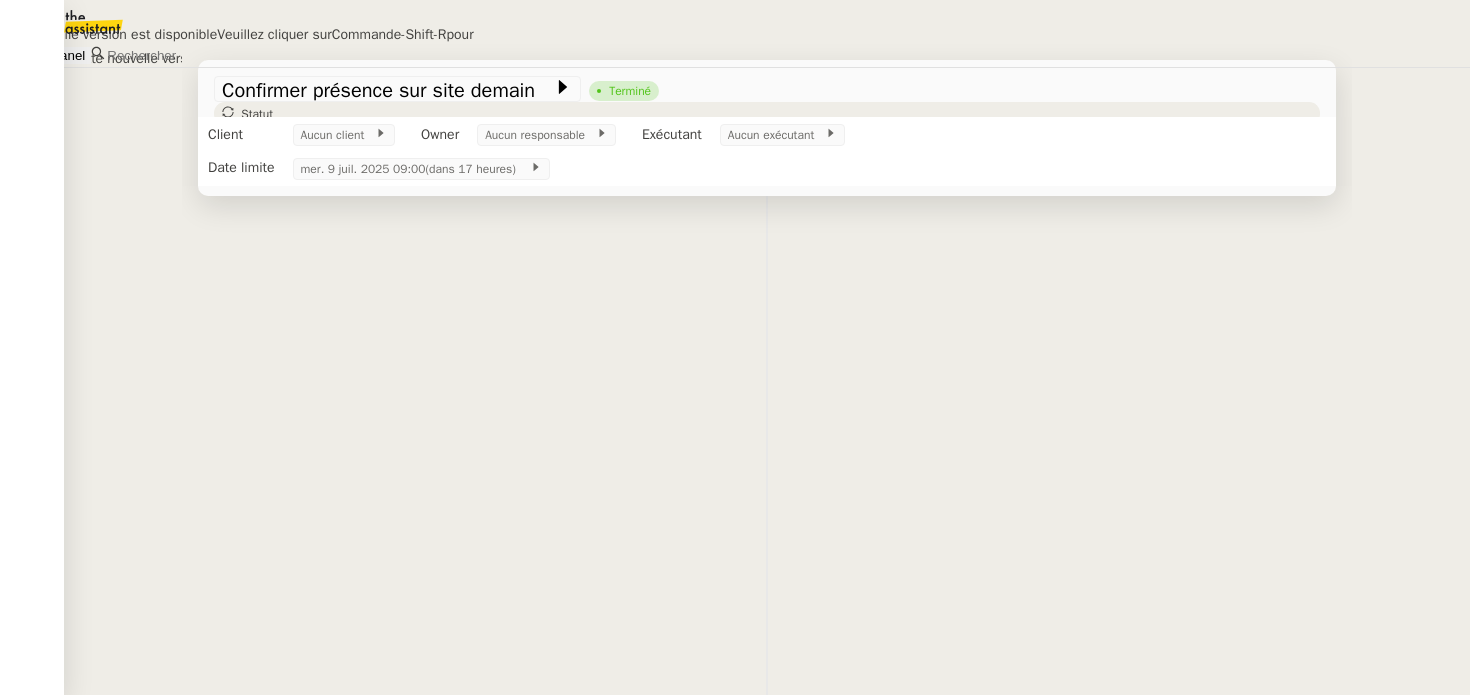 scroll, scrollTop: 0, scrollLeft: 0, axis: both 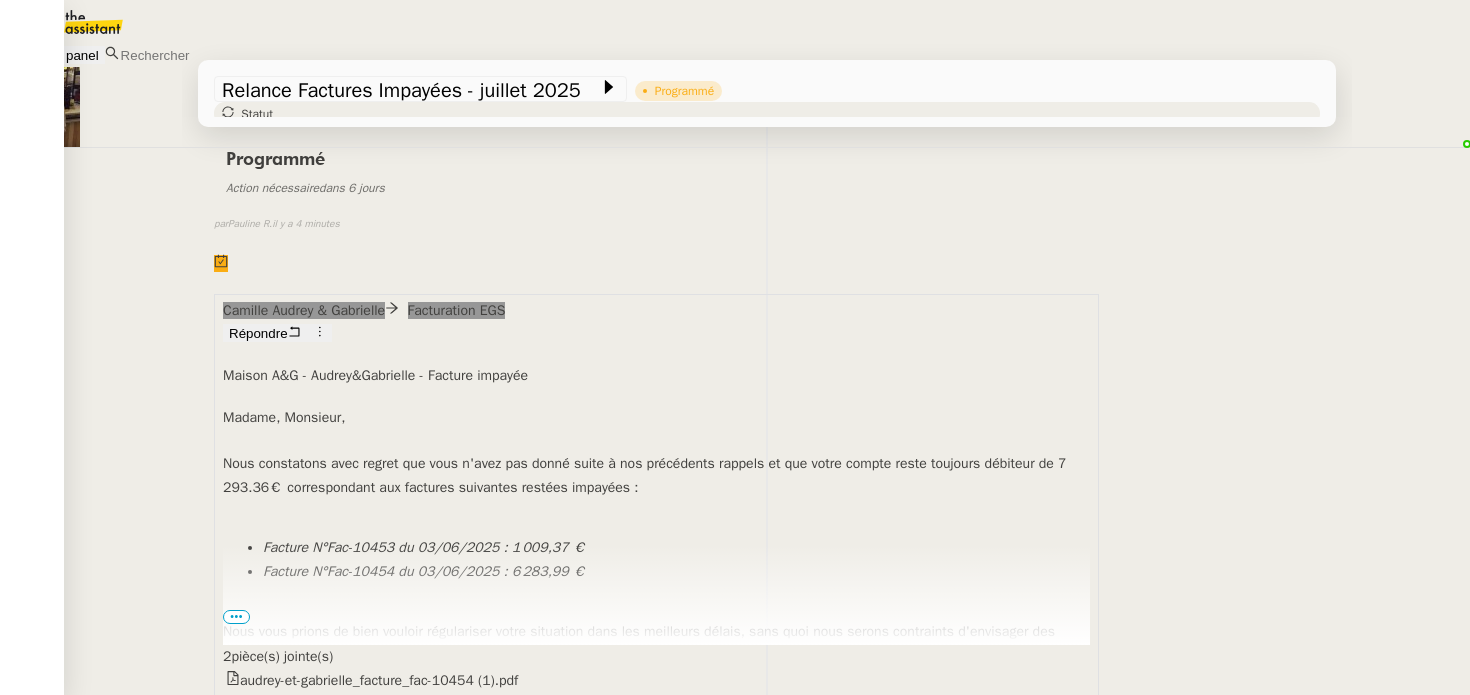 click on "•••" at bounding box center [236, 617] 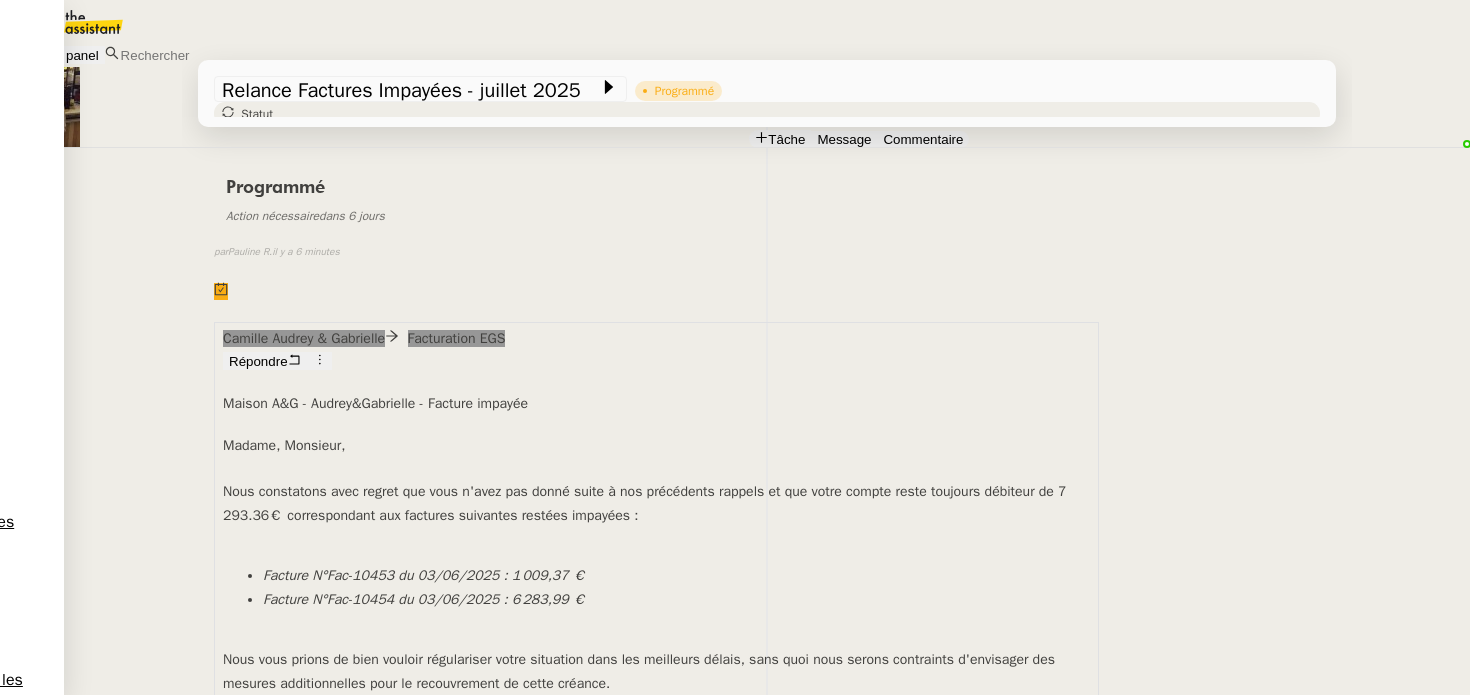 scroll, scrollTop: 0, scrollLeft: 0, axis: both 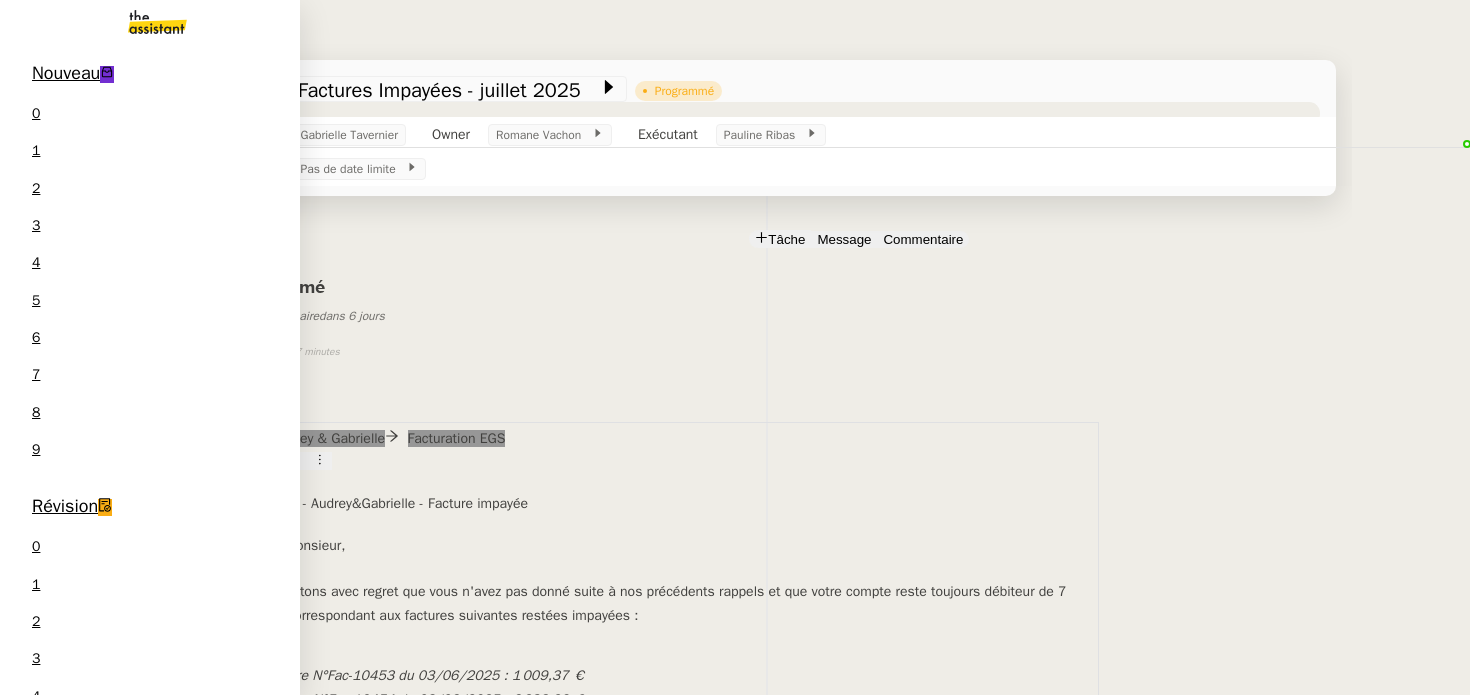 click on "Révision" at bounding box center [65, 506] 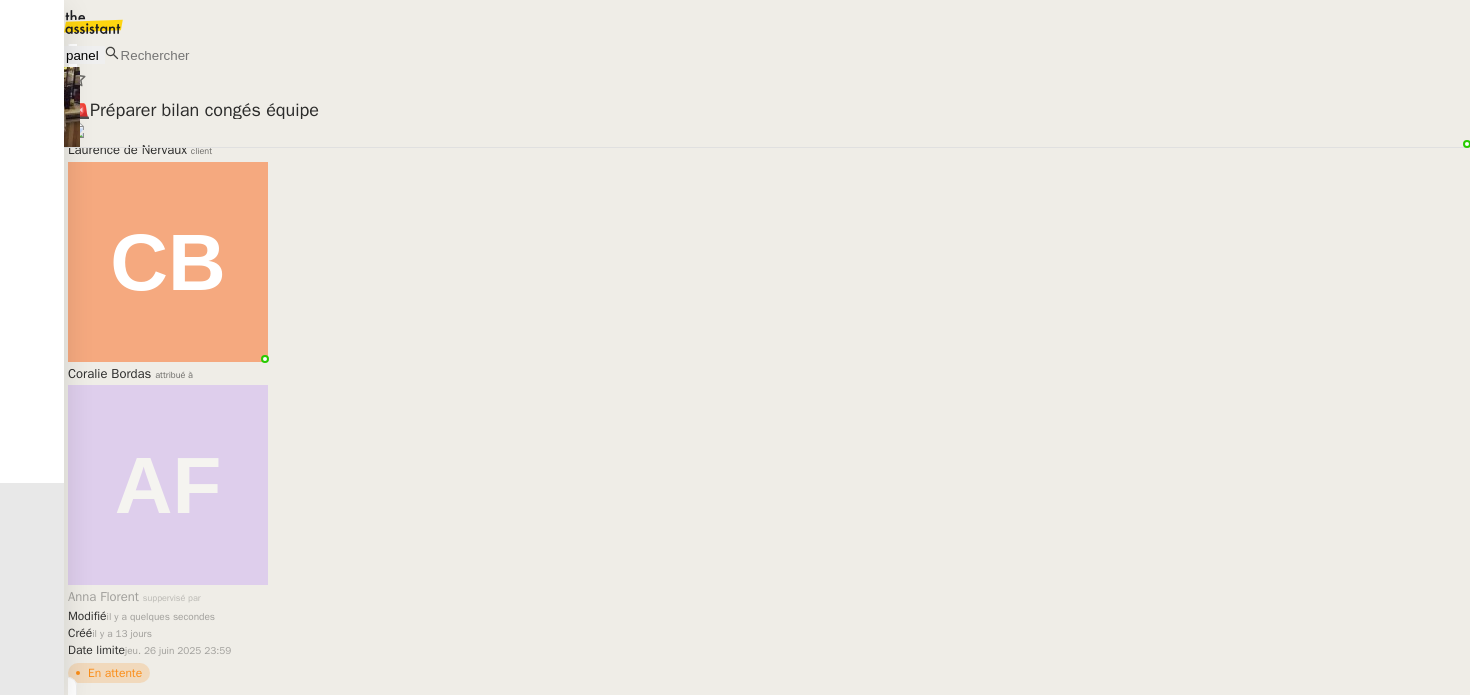 click on "Eléments Pennylanne - Janvier Mai 2025  Gabrielle Tavernier    client" at bounding box center [767, 129] 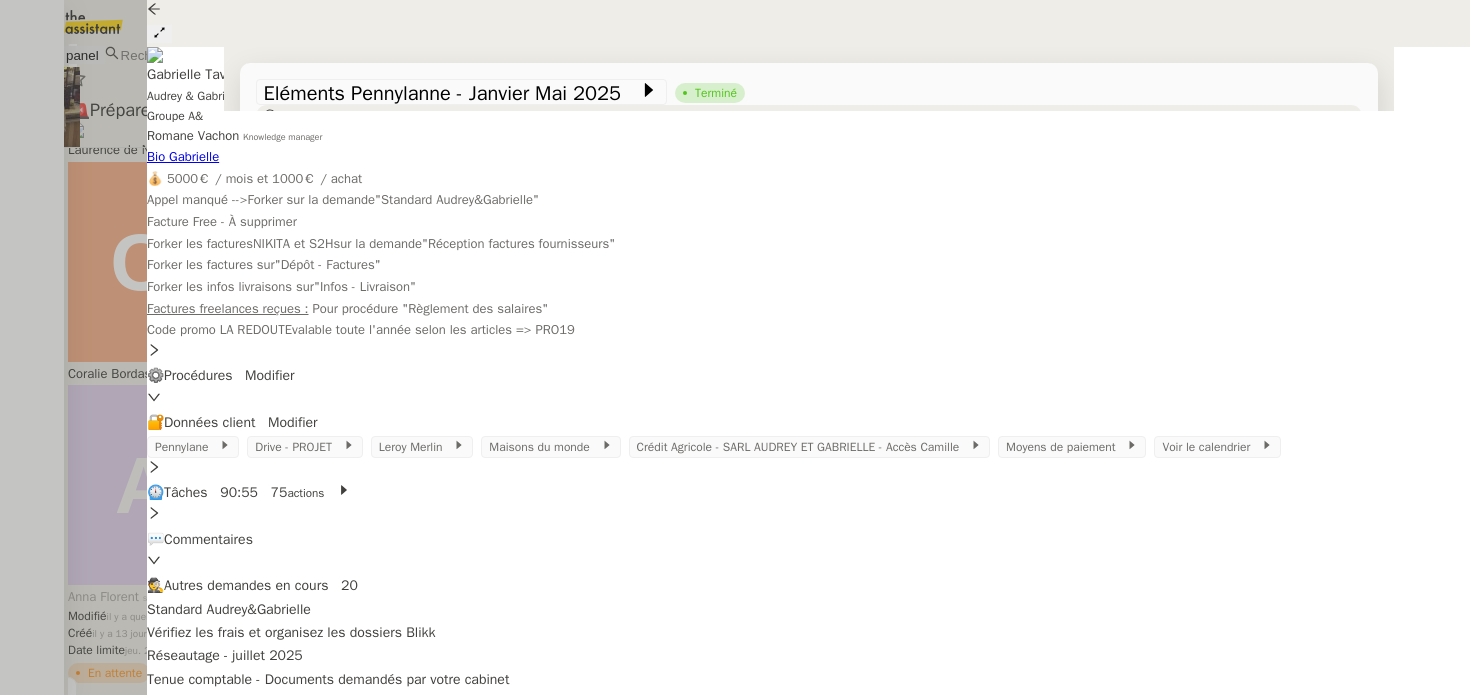 scroll, scrollTop: 229, scrollLeft: 0, axis: vertical 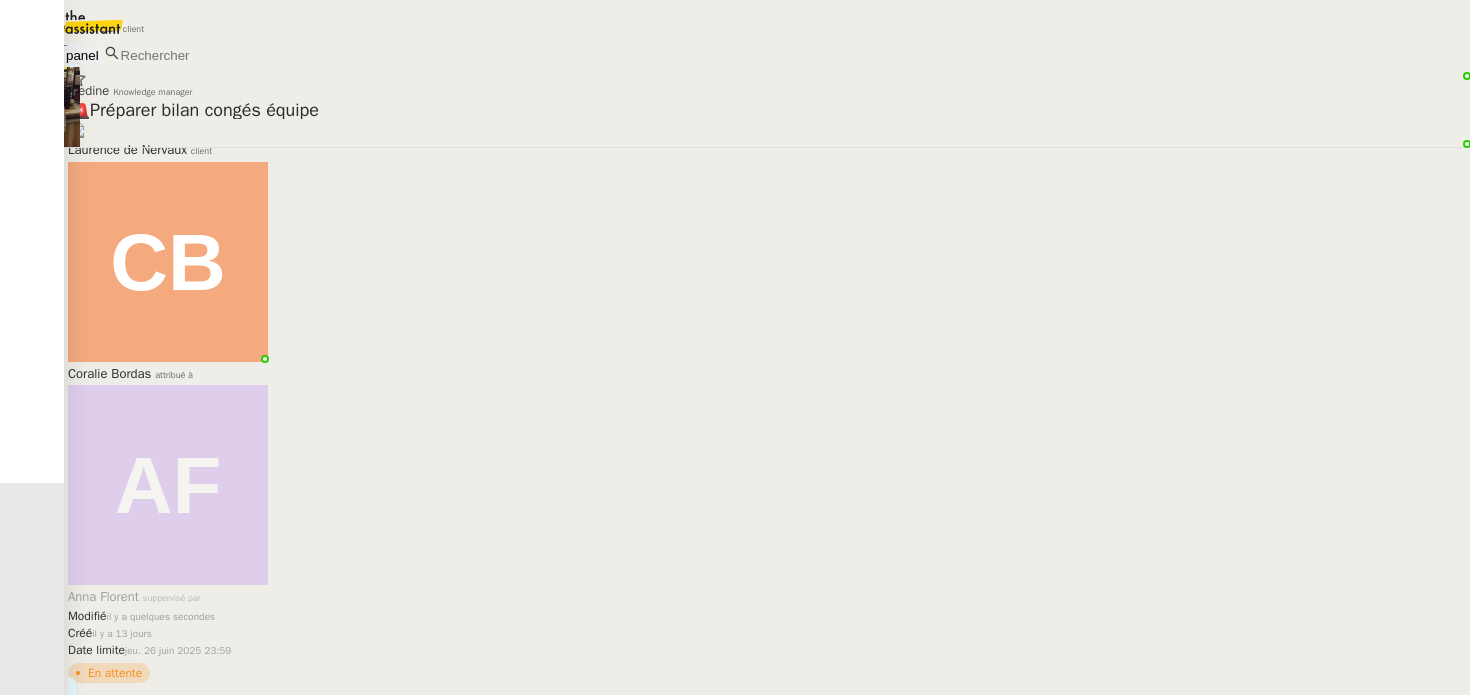 click on "Laurence de Nervaux" at bounding box center [127, 149] 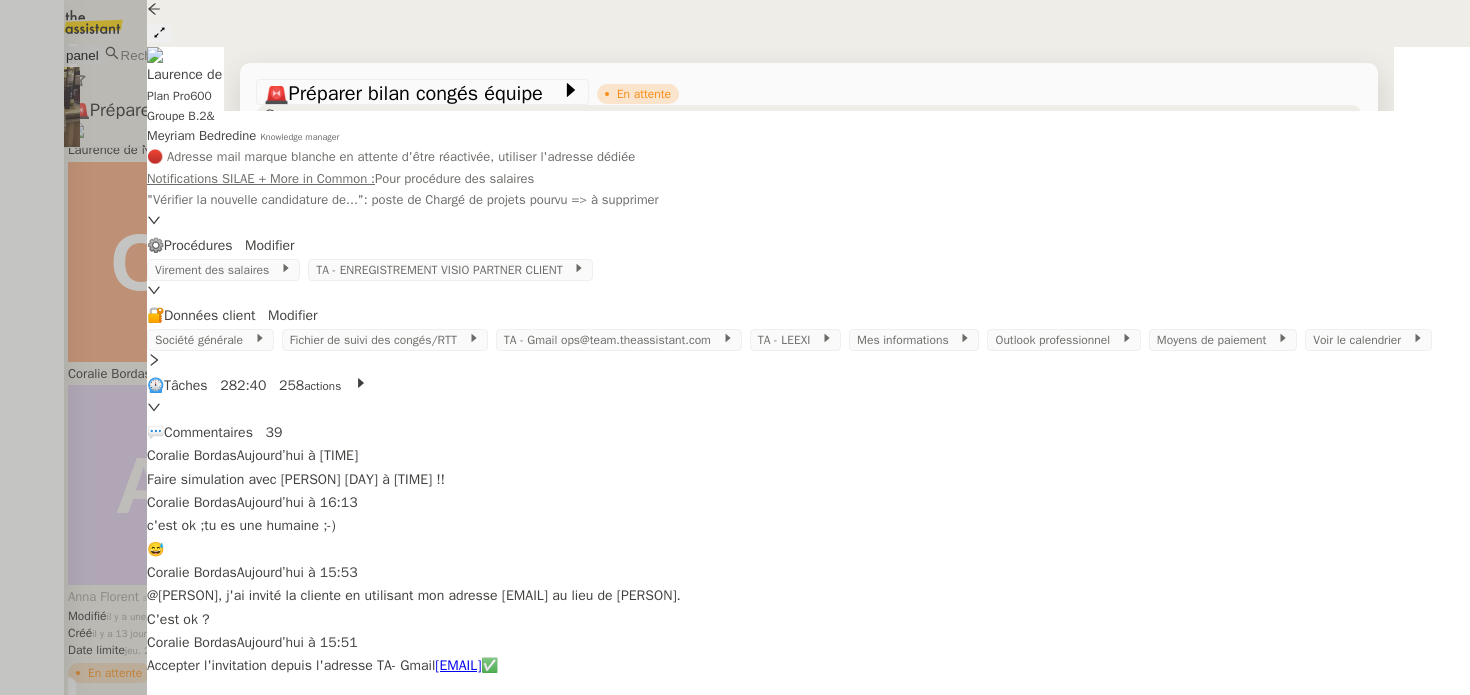 scroll, scrollTop: 581, scrollLeft: 0, axis: vertical 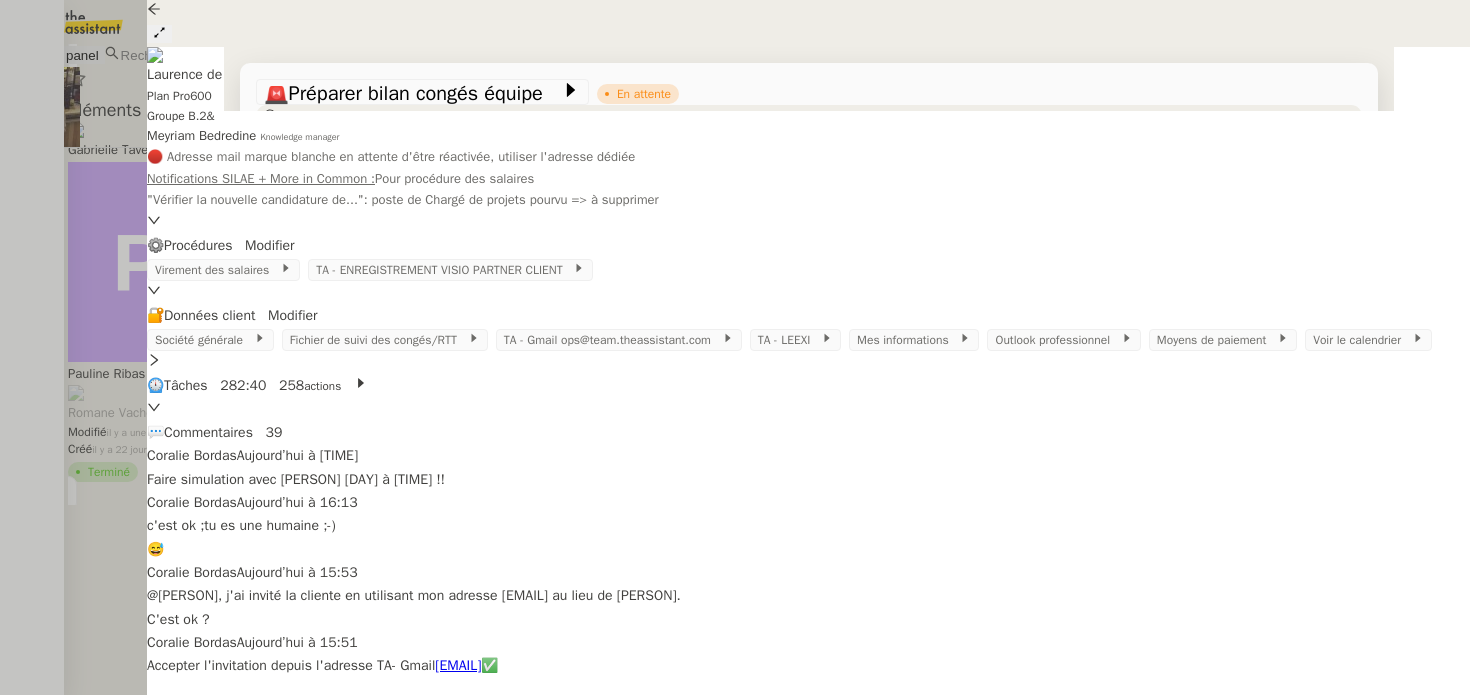 click on "c'est ok ;tu es une humaine ;-) 😅 Privé false par   Coralie B.   il y a 11 minutes" at bounding box center (809, 836) 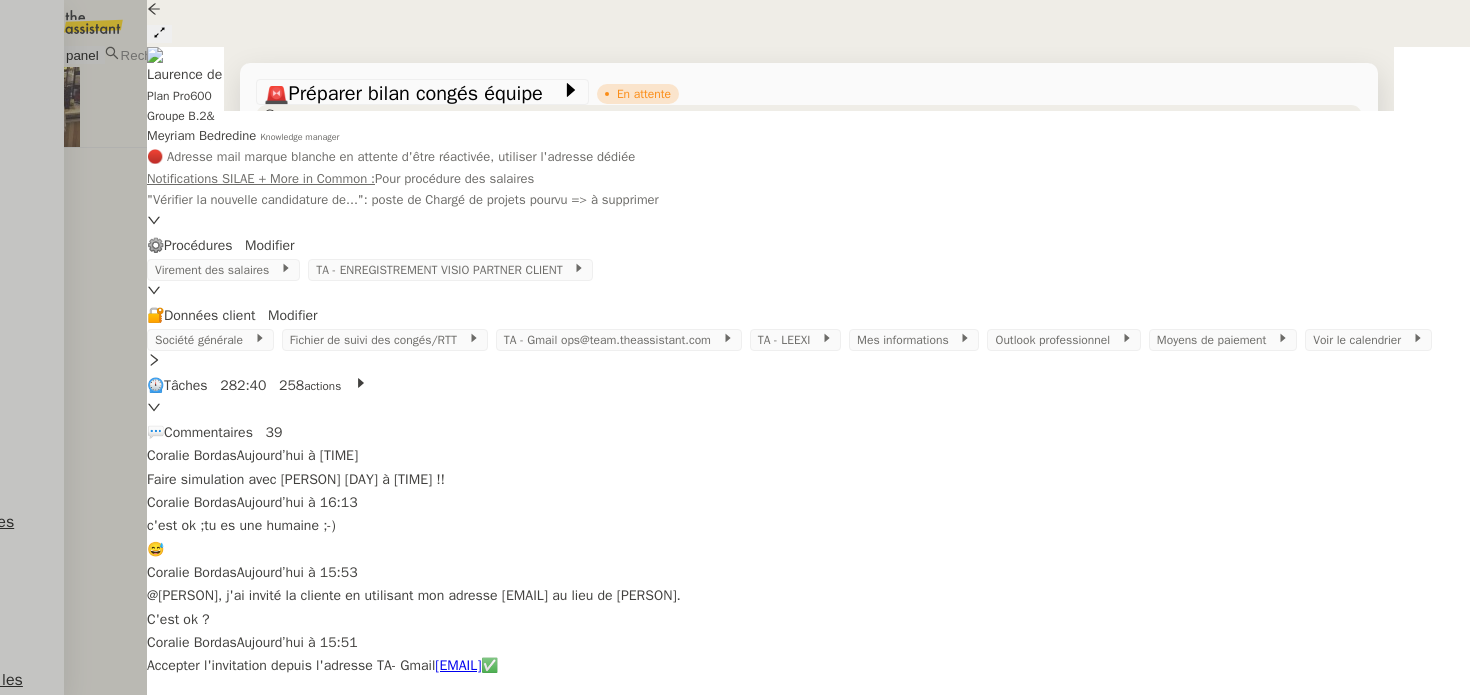 scroll, scrollTop: 3095, scrollLeft: 0, axis: vertical 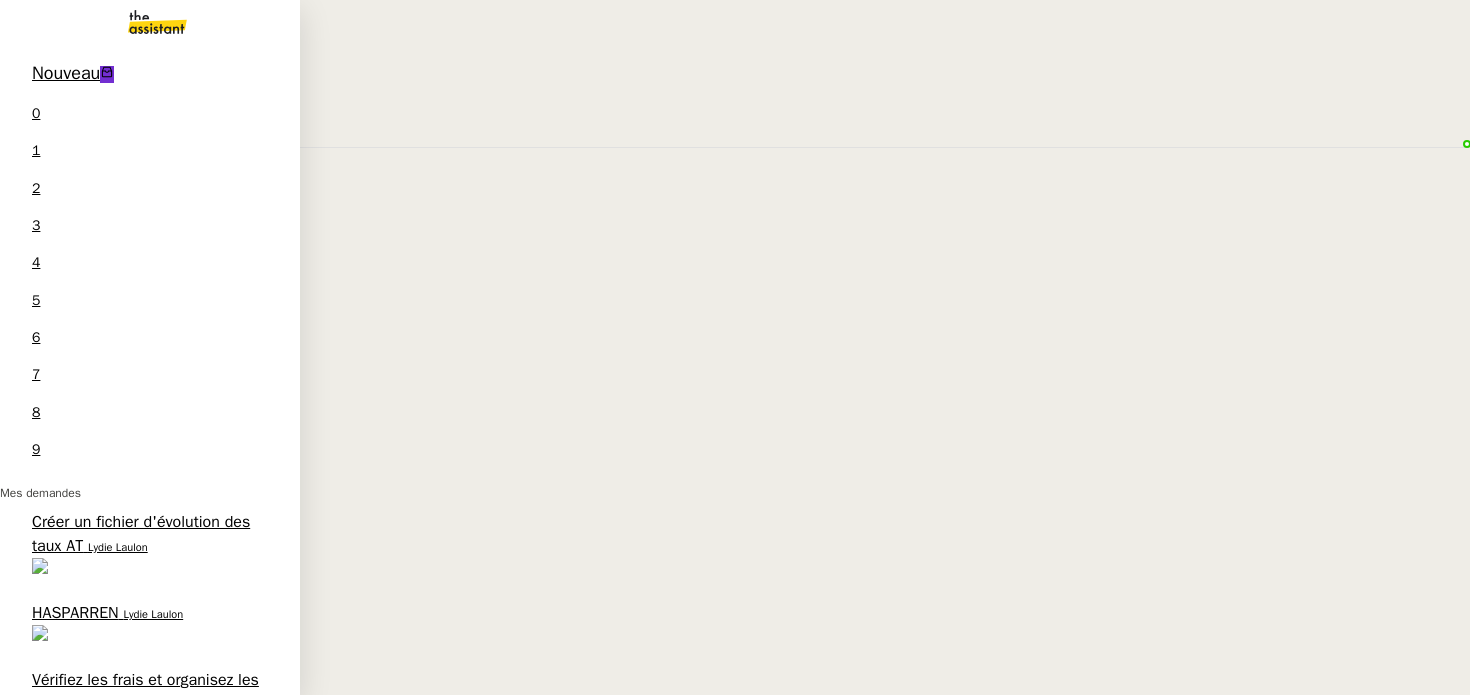 click on "HASPARREN" at bounding box center (75, 613) 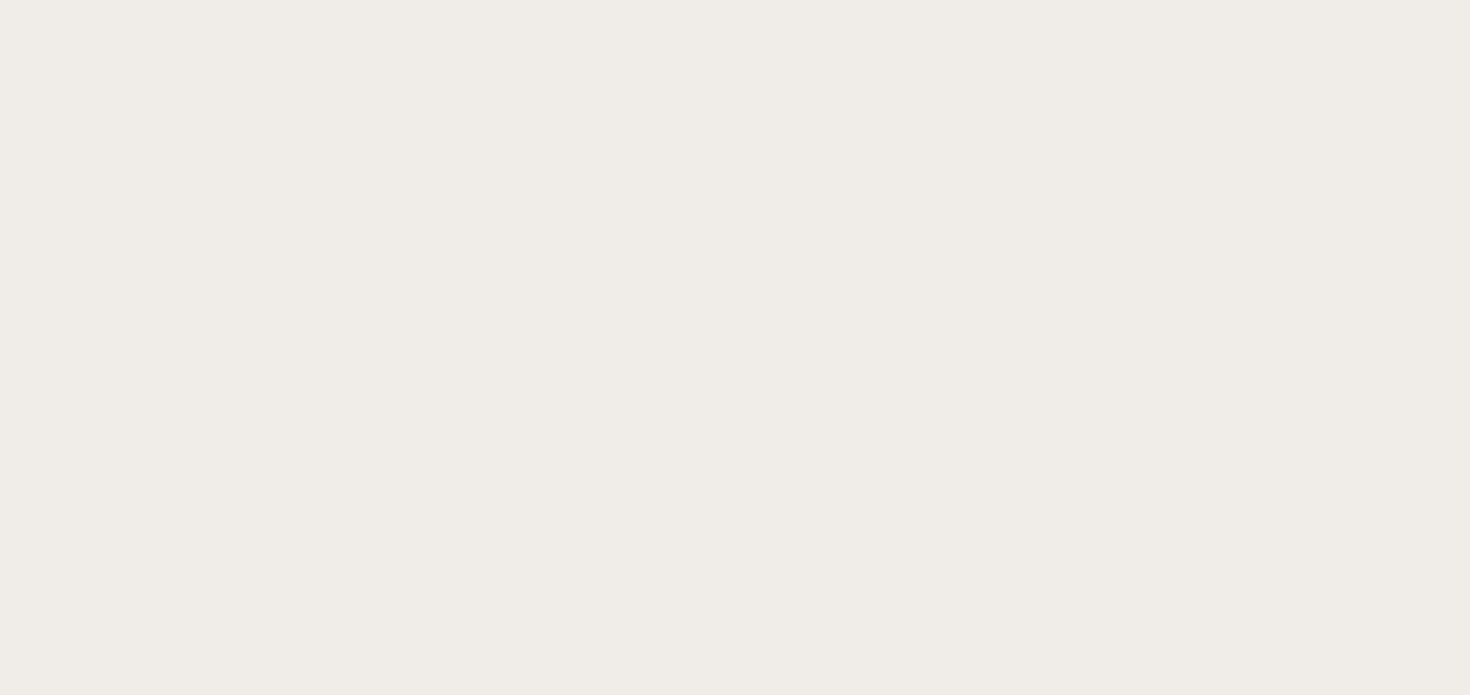 scroll, scrollTop: 0, scrollLeft: 0, axis: both 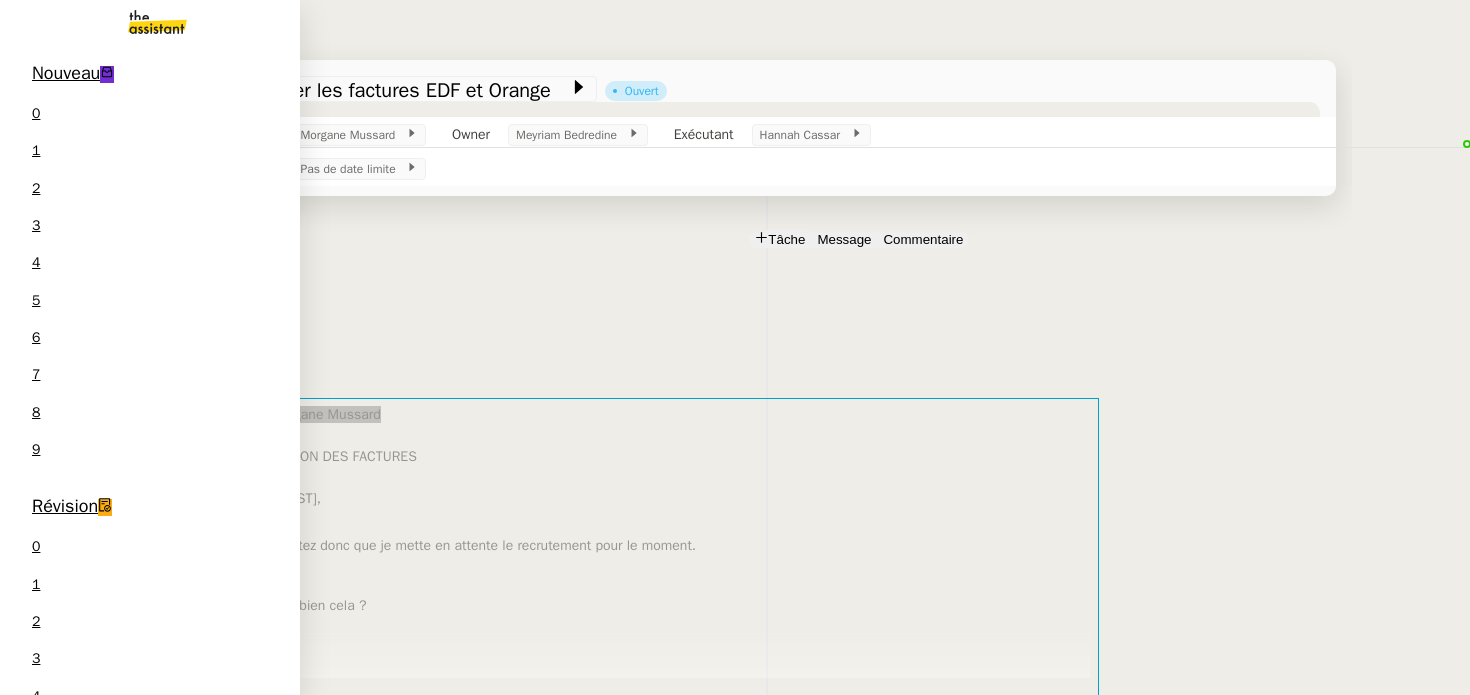 click on "Nouveau" at bounding box center (66, 73) 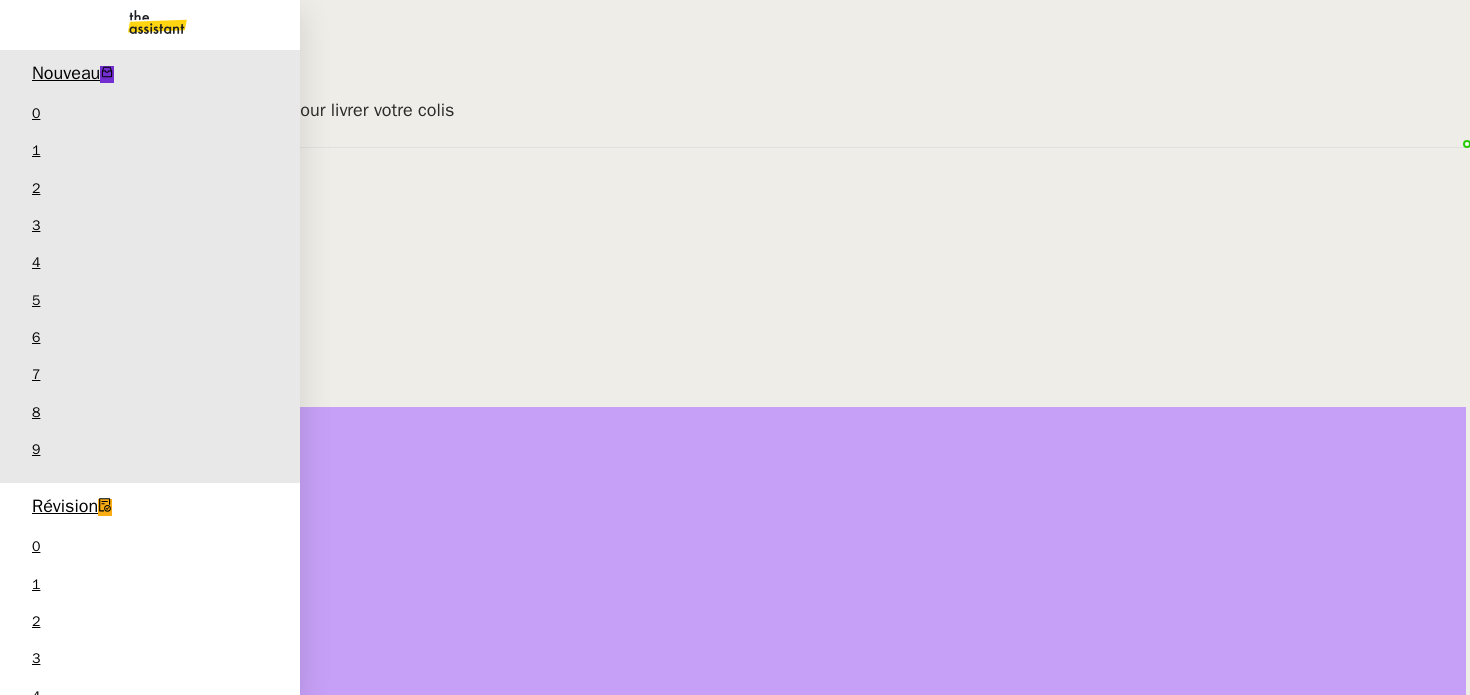 click on "Révision" at bounding box center [65, 506] 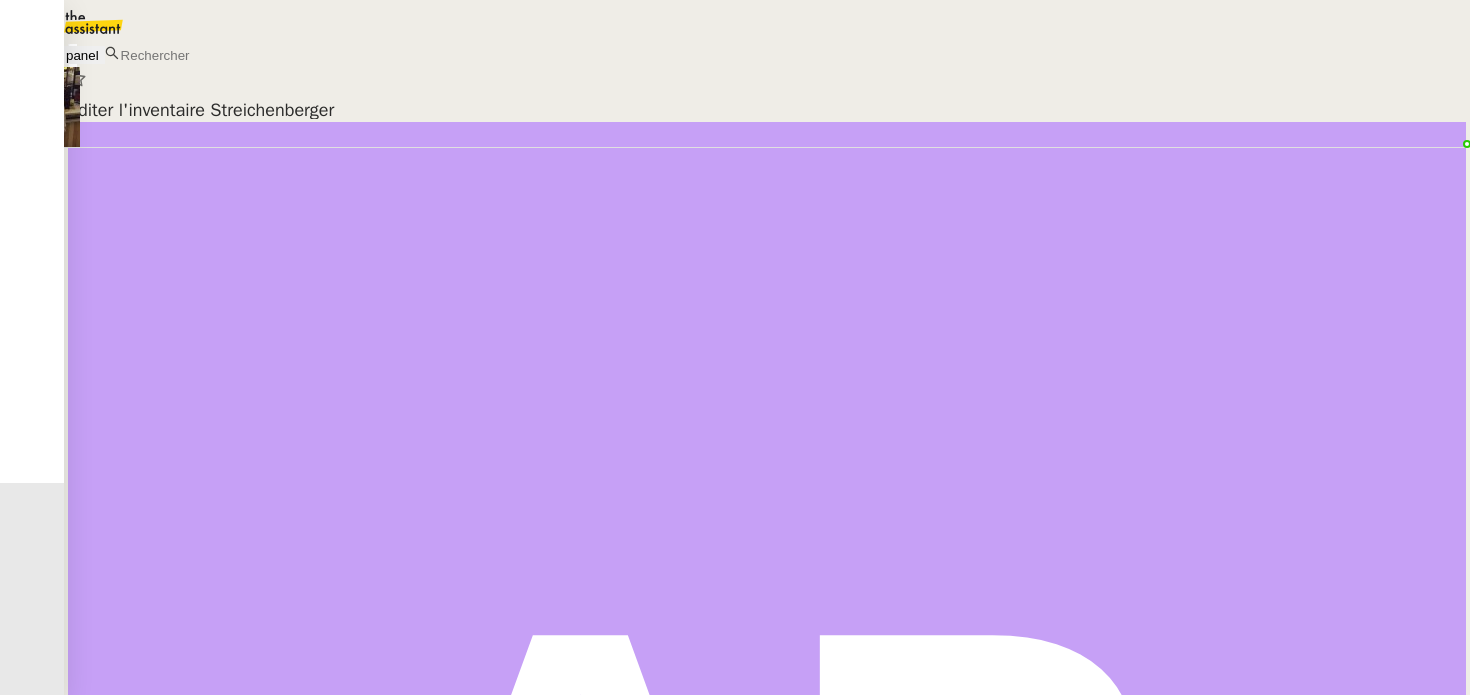 click on "[FIRST] PSPI    client" at bounding box center (767, 832) 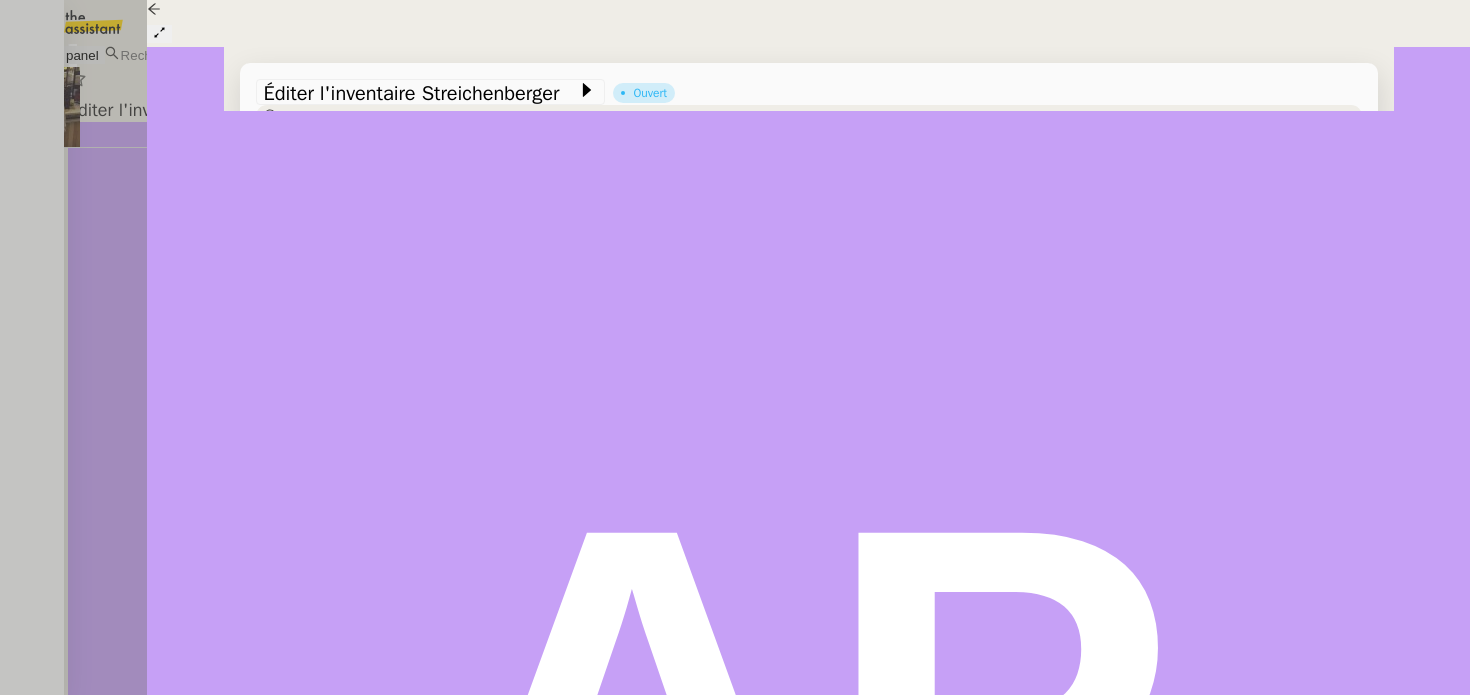 scroll, scrollTop: 646, scrollLeft: 0, axis: vertical 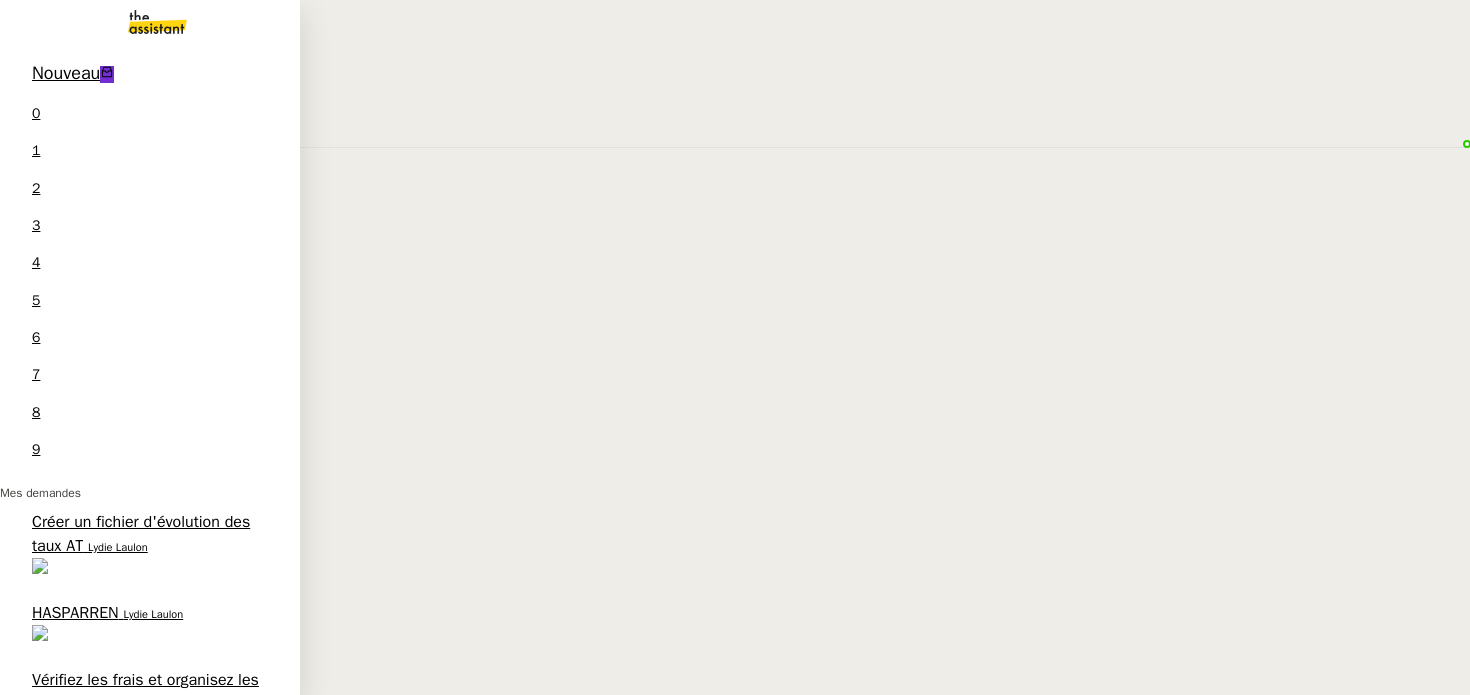 click on "Nouveau" at bounding box center [66, 73] 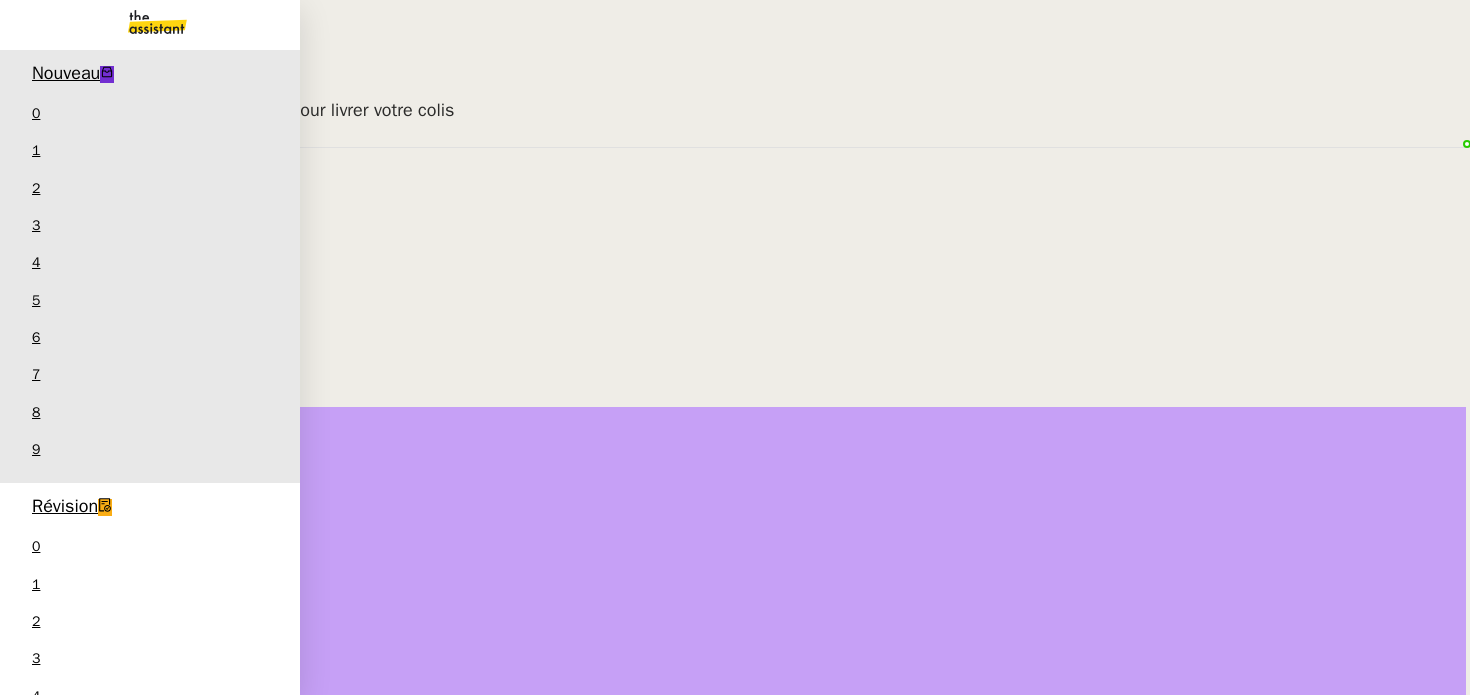 click on "Révision" at bounding box center (65, 506) 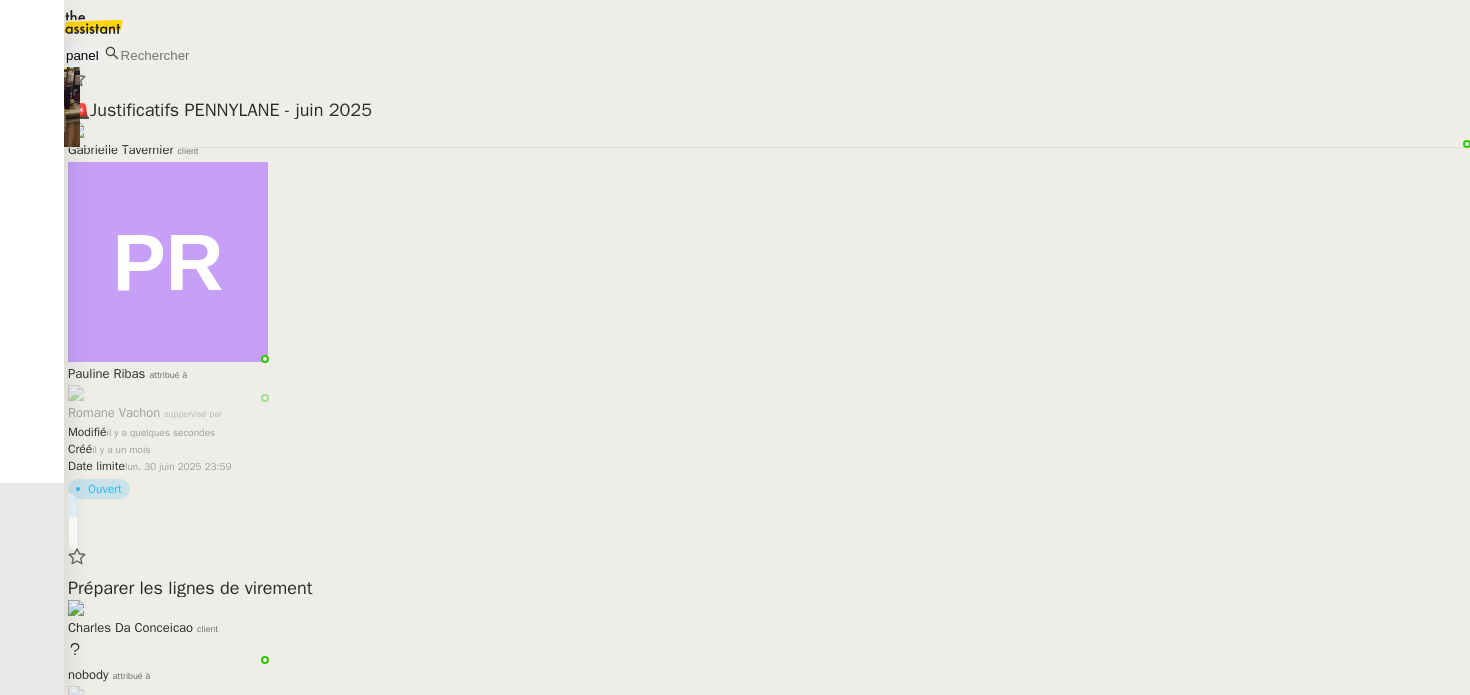 click on "Gabrielle Tavernier    client" at bounding box center [767, 141] 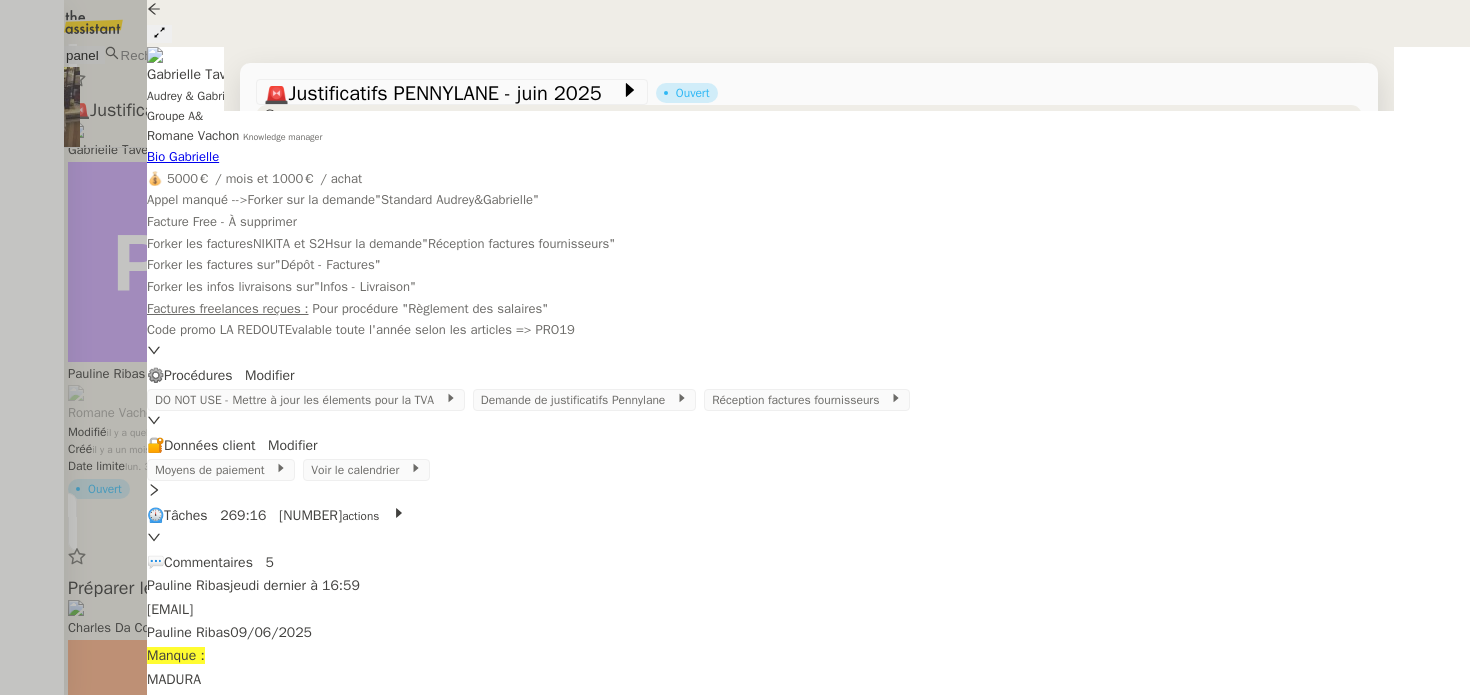 click at bounding box center [735, 347] 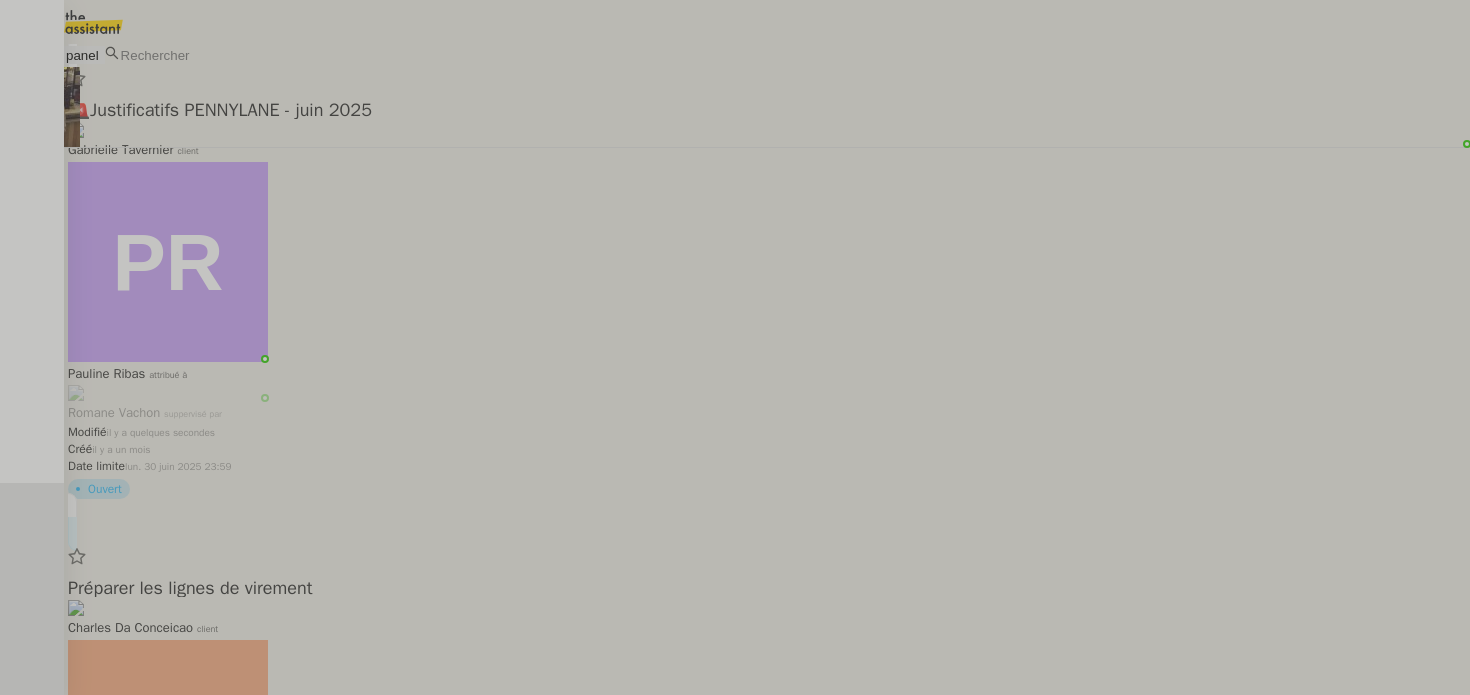 click on "Préparer les lignes de virement" at bounding box center [767, 110] 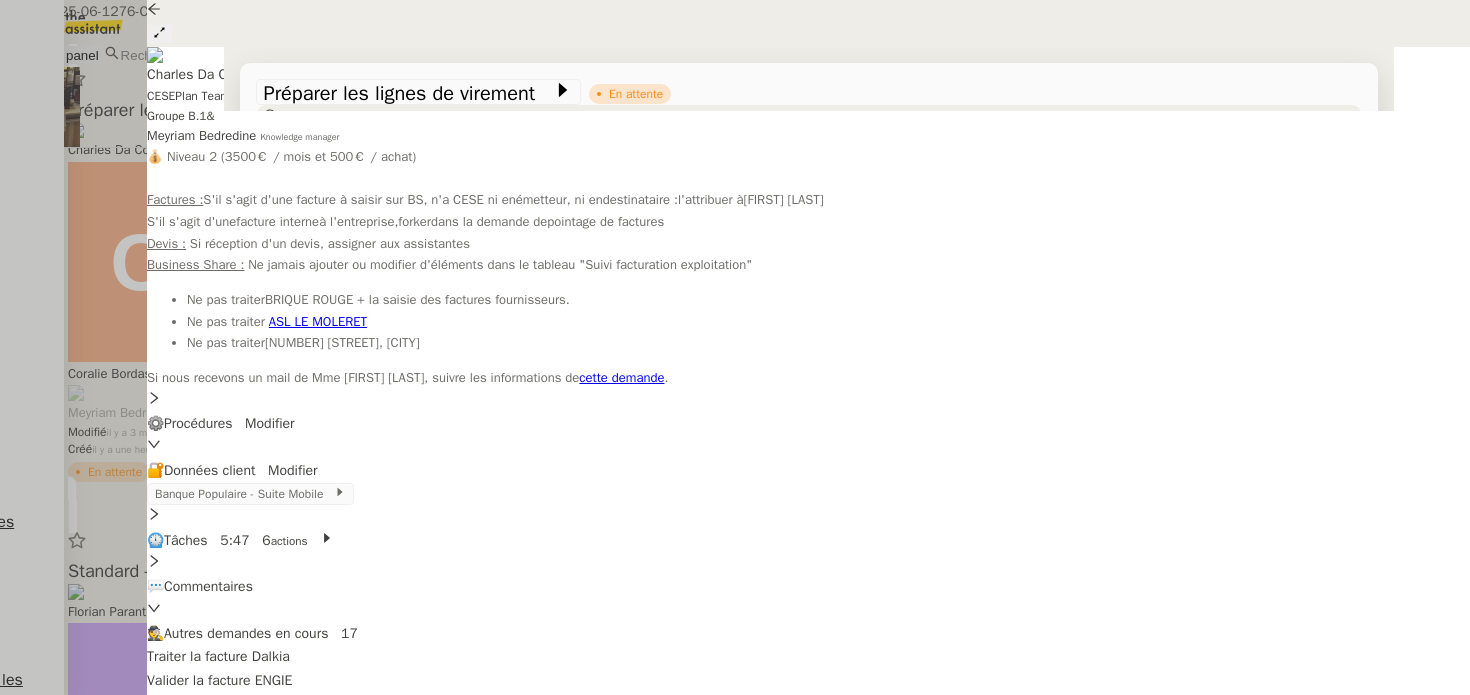 scroll, scrollTop: 127, scrollLeft: 0, axis: vertical 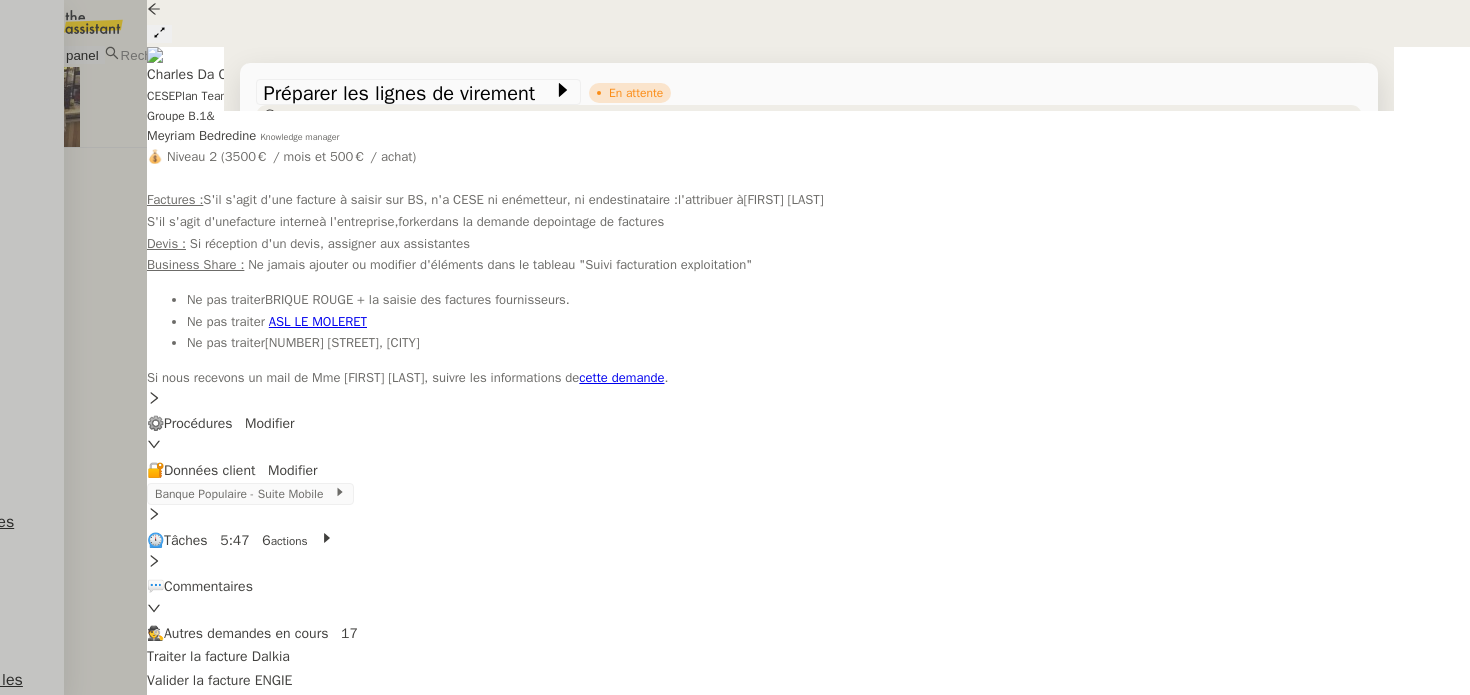 click at bounding box center [735, 347] 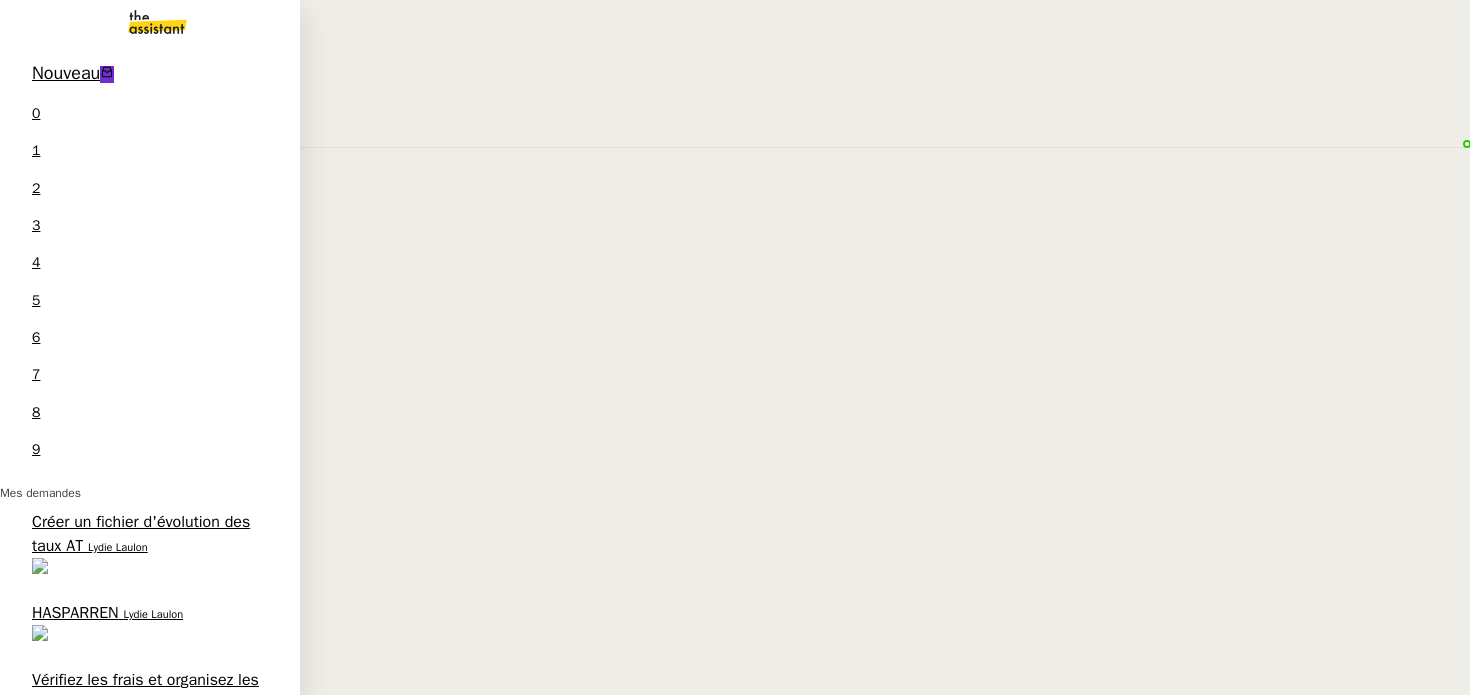 click on "Nouveau" at bounding box center (66, 73) 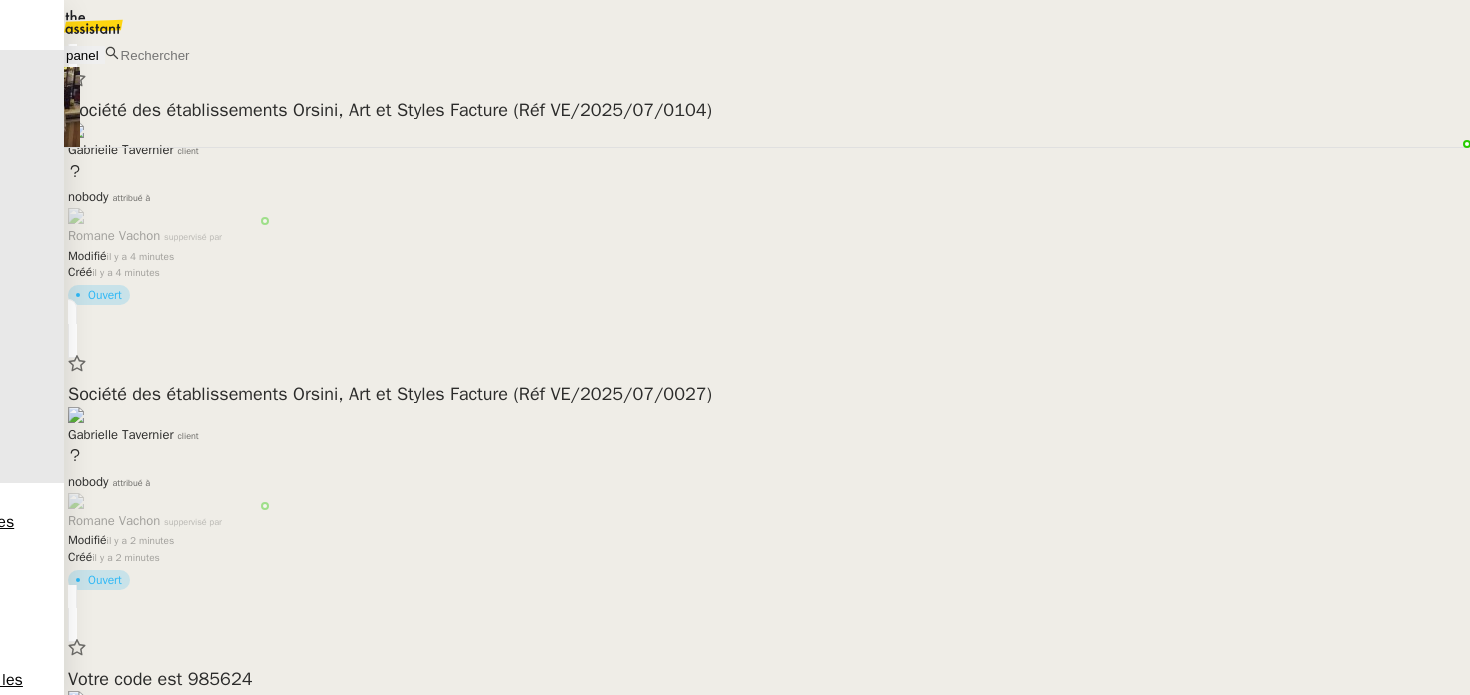 click on "Livraison de votre colis Westwing SAS PR" at bounding box center [767, 110] 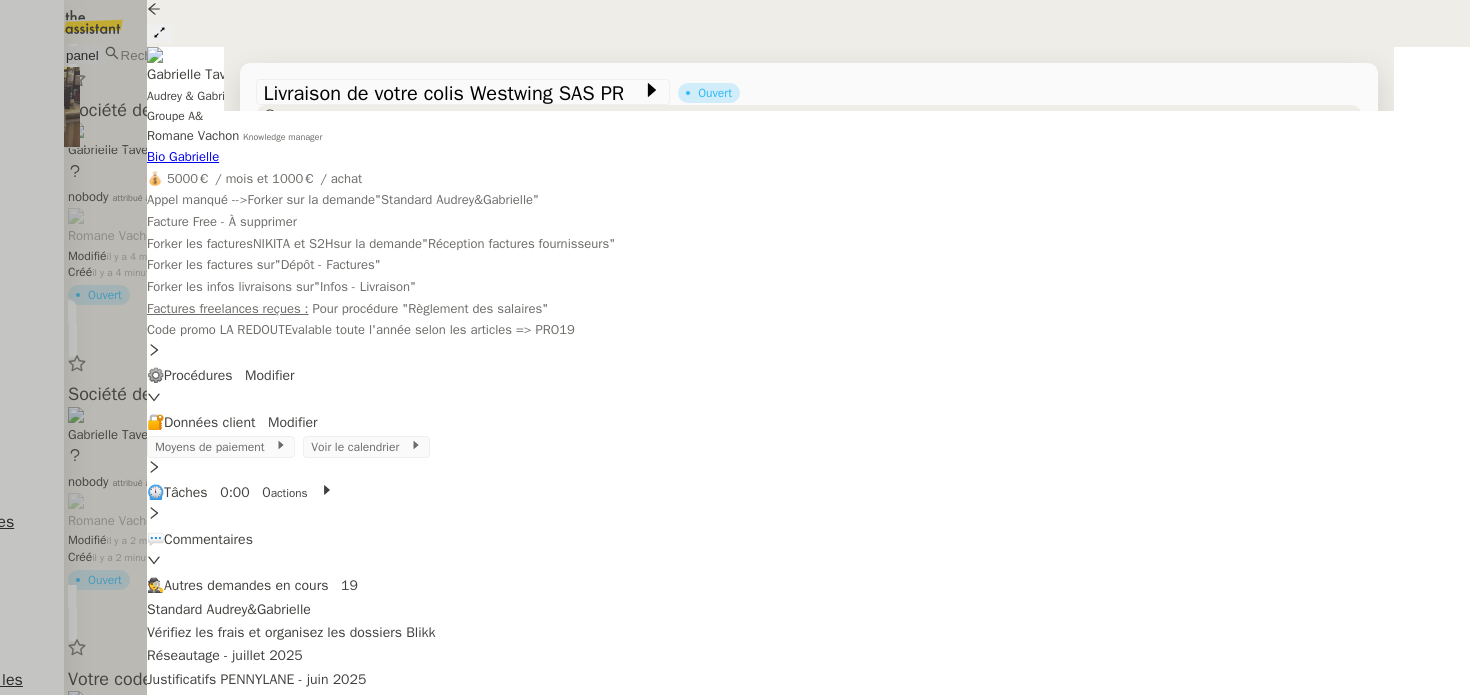 click at bounding box center (735, 347) 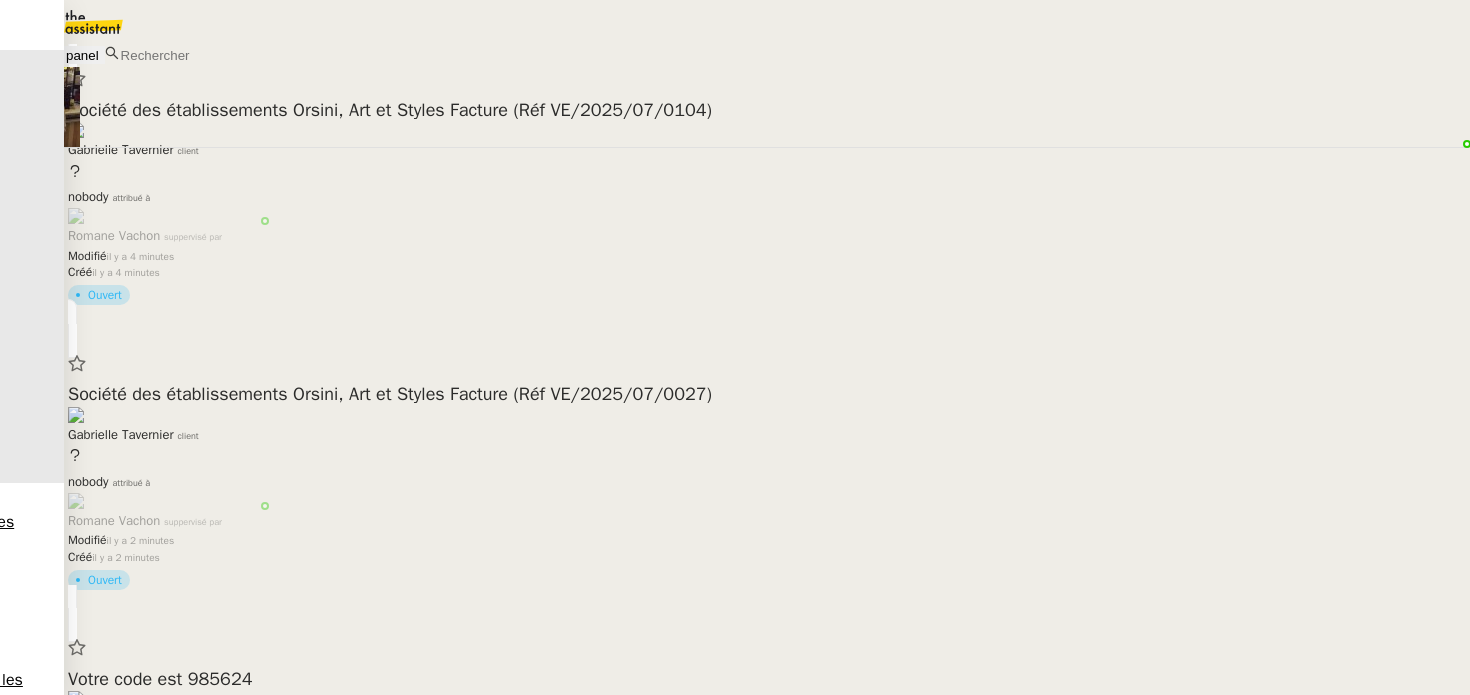 click at bounding box center (735, 347) 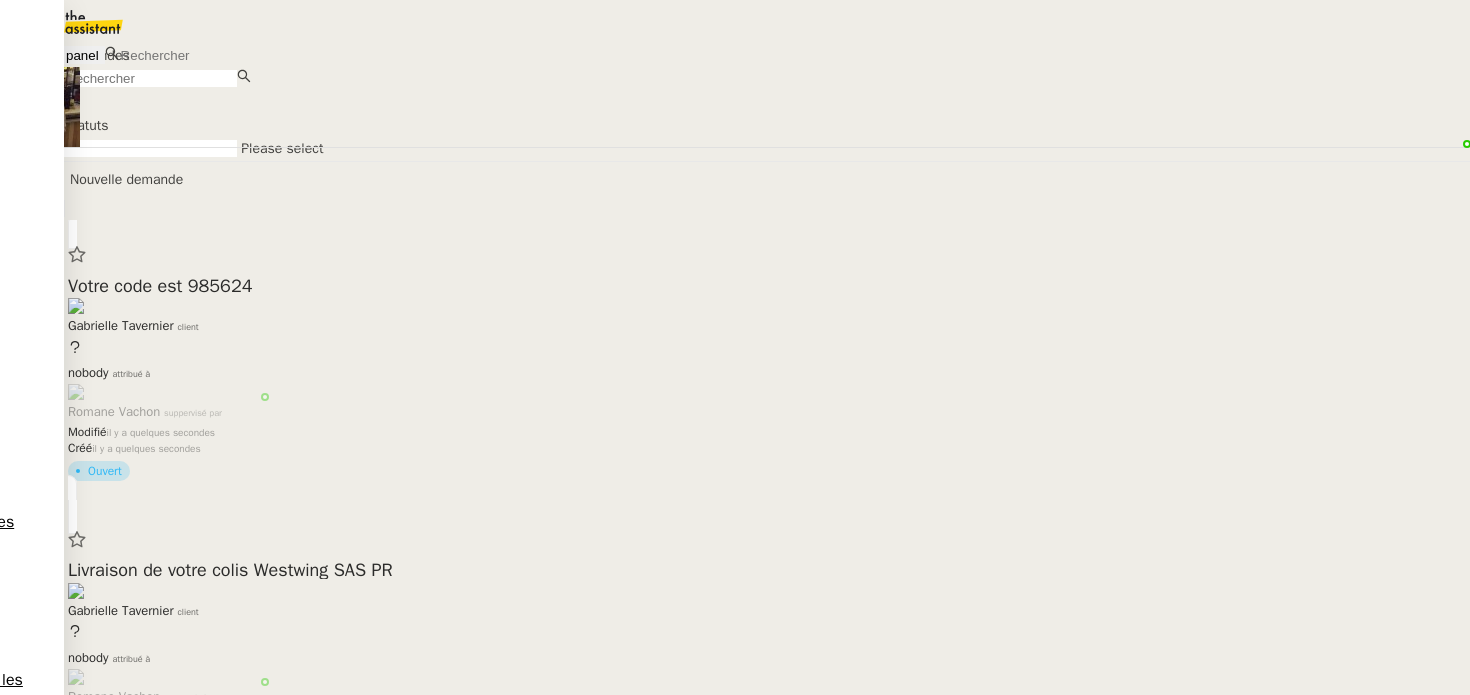 click on "Control panel" at bounding box center [58, 55] 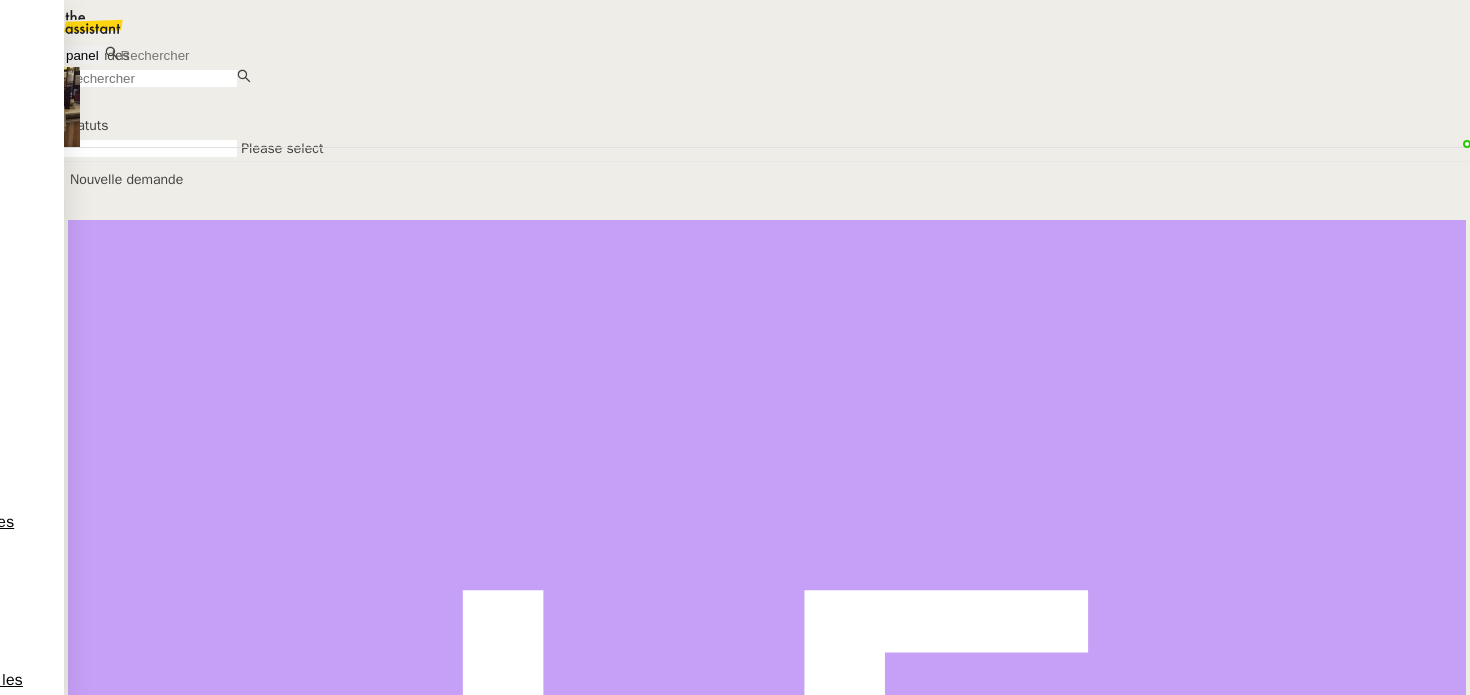 scroll, scrollTop: 0, scrollLeft: 0, axis: both 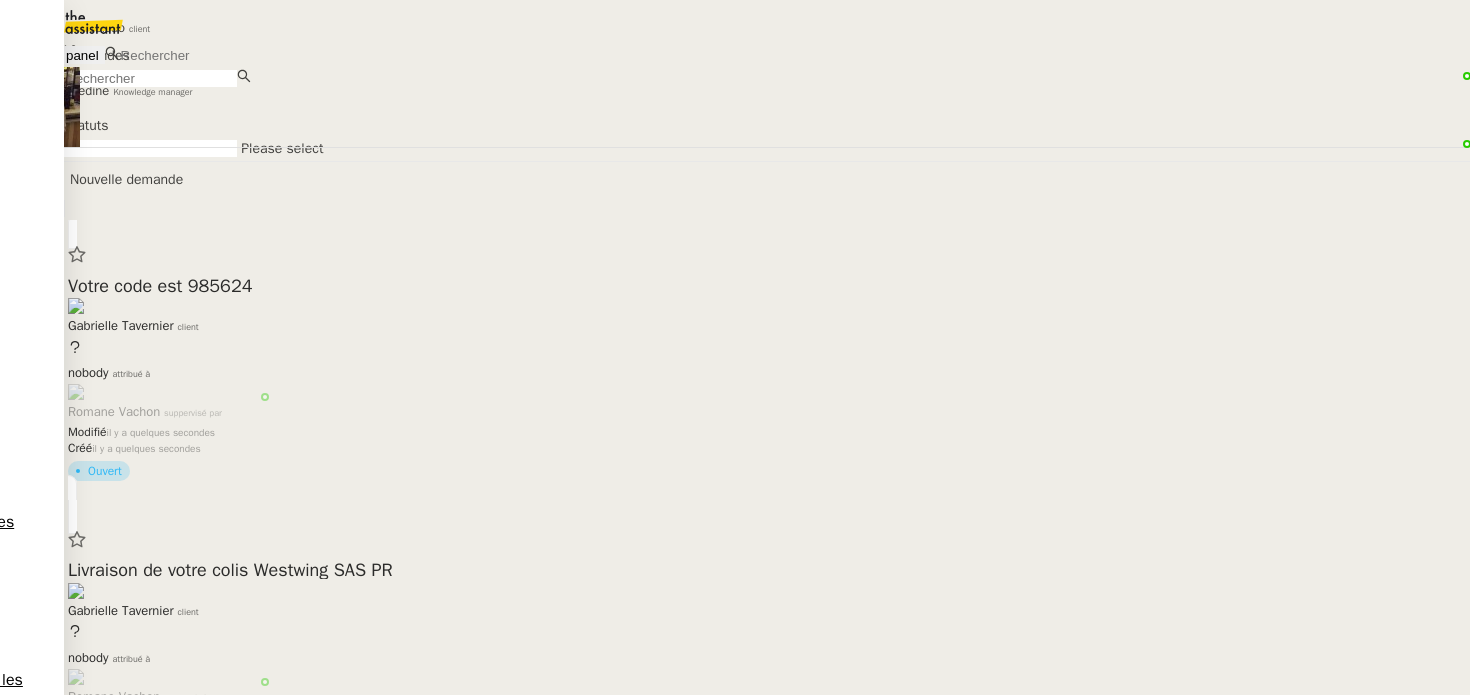 click on "Statuts    Please select" at bounding box center [767, 113] 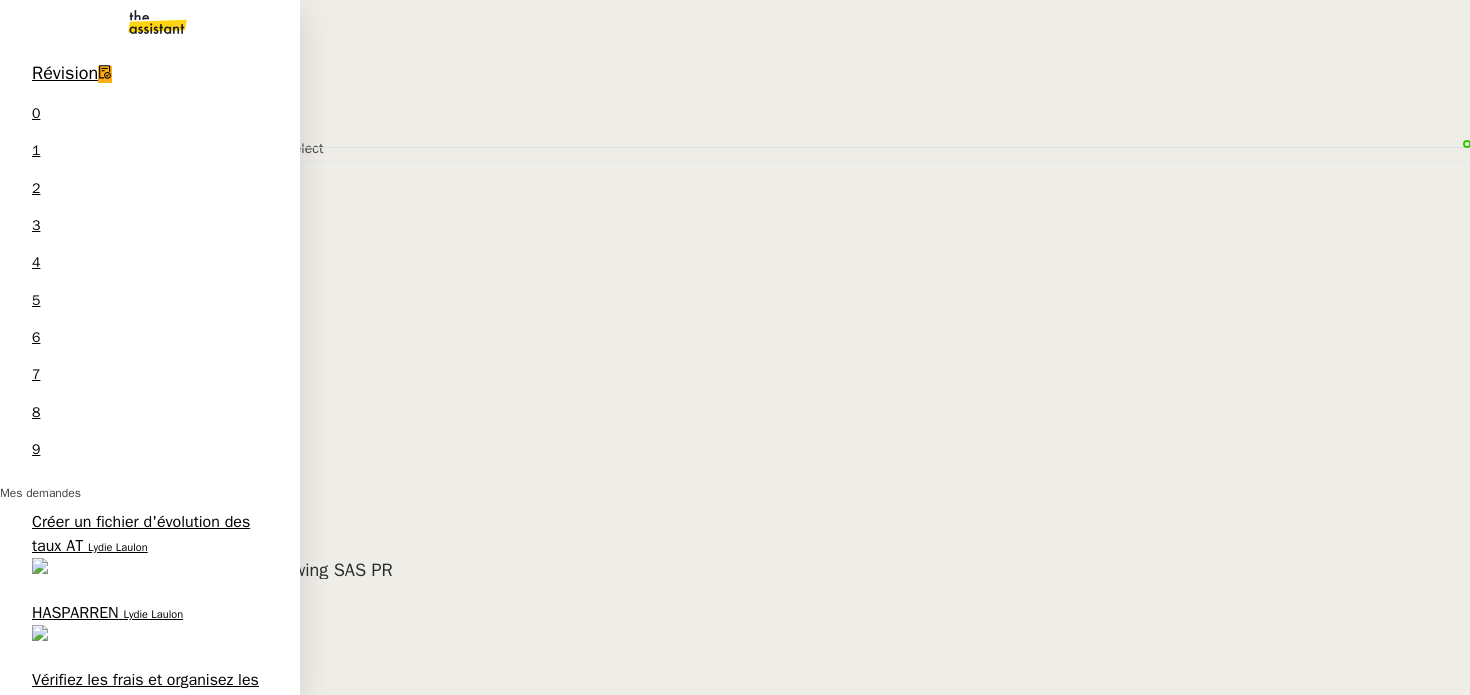 click on "Révision  0   1   2   3   4   5   6   7   8   9  Mes demandes Créer un fichier d'évolution des taux AT    Lydie Laulon    HASPARREN    Lydie Laulon    Vérifiez les frais et organisez les dossiers Blikk    Gabrielle Tavernier    Tableau des stocks    Guillaume Farina    Dossier CSV    Lydie Laulon    Charles Guillot    1 demandes en cours    Procédure - SUIVI DES FACTURES D'EXPLOITATION    Charles Da Conceicao     0   1   2   3   4   5   6   7   8   9   0   1   2   3   4   5   6   7   8   9" at bounding box center [150, 515] 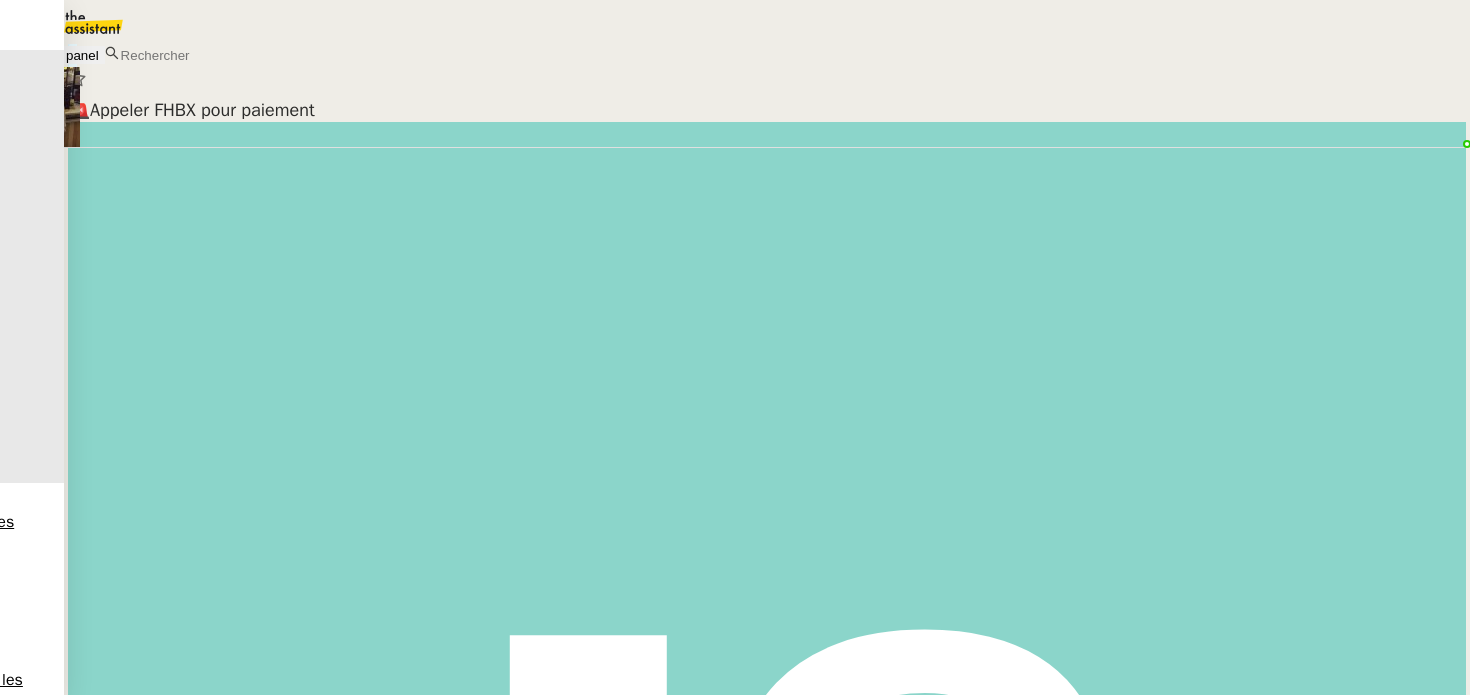 click on "🚨   Appeler FHBX pour paiement" at bounding box center (767, 109) 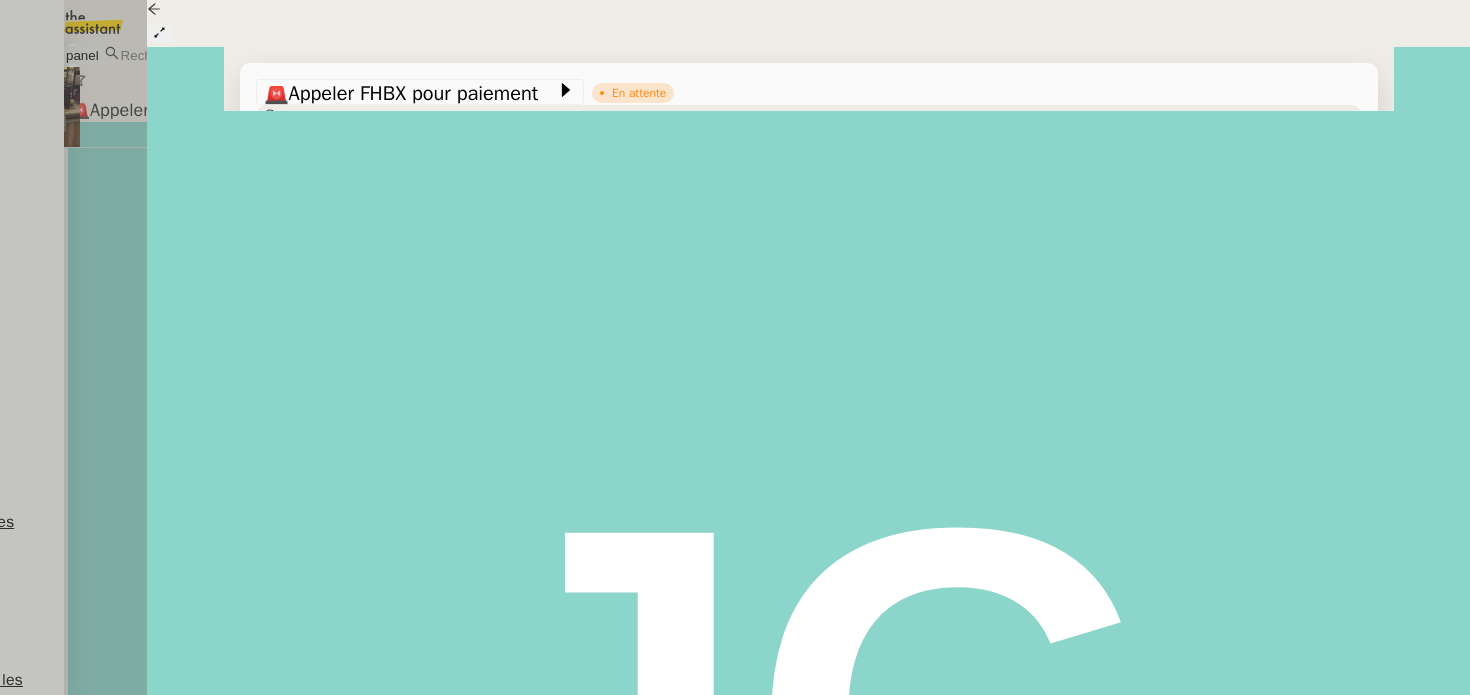 scroll, scrollTop: 265, scrollLeft: 0, axis: vertical 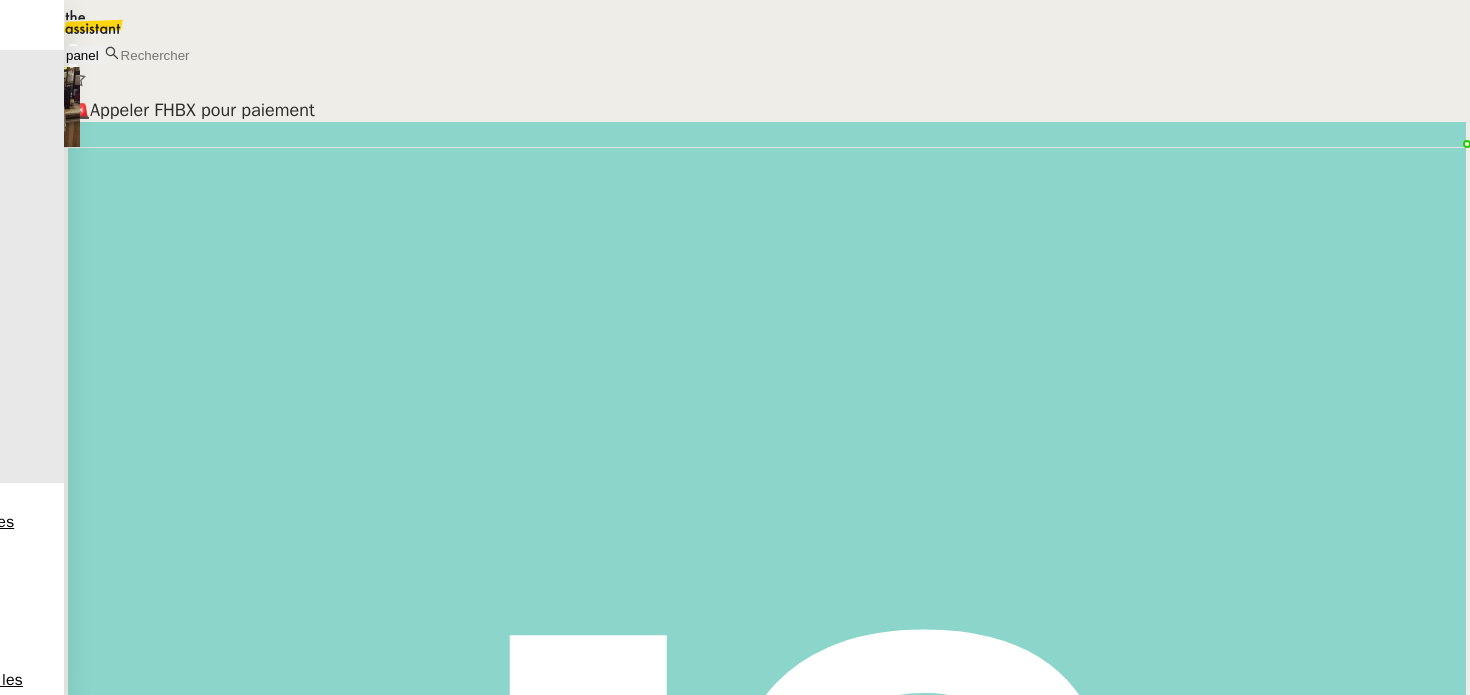 click on "Piqueray Sprl  -  Mr Stevens A.- Mme Chane Alune E. - Facture  02VEN20251567 - 04/07/2025  Alex Stevens    client    Coralie Bordas    attribué à    Meyriam Bedredine    suppervisé par    Modifié   il y a quelques secondes  Créé   il y a un jour   En attente" at bounding box center (767, 974) 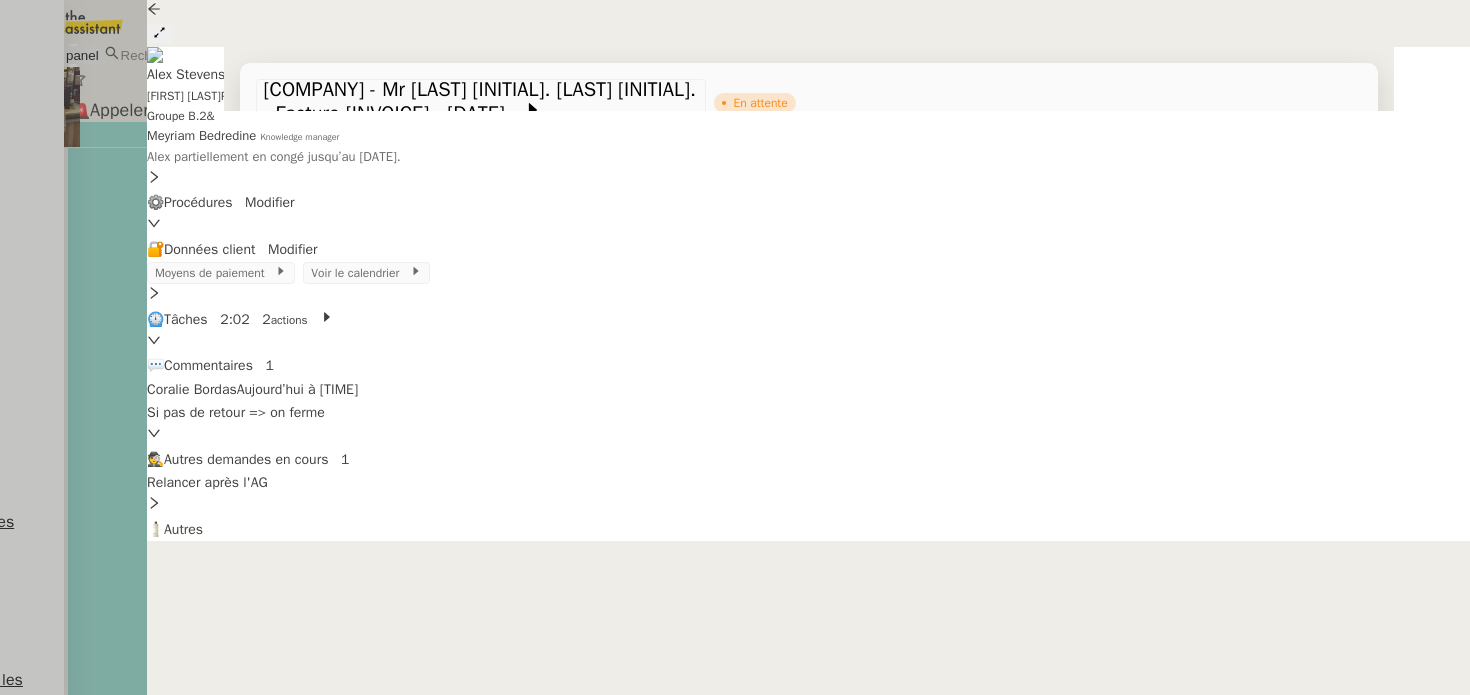 scroll, scrollTop: 360, scrollLeft: 0, axis: vertical 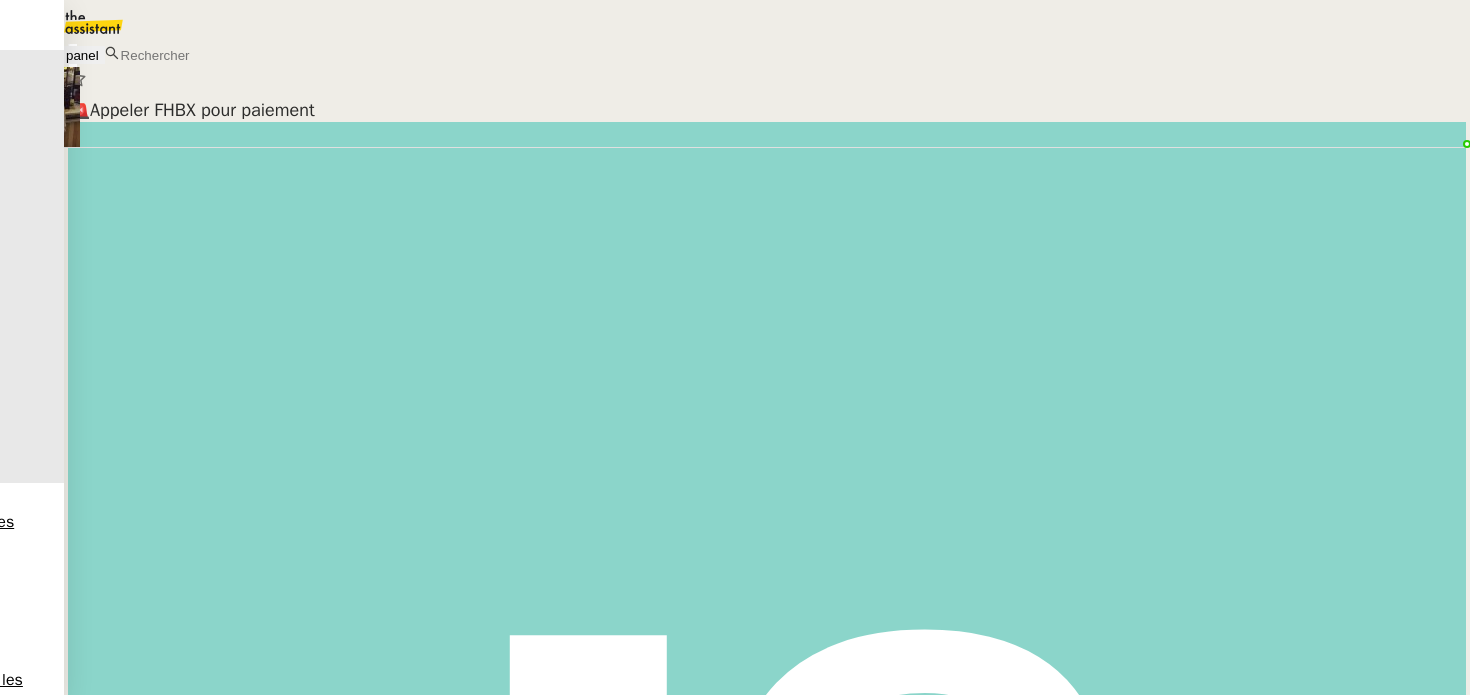 click on "Gabrielle Tavernier    client" at bounding box center [767, 832] 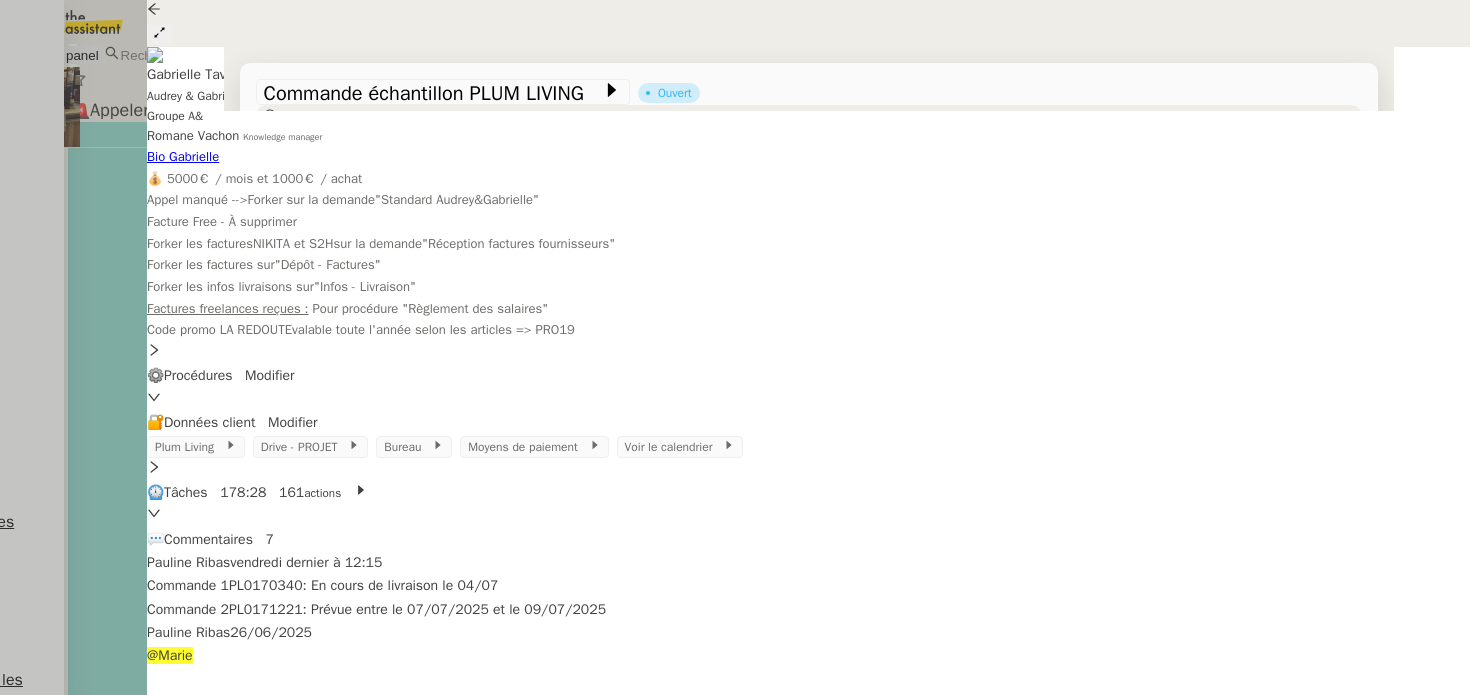 scroll, scrollTop: 21, scrollLeft: 0, axis: vertical 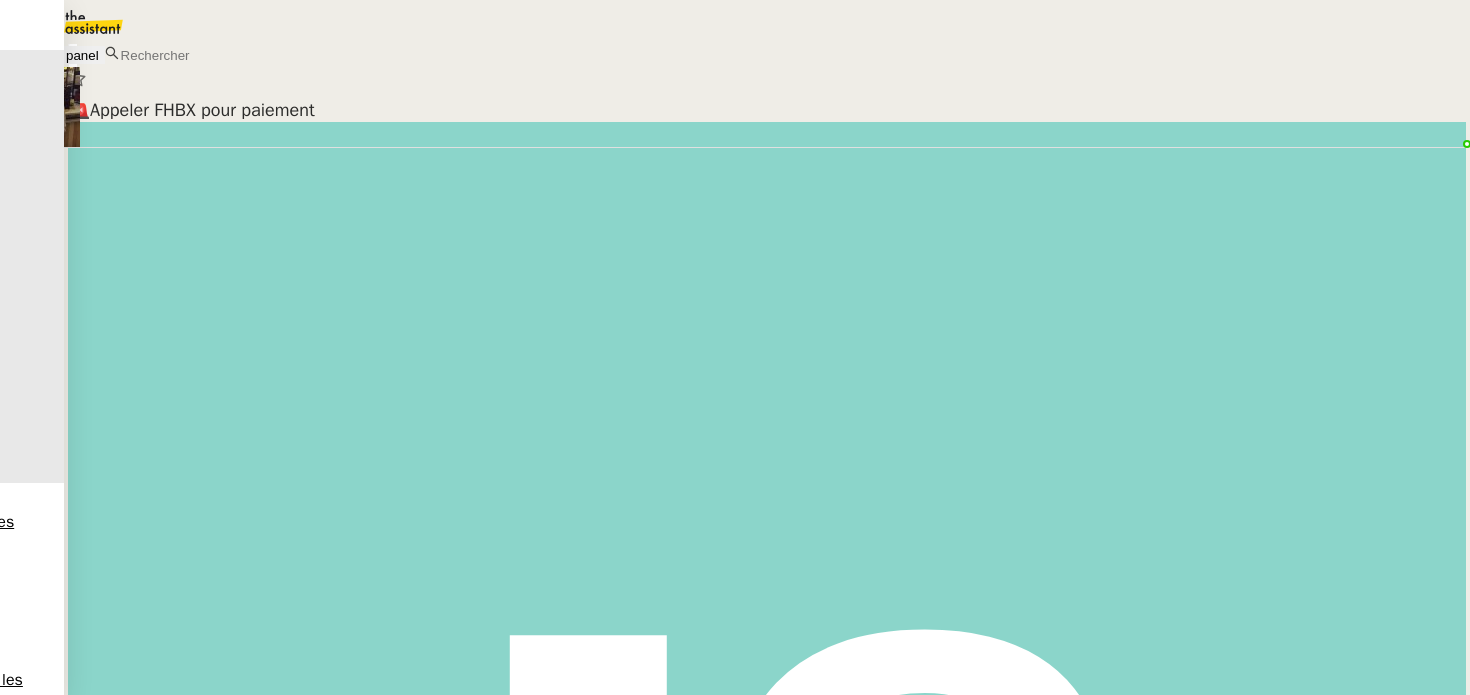 click on "Gabrielle Tavernier    client" at bounding box center (767, 832) 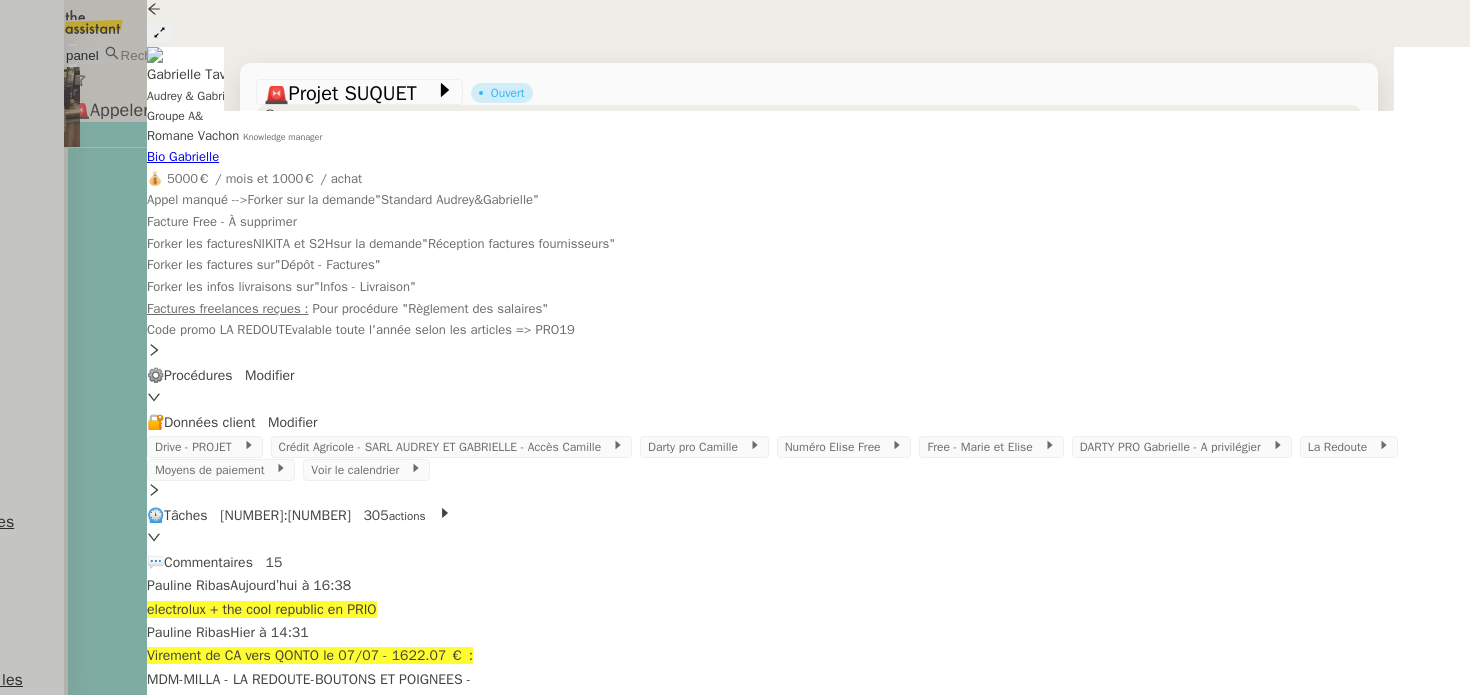 scroll, scrollTop: 486, scrollLeft: 0, axis: vertical 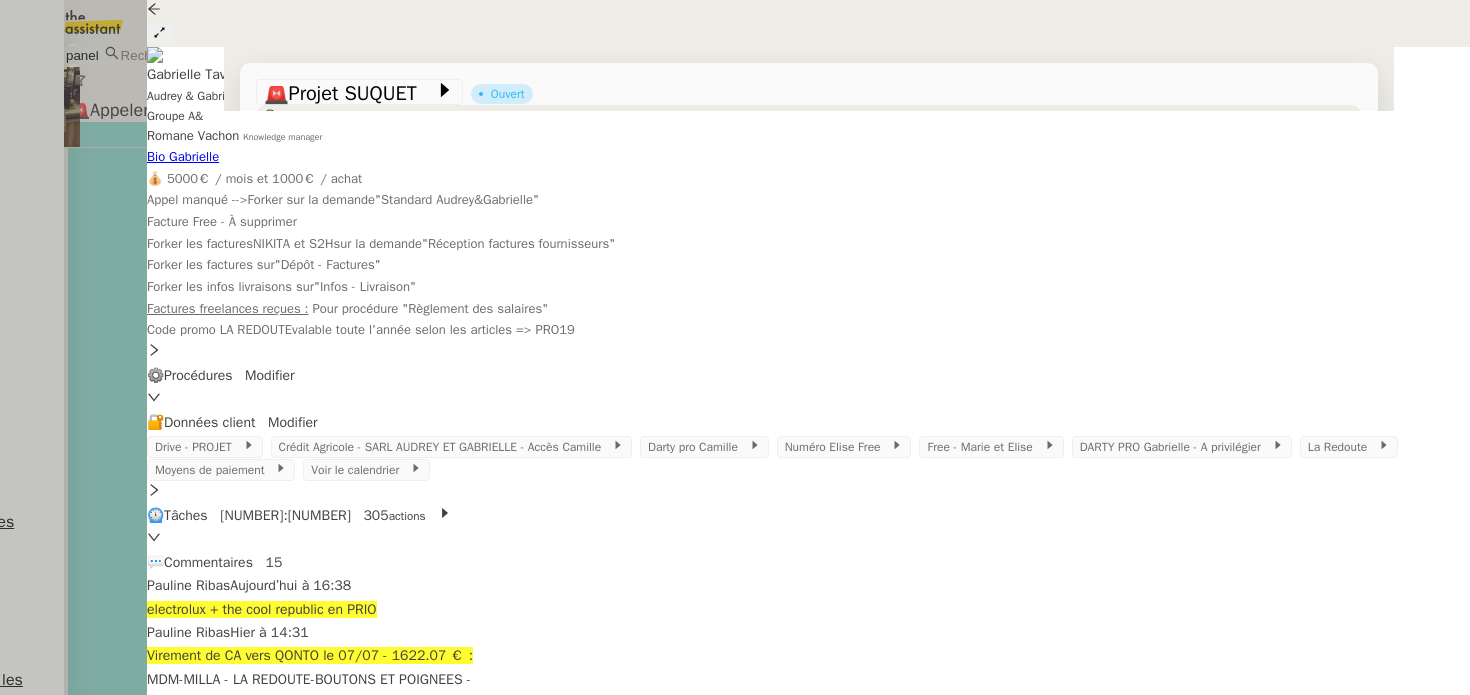 click at bounding box center (735, 347) 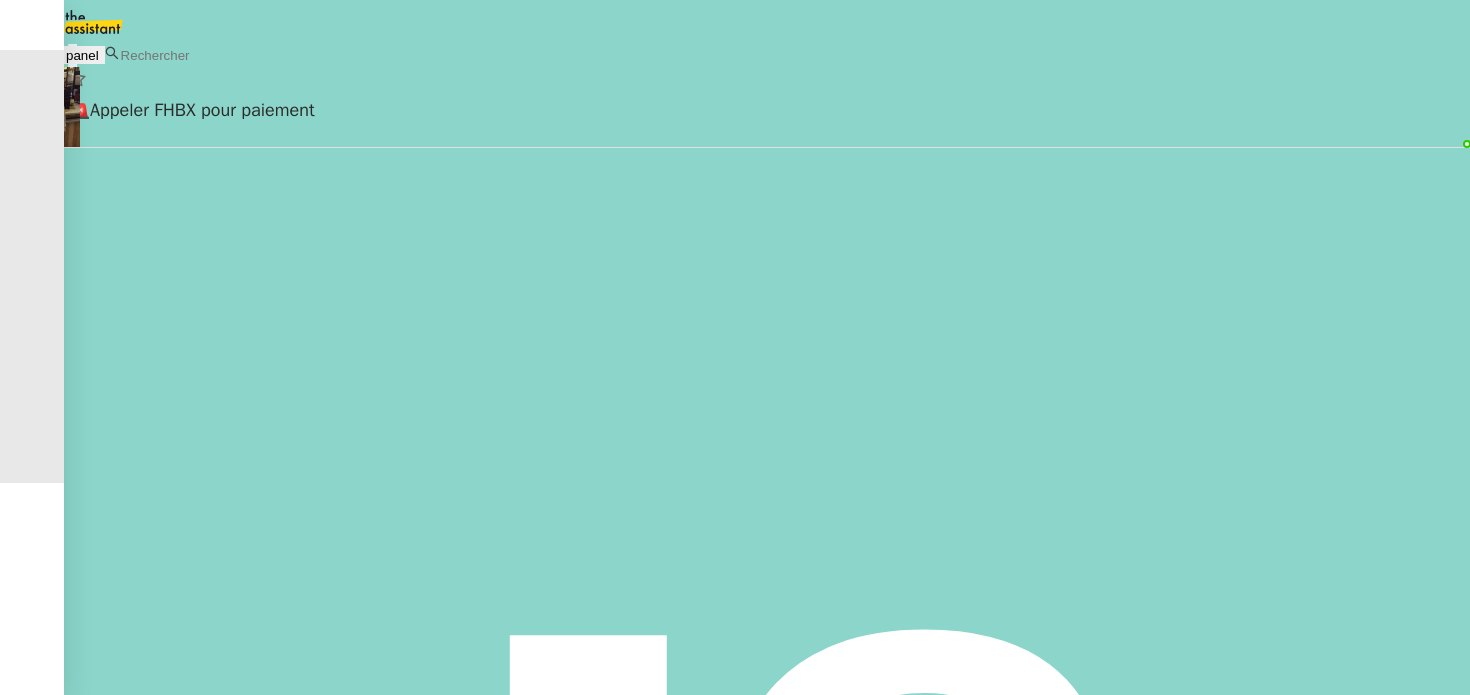 click on "Jordan GUERDER    client" at bounding box center (767, 832) 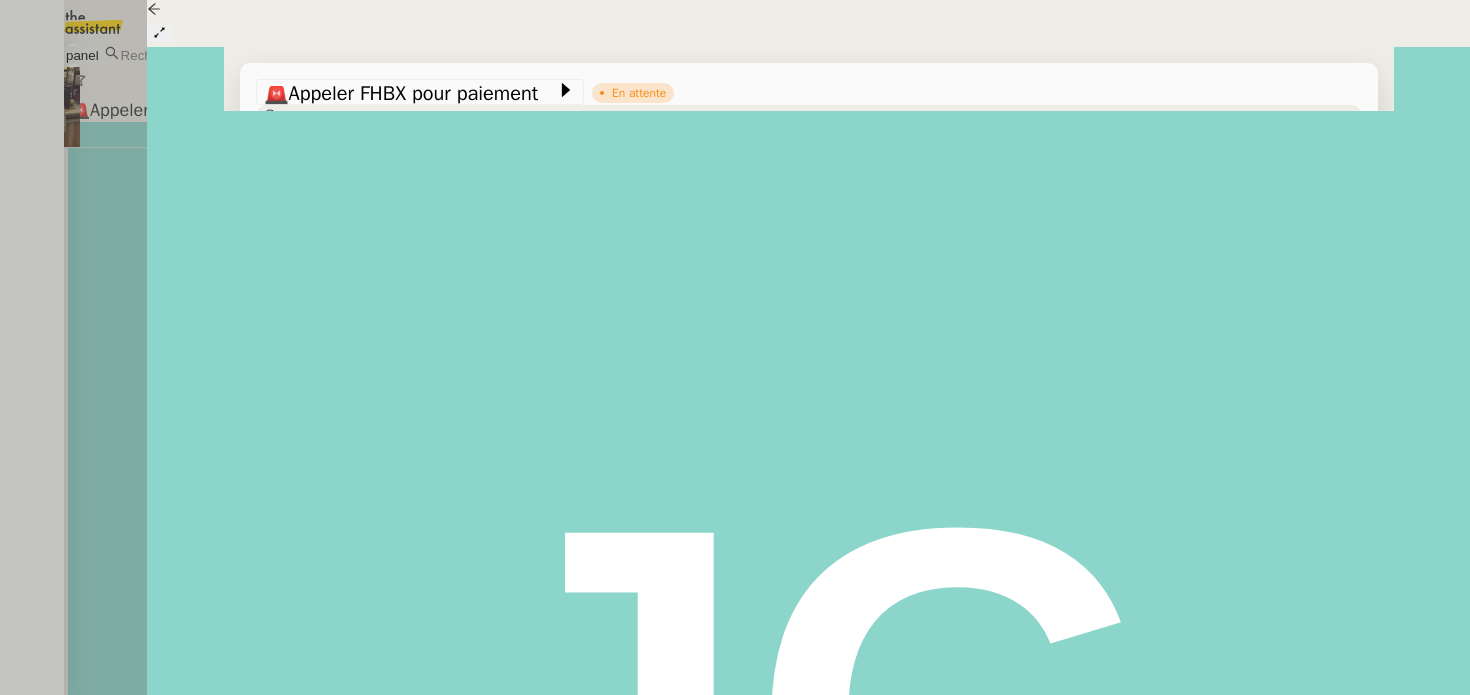 scroll, scrollTop: 373, scrollLeft: 0, axis: vertical 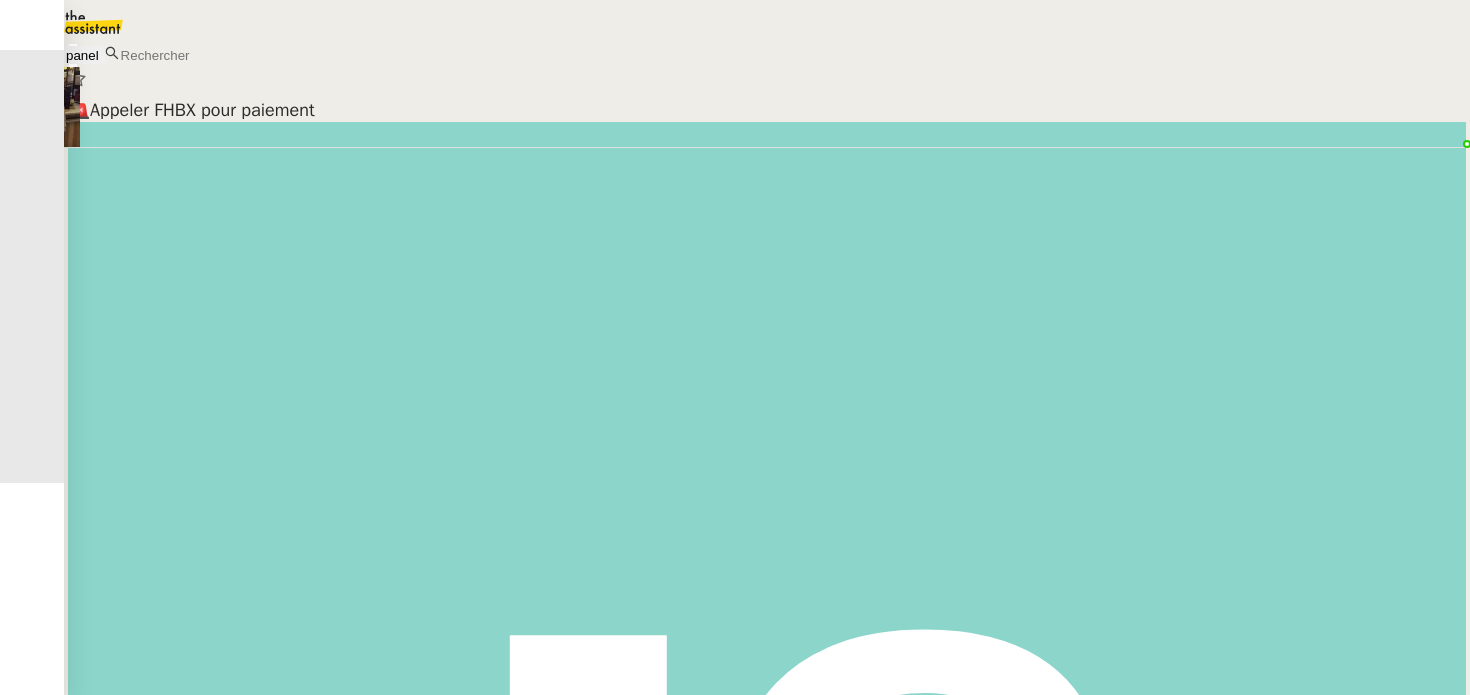 click on "David Berrebi    client" at bounding box center [767, 832] 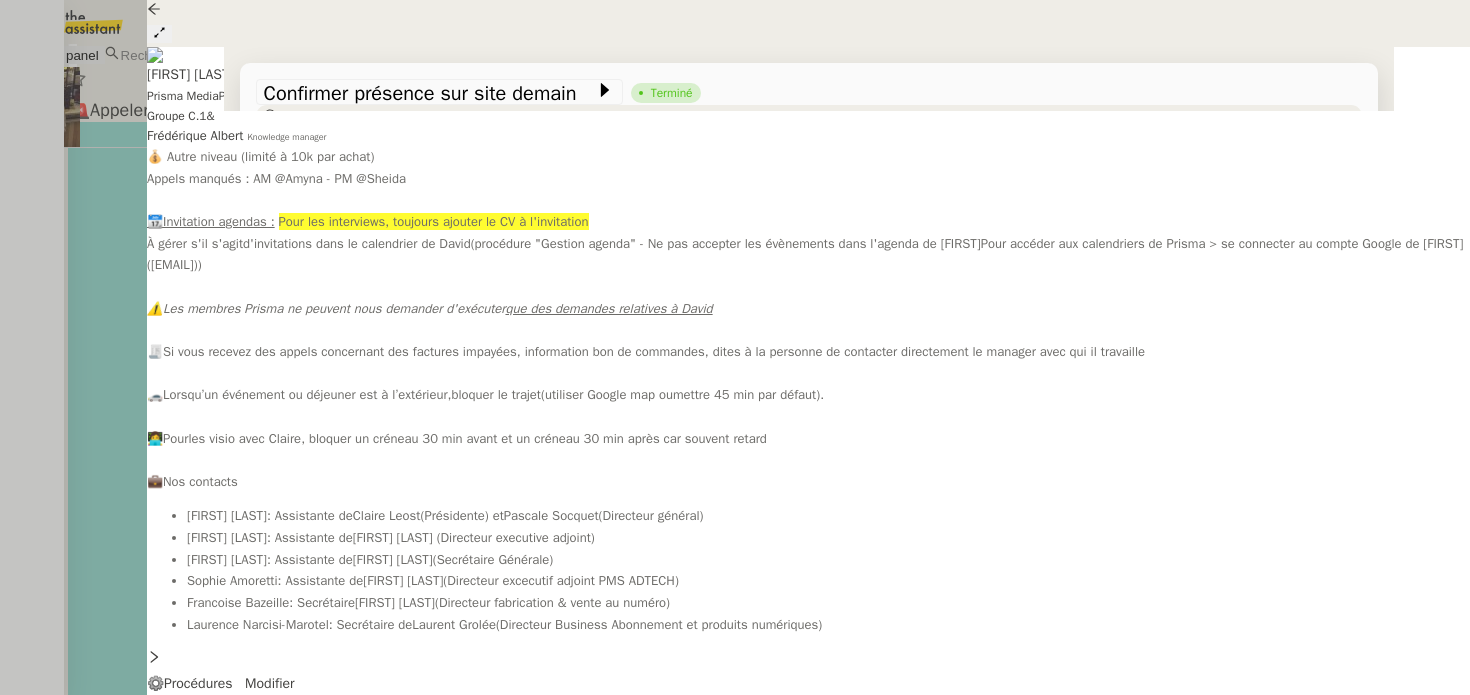 scroll, scrollTop: 812, scrollLeft: 0, axis: vertical 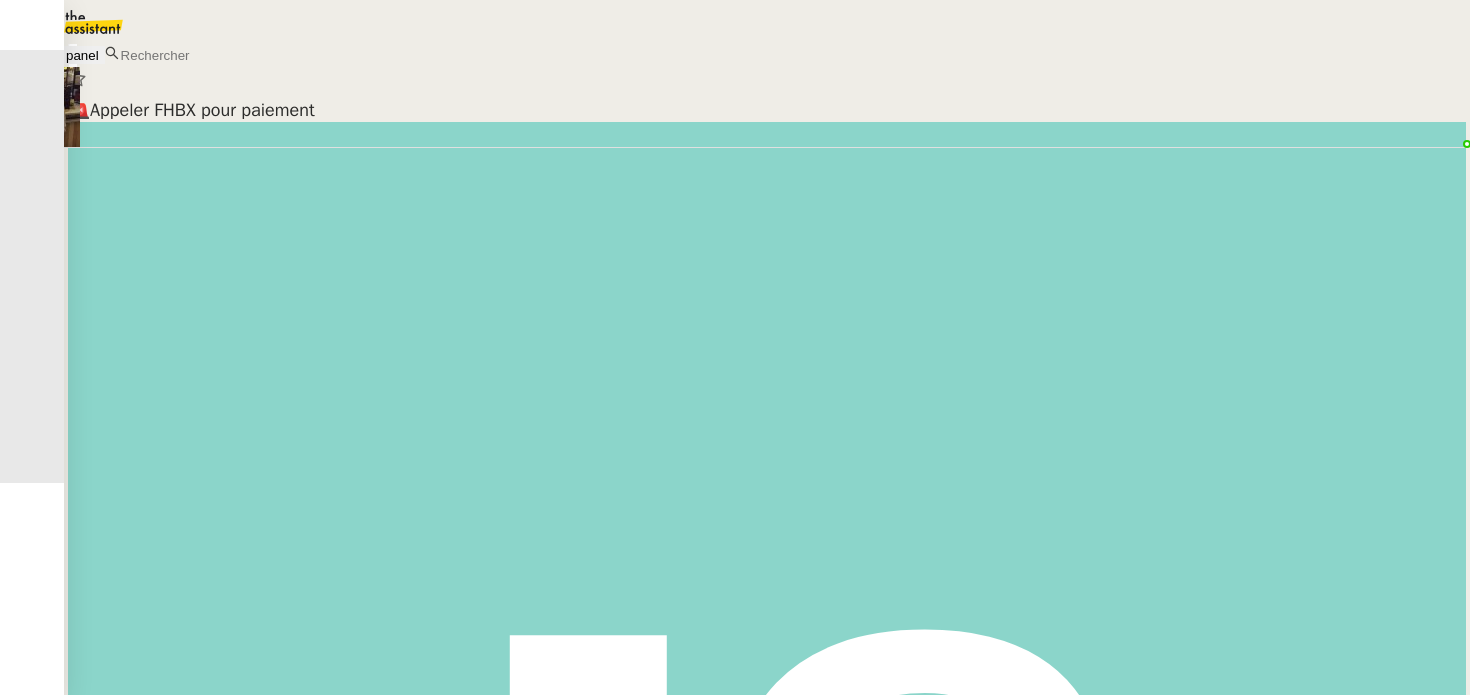 click on "Gabrielle Tavernier    client" at bounding box center (767, 832) 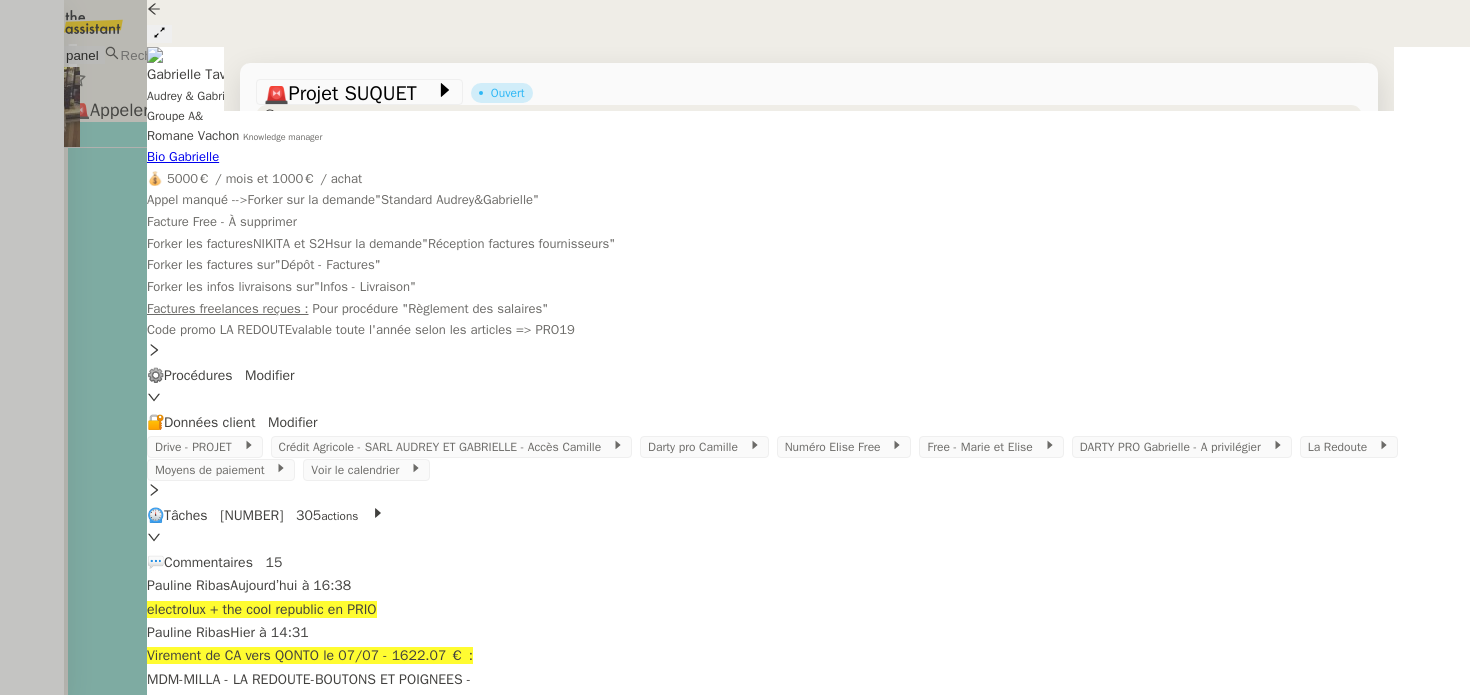 scroll, scrollTop: 394, scrollLeft: 0, axis: vertical 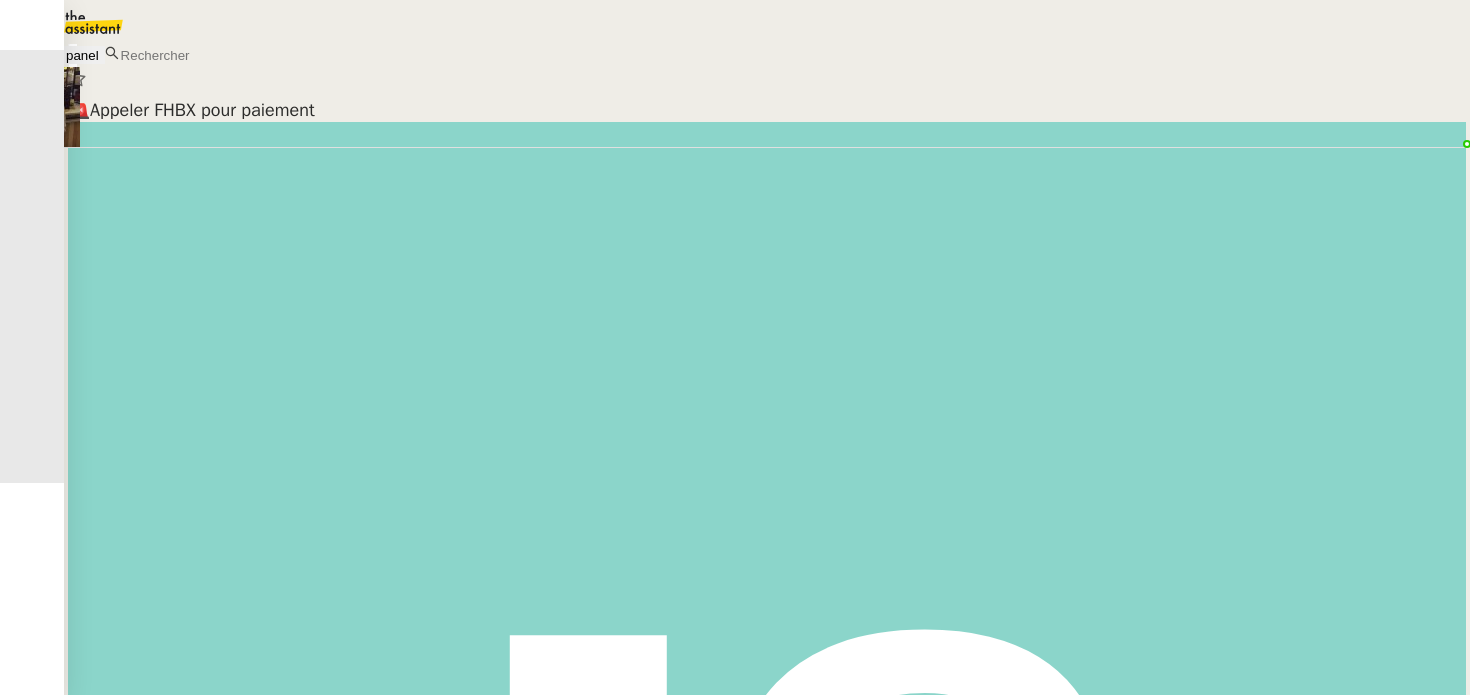 click on "Alex Stevens    client" at bounding box center (767, 832) 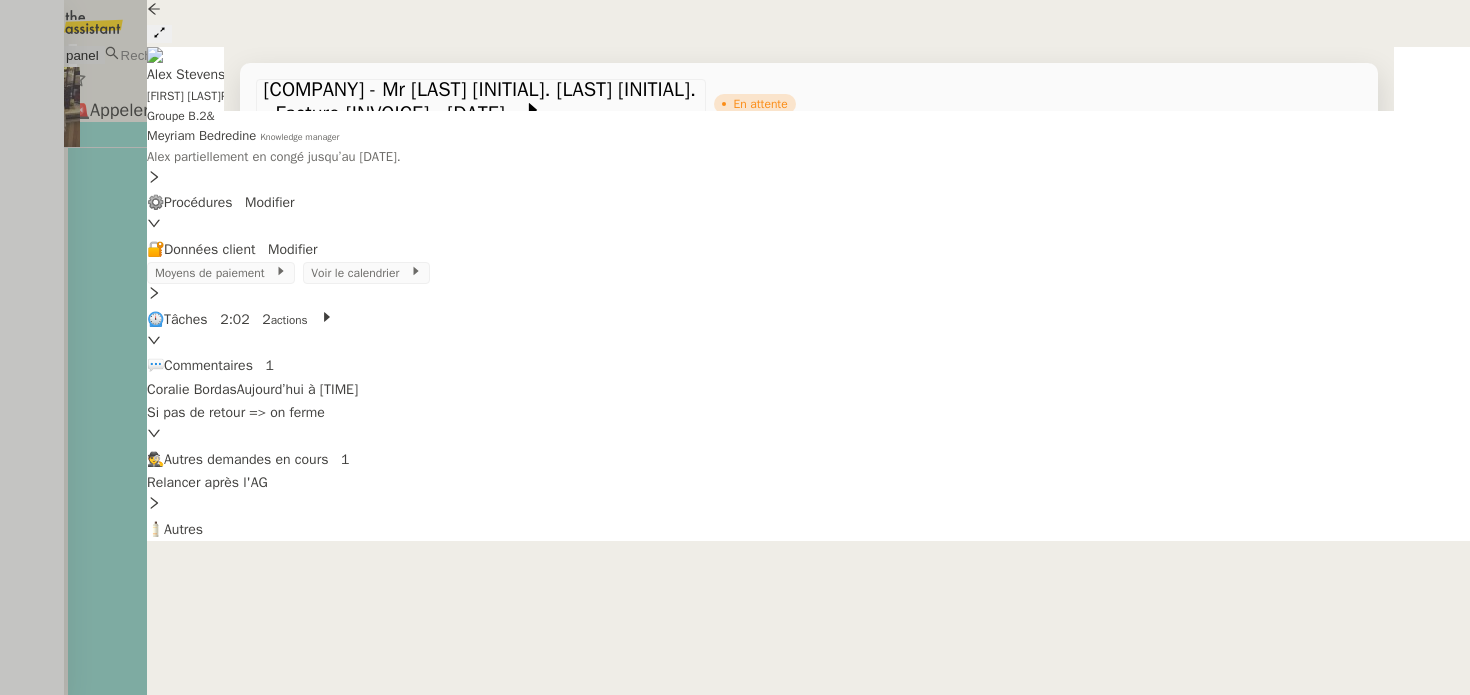 scroll, scrollTop: 492, scrollLeft: 0, axis: vertical 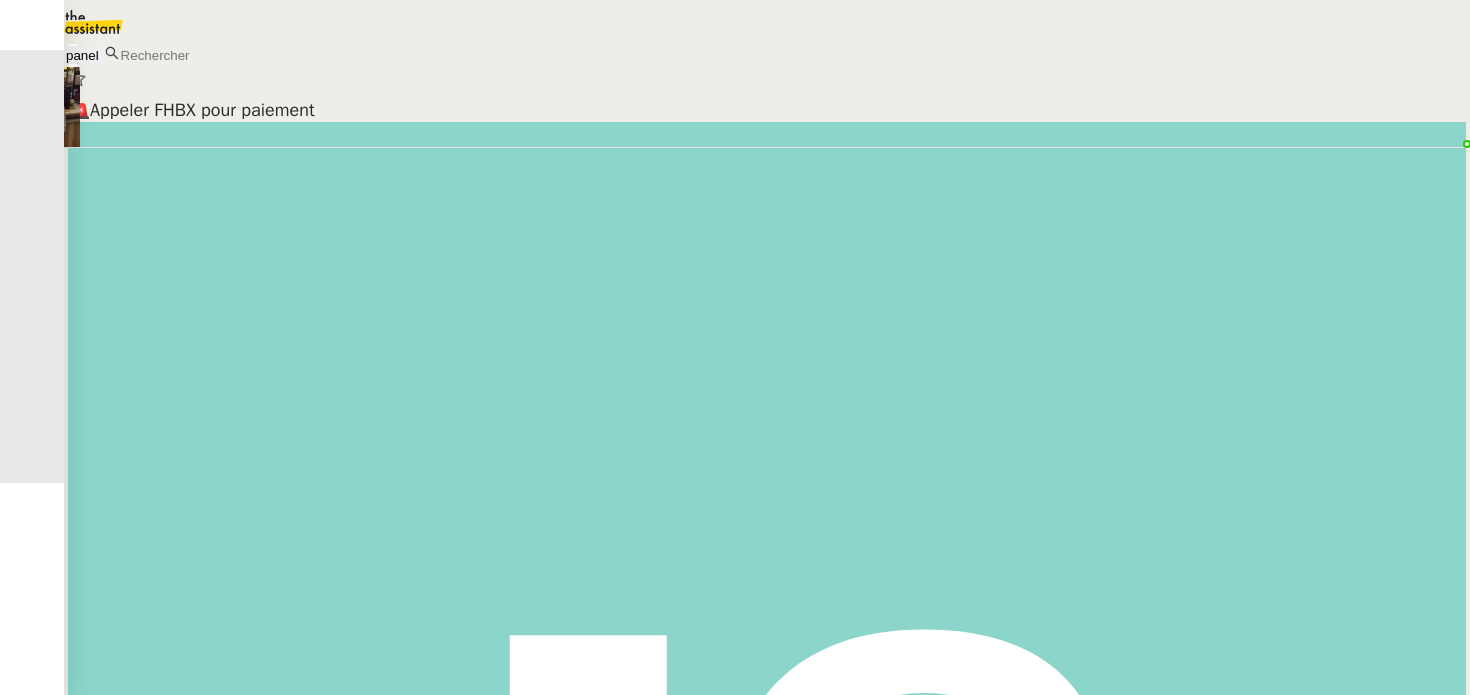 click on "Gabrielle Tavernier    client" at bounding box center (767, 832) 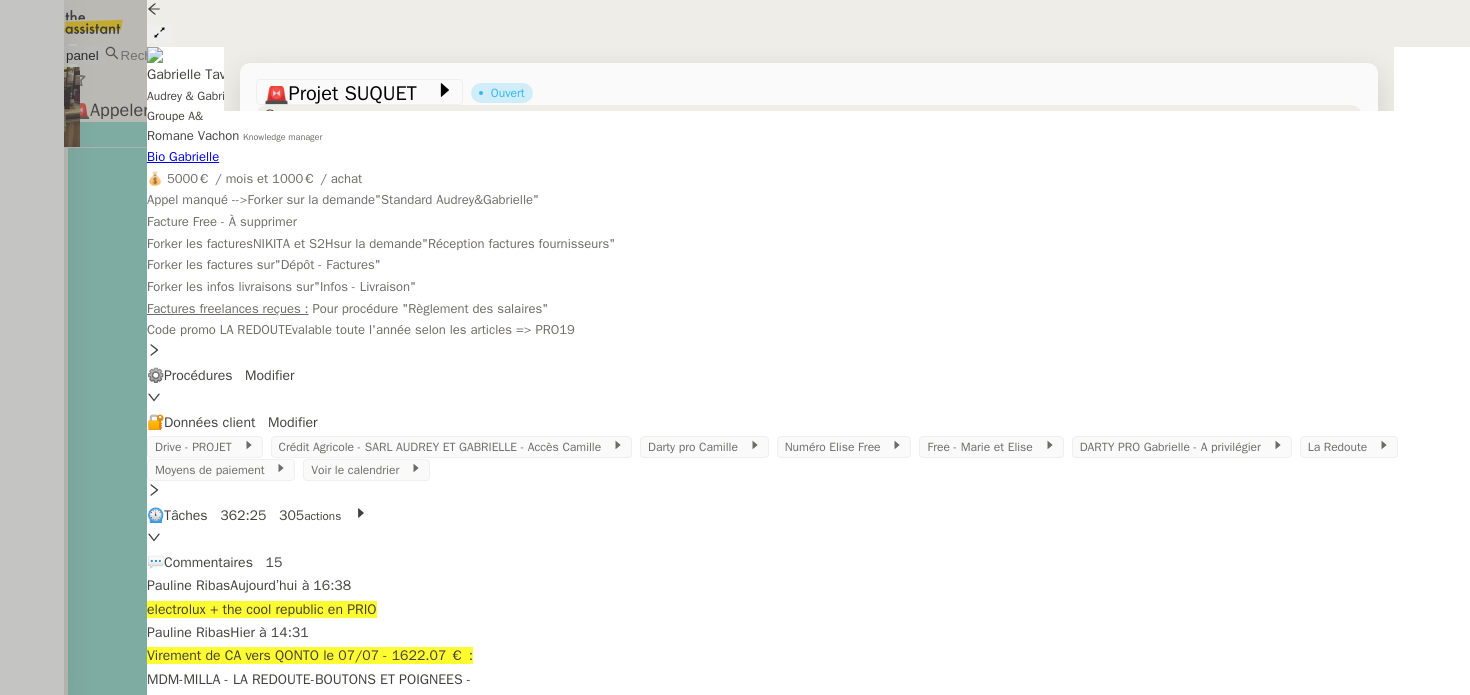 scroll, scrollTop: 526, scrollLeft: 0, axis: vertical 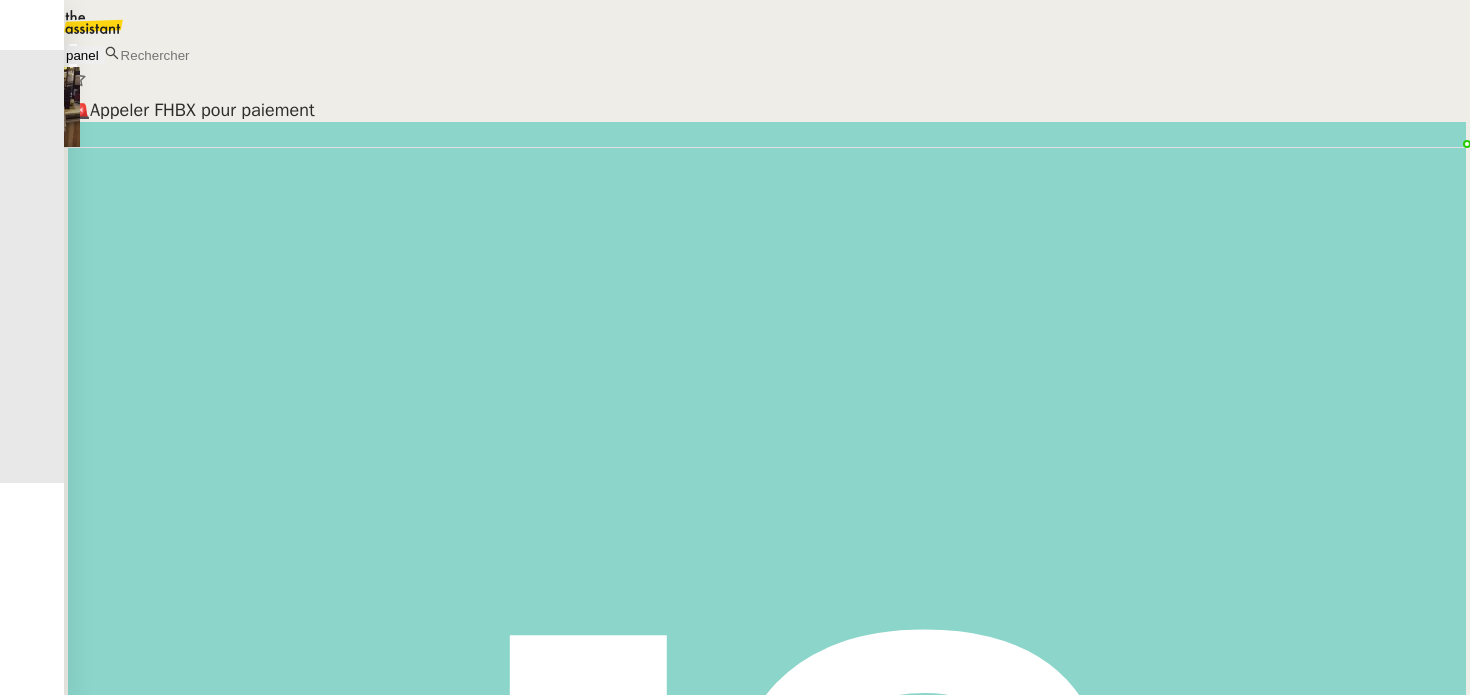 click on "Confirmer présence sur site demain" at bounding box center (767, 110) 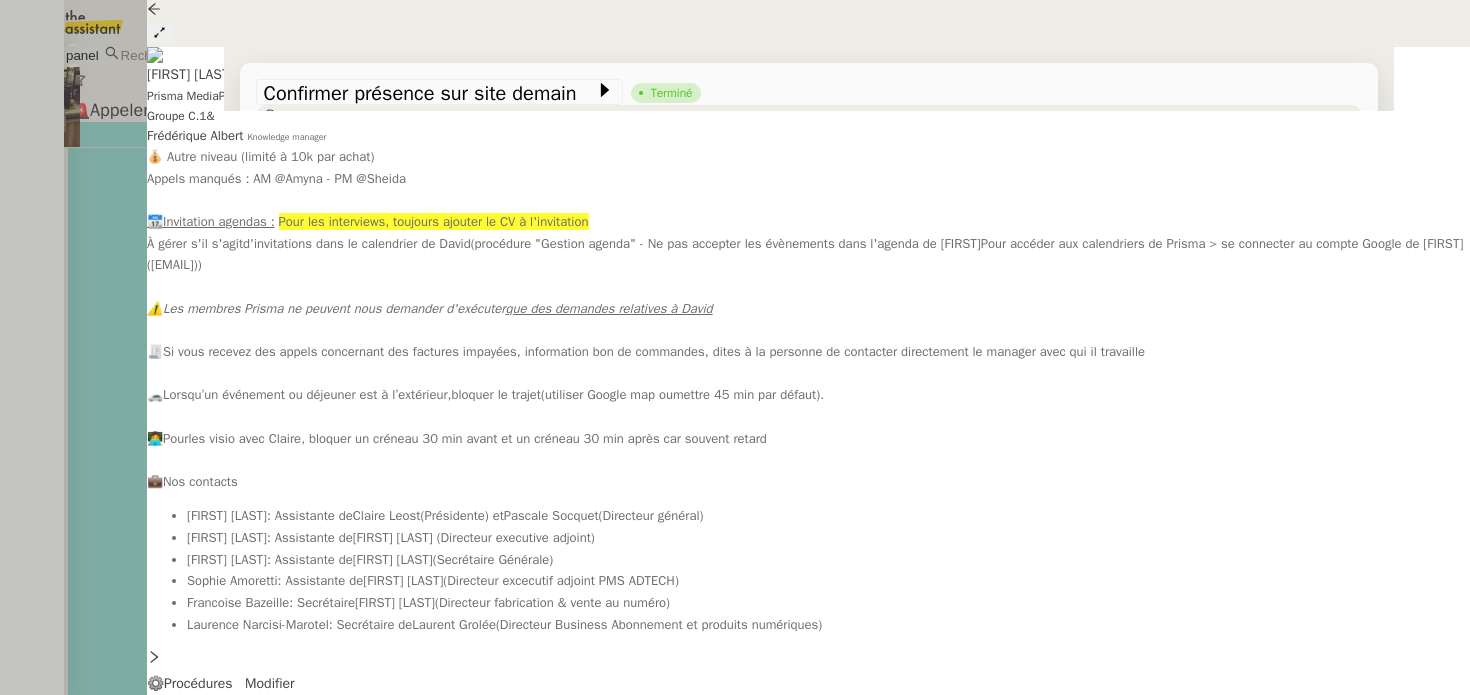 scroll, scrollTop: 522, scrollLeft: 0, axis: vertical 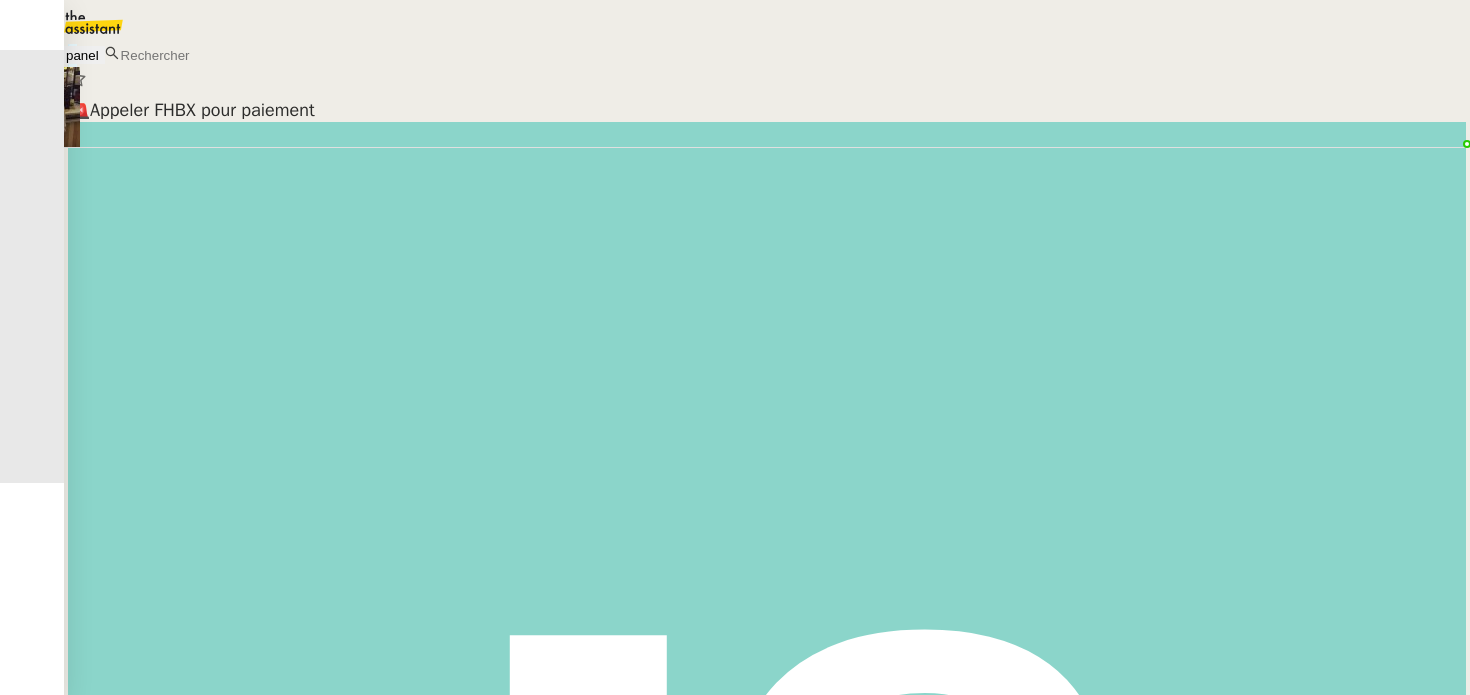 click on "🚨   Appeler FHBX pour paiement" at bounding box center [767, 110] 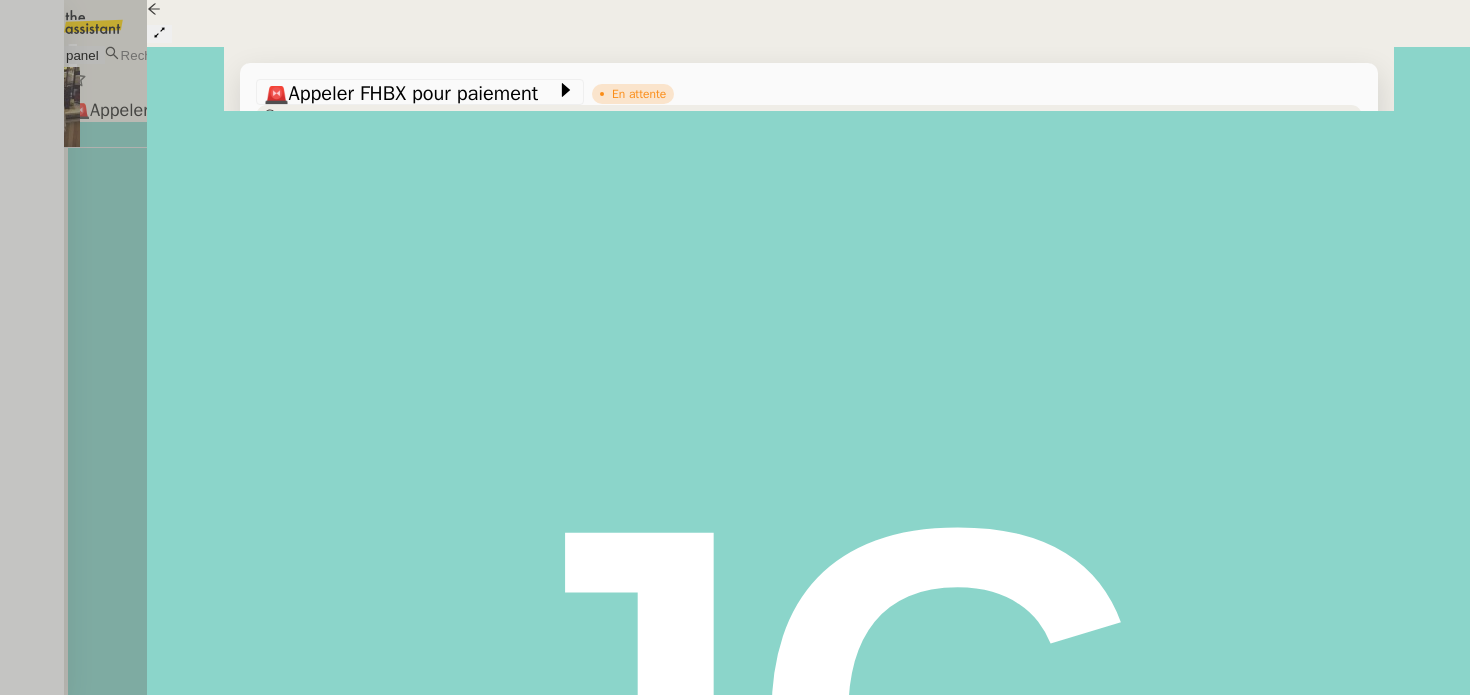 scroll, scrollTop: 477, scrollLeft: 0, axis: vertical 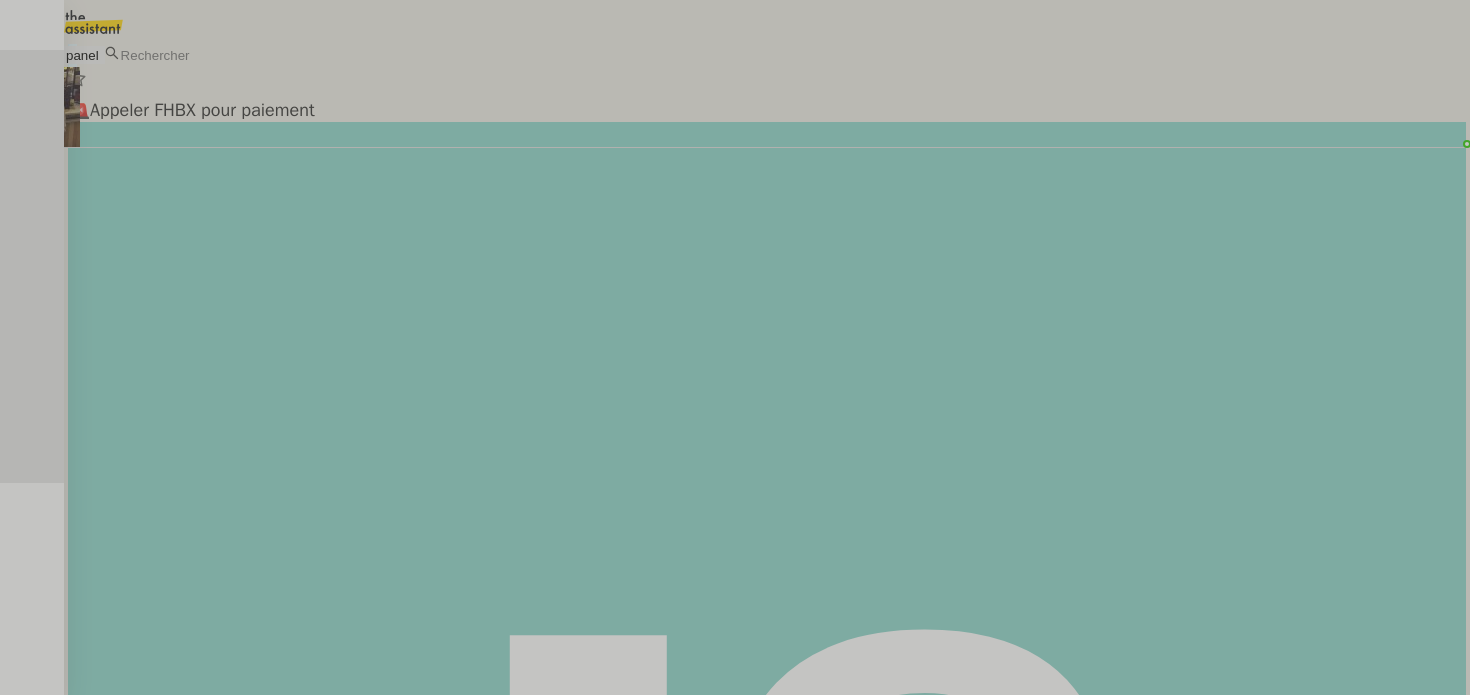 click on "🚨   Appeler FHBX pour paiement" at bounding box center [767, 110] 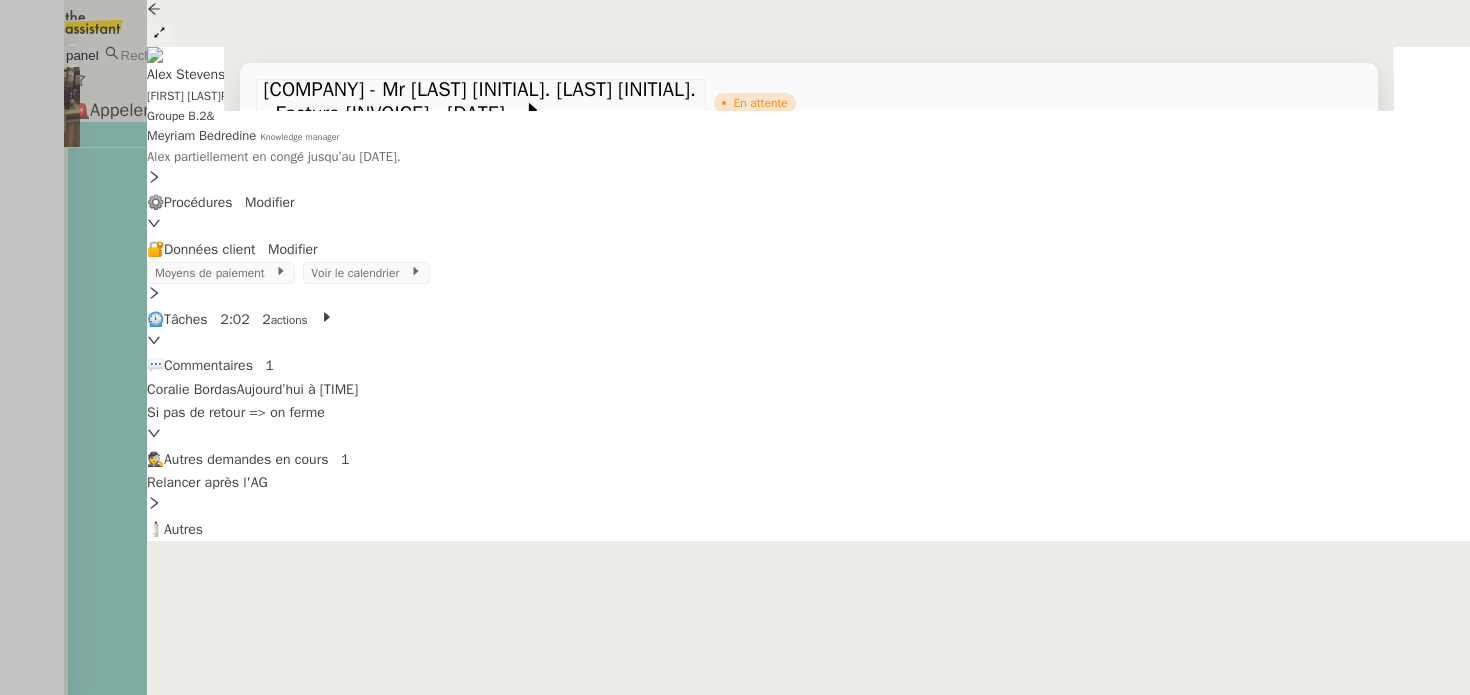 click at bounding box center (735, 347) 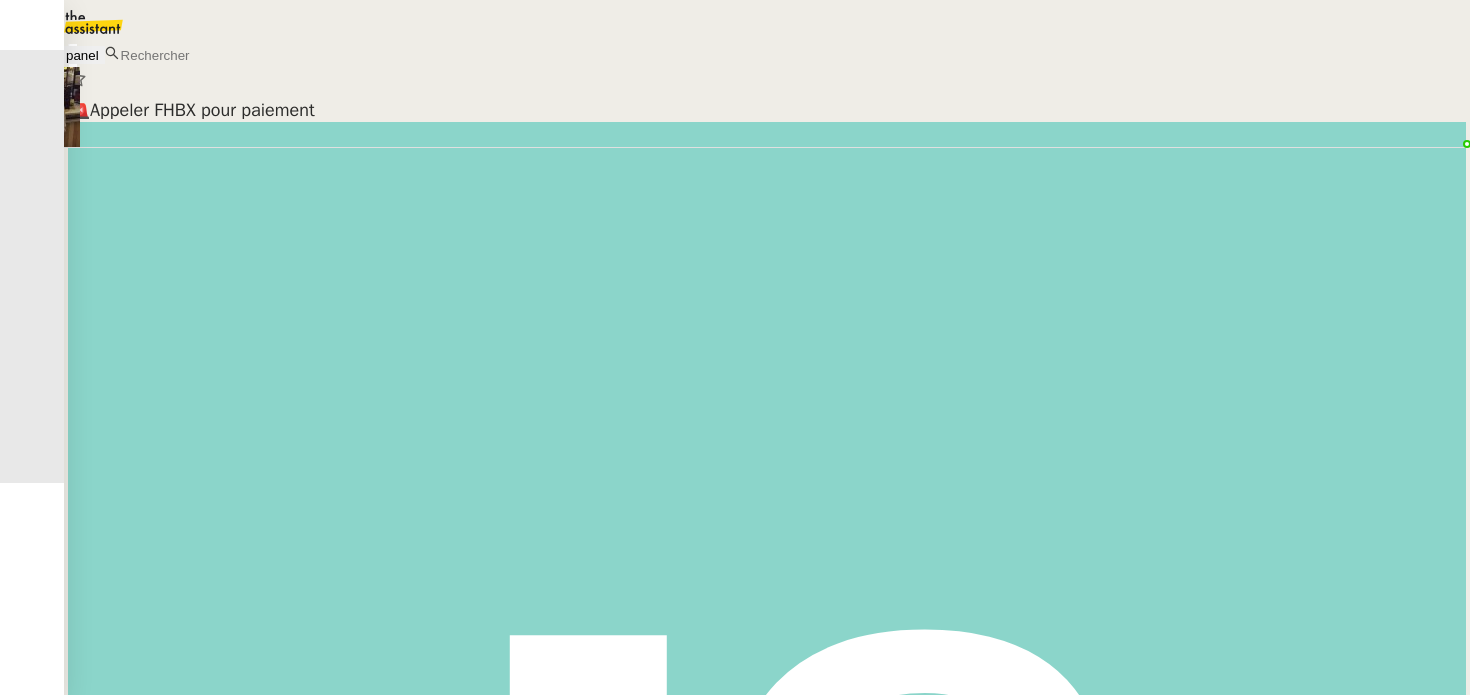 click on "MANSART | Commande Partie 1 (Mobilier+ Elec)" at bounding box center [767, 109] 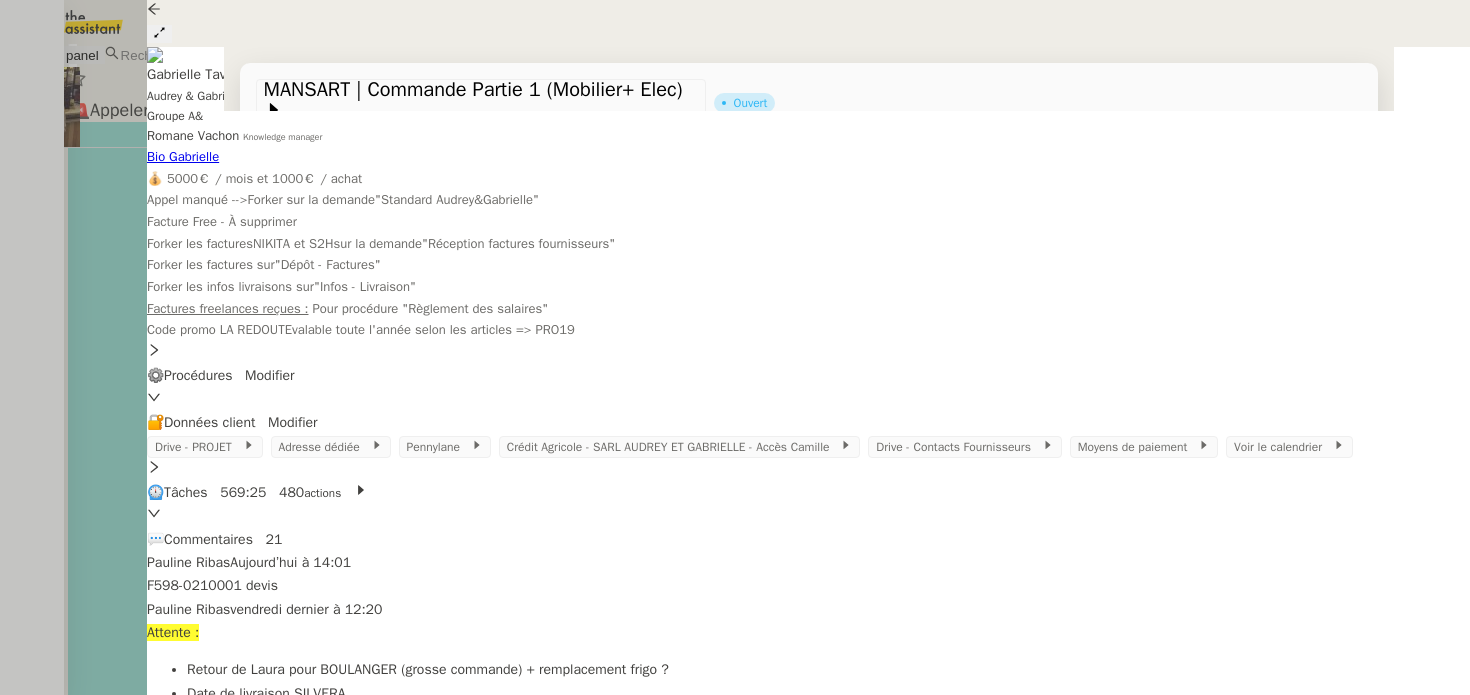 scroll, scrollTop: 167, scrollLeft: 0, axis: vertical 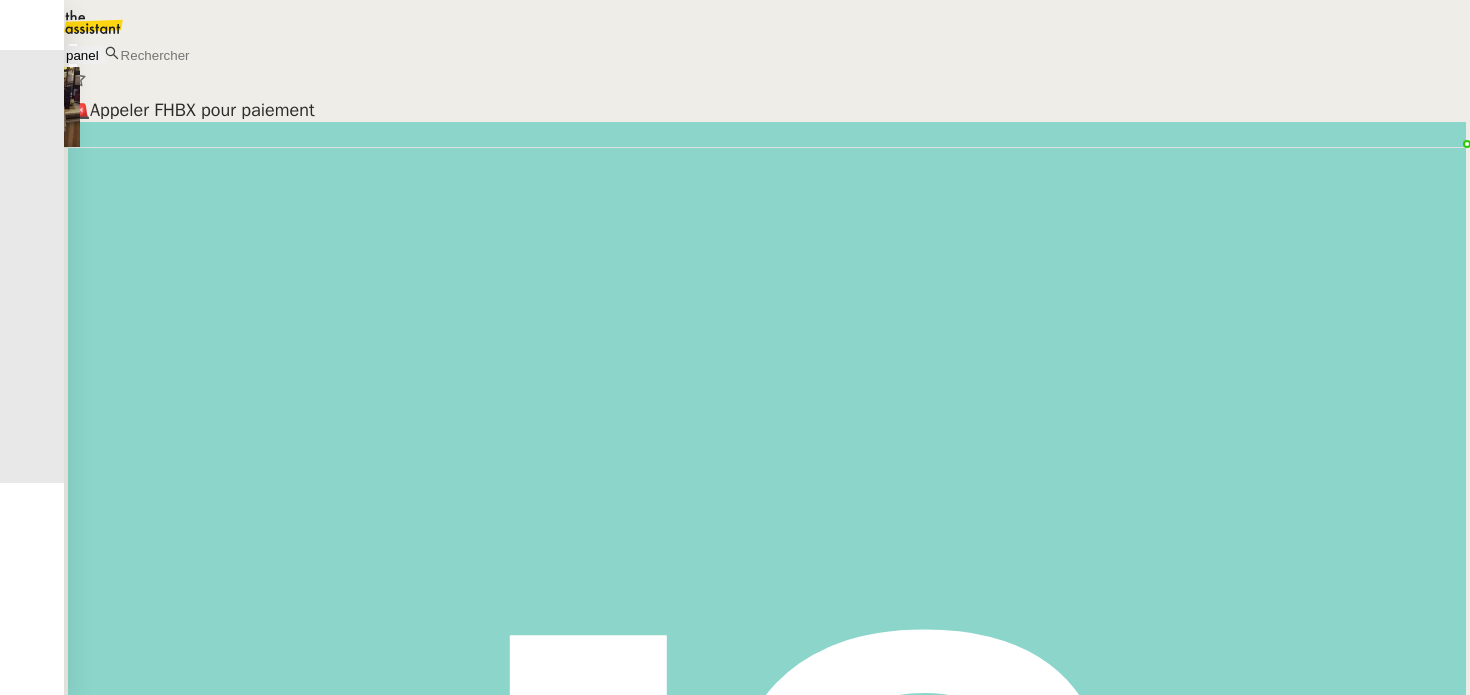 click on "Suivi - Appartement en gestion" at bounding box center [767, 110] 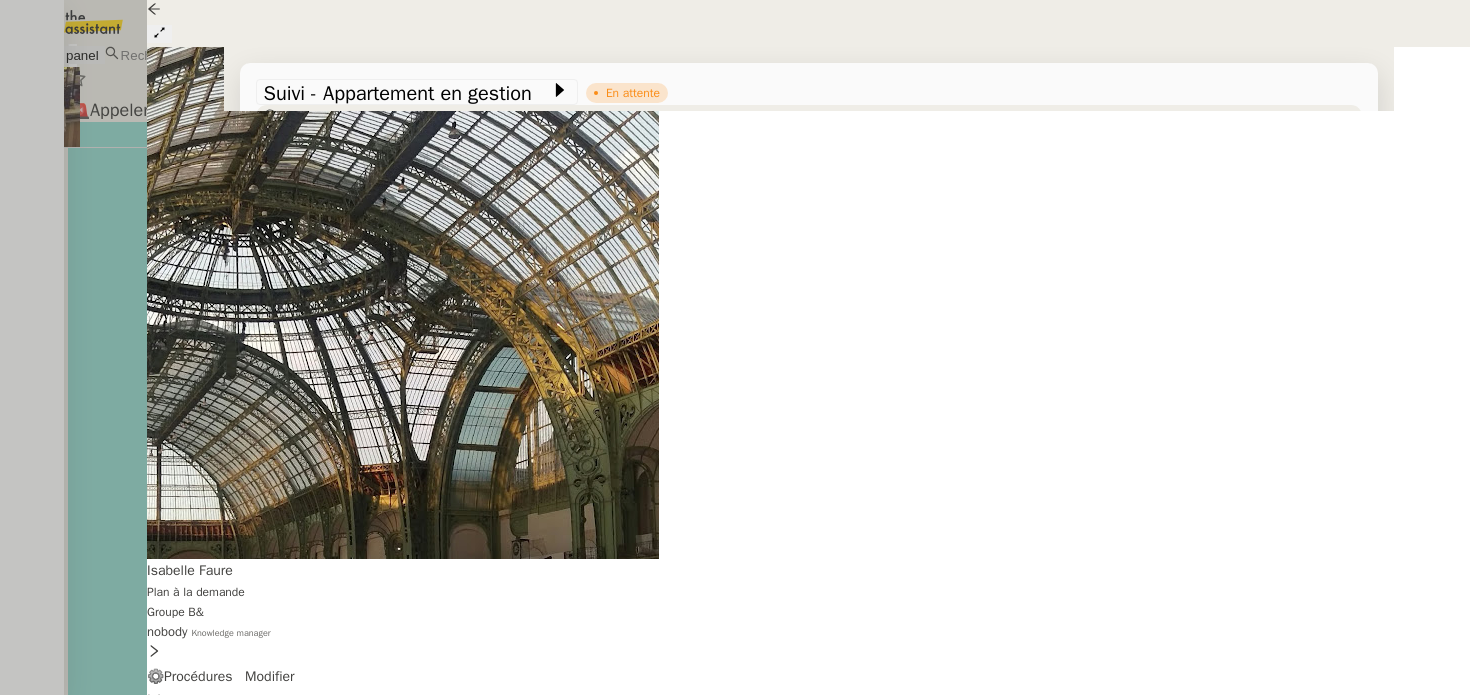 scroll, scrollTop: 328, scrollLeft: 0, axis: vertical 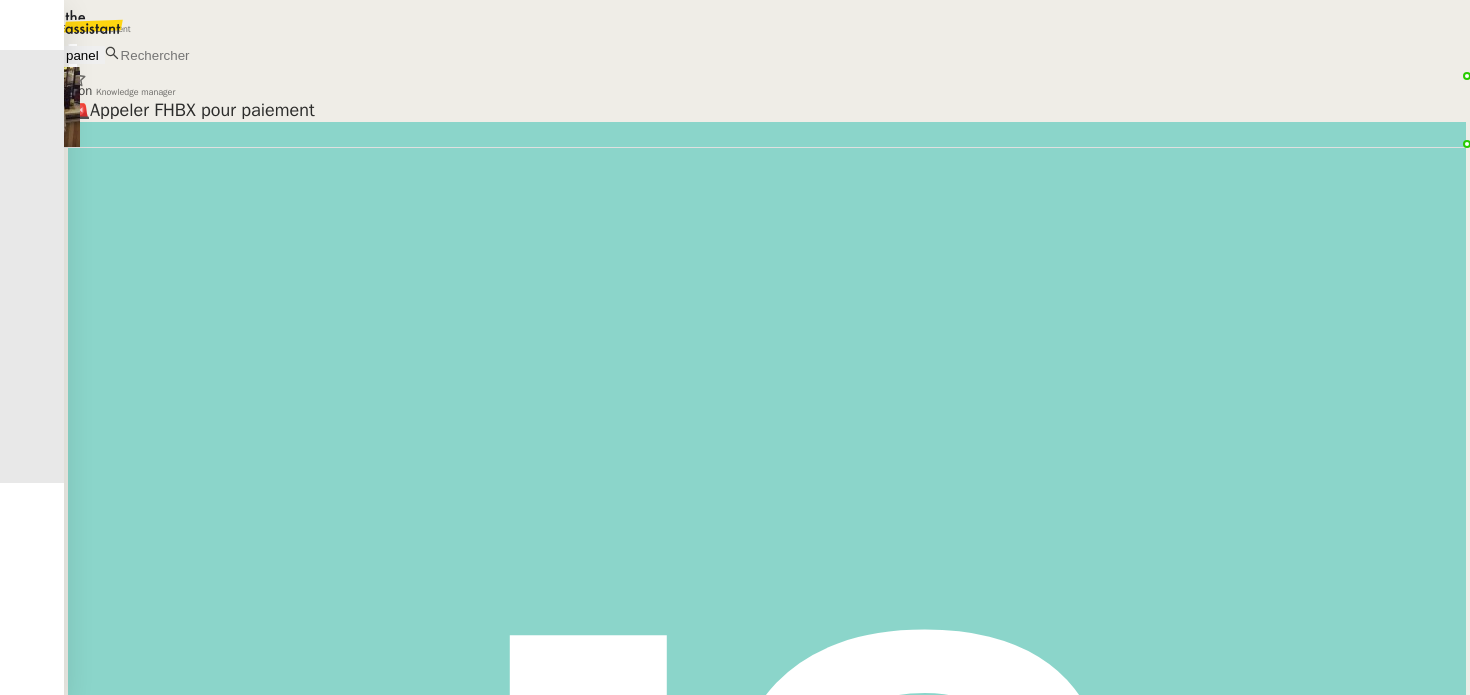 click on "Gabrielle Tavernier" at bounding box center [108, 1531] 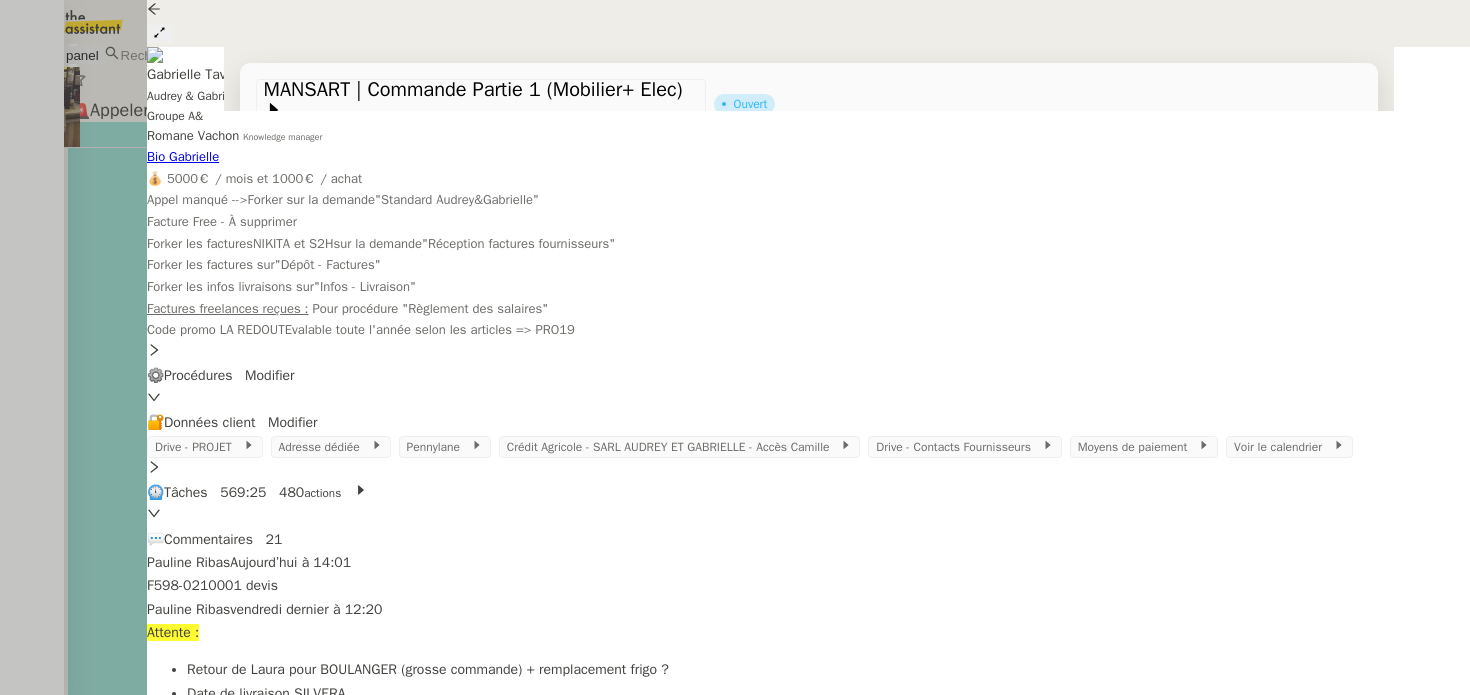 scroll, scrollTop: 446, scrollLeft: 0, axis: vertical 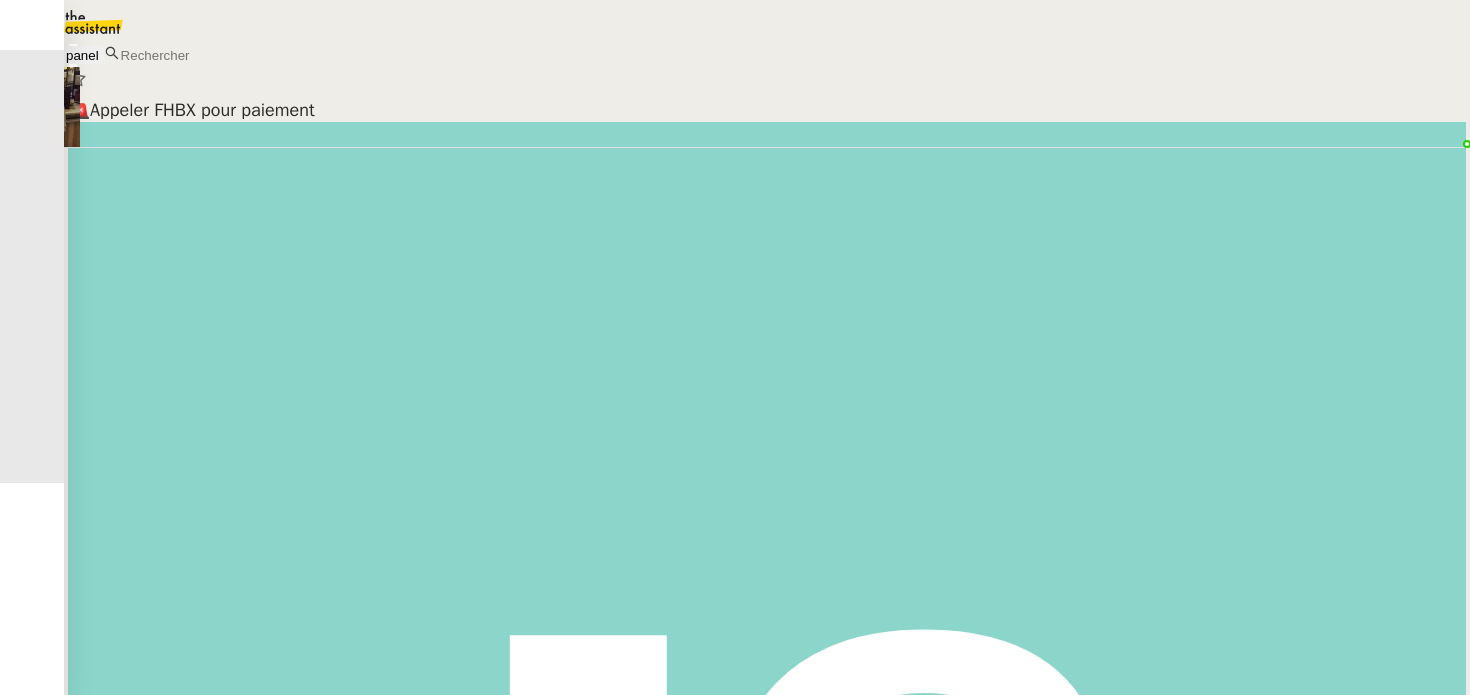click on "Isabelle Faure" at bounding box center [108, 1531] 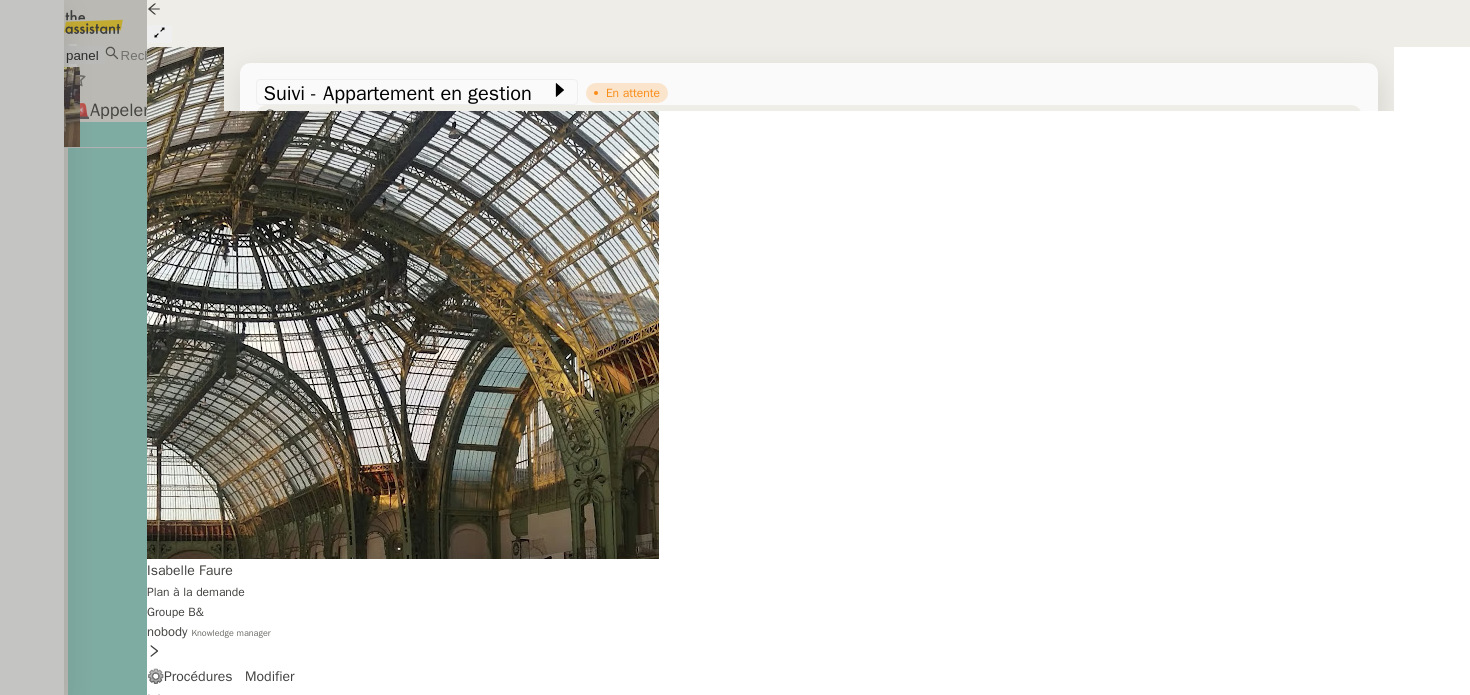 click at bounding box center (735, 347) 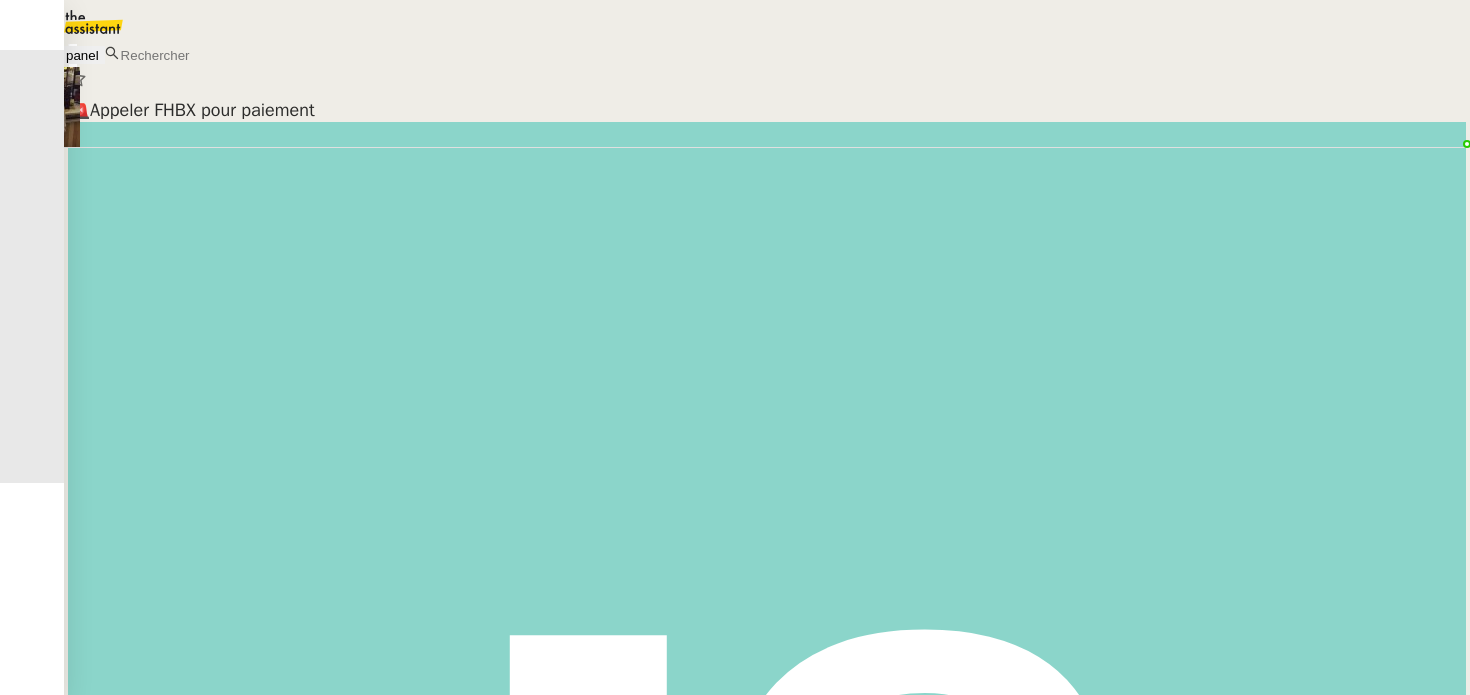 click on "MANSART | Commande Partie 1 (Mobilier+ Elec)" at bounding box center [767, 109] 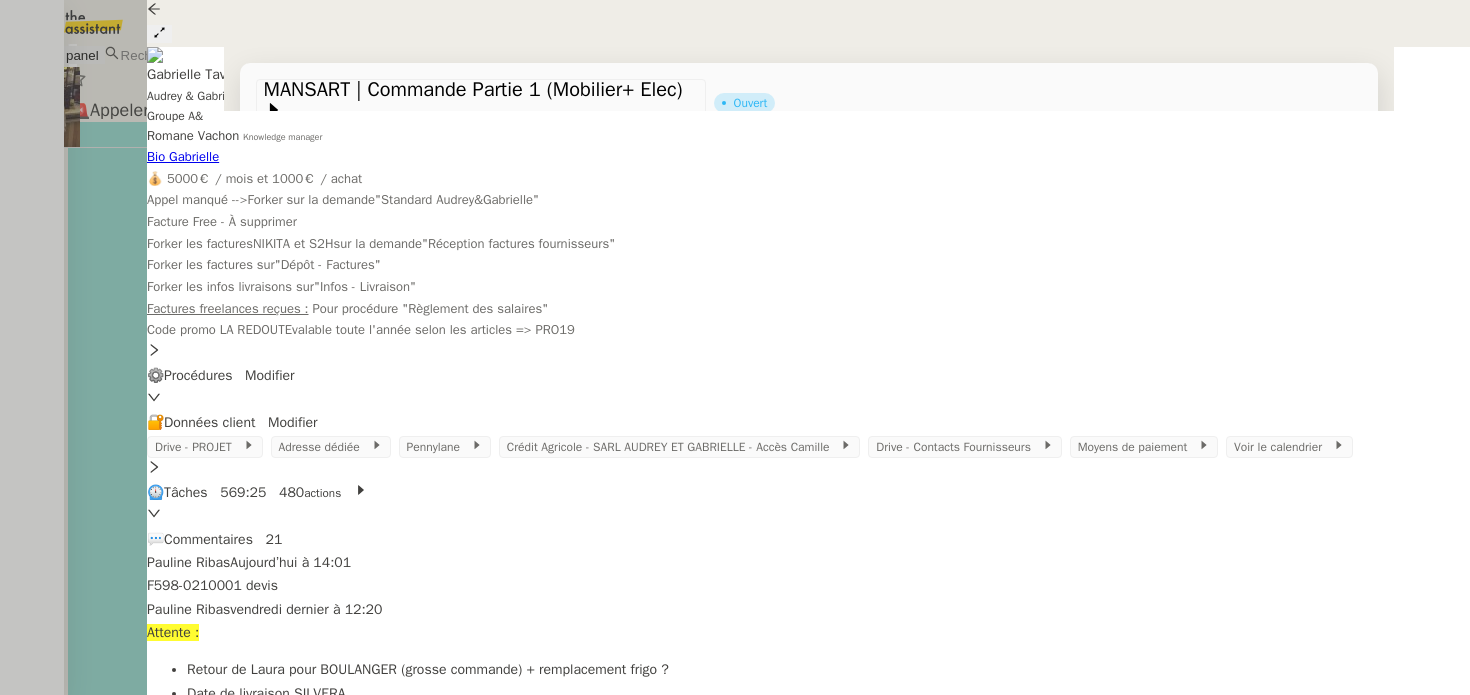 scroll, scrollTop: 119, scrollLeft: 0, axis: vertical 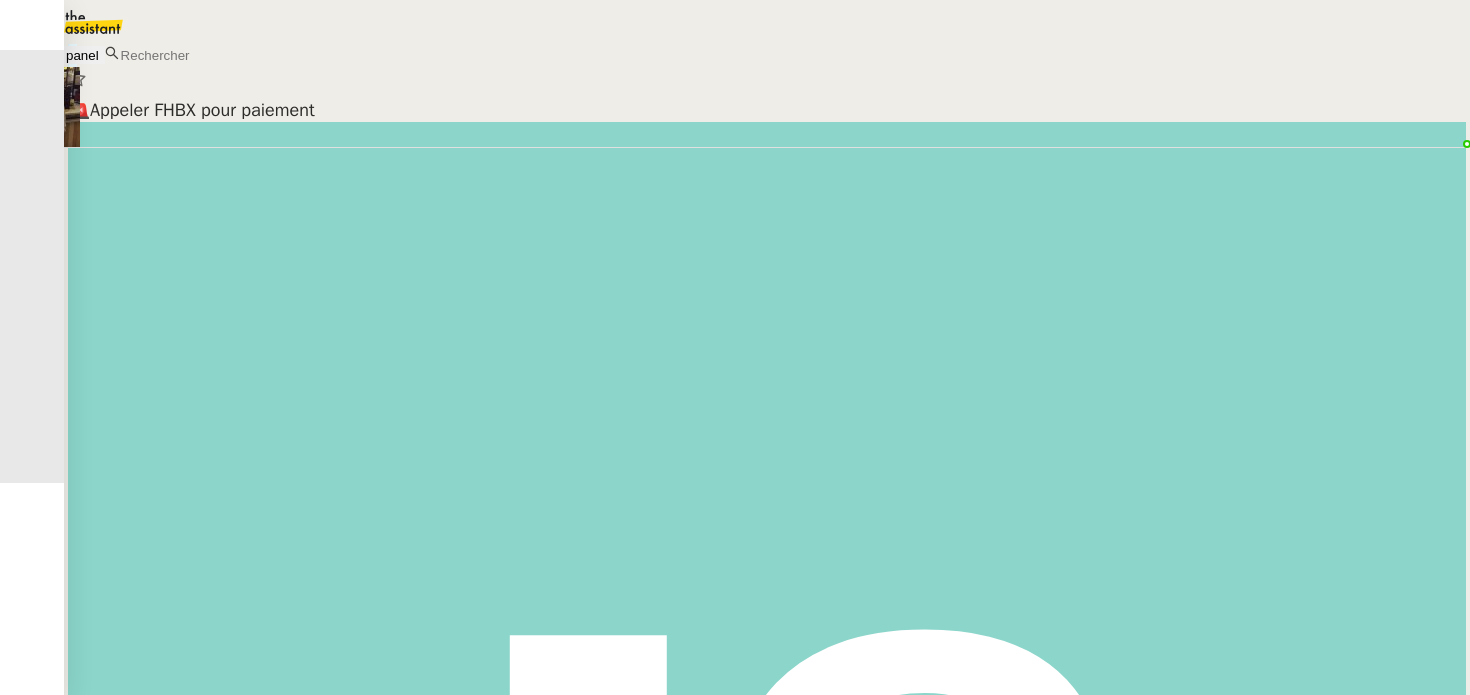 click on "🚨   Appeler FHBX pour paiement  Jordan GUERDER    client    Esther Hillenbrand    attribué à    Romane Vachon    suppervisé par    Modifié   il y a 5 minutes  Créé   il y a 5 heures  Date limite  mar. 8 juil. 2025 23:59   En attente" at bounding box center (767, 974) 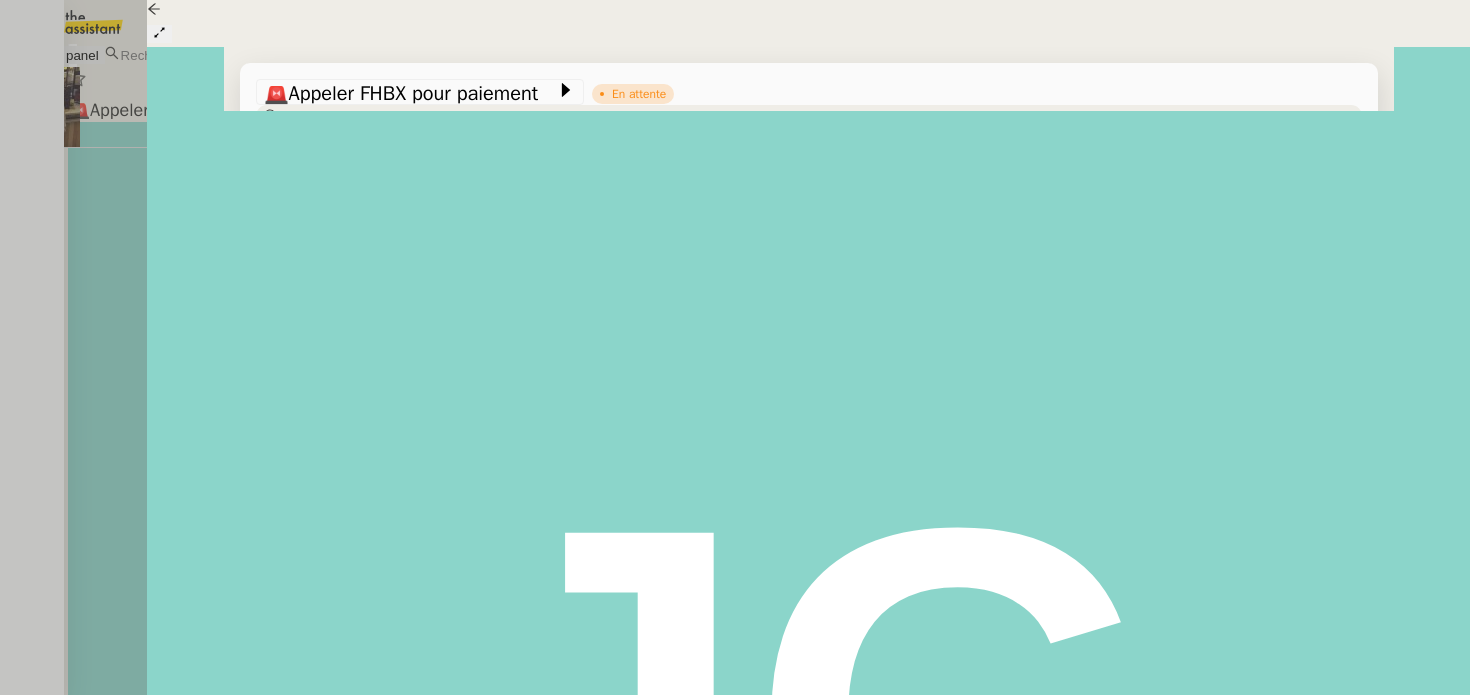 scroll, scrollTop: 382, scrollLeft: 0, axis: vertical 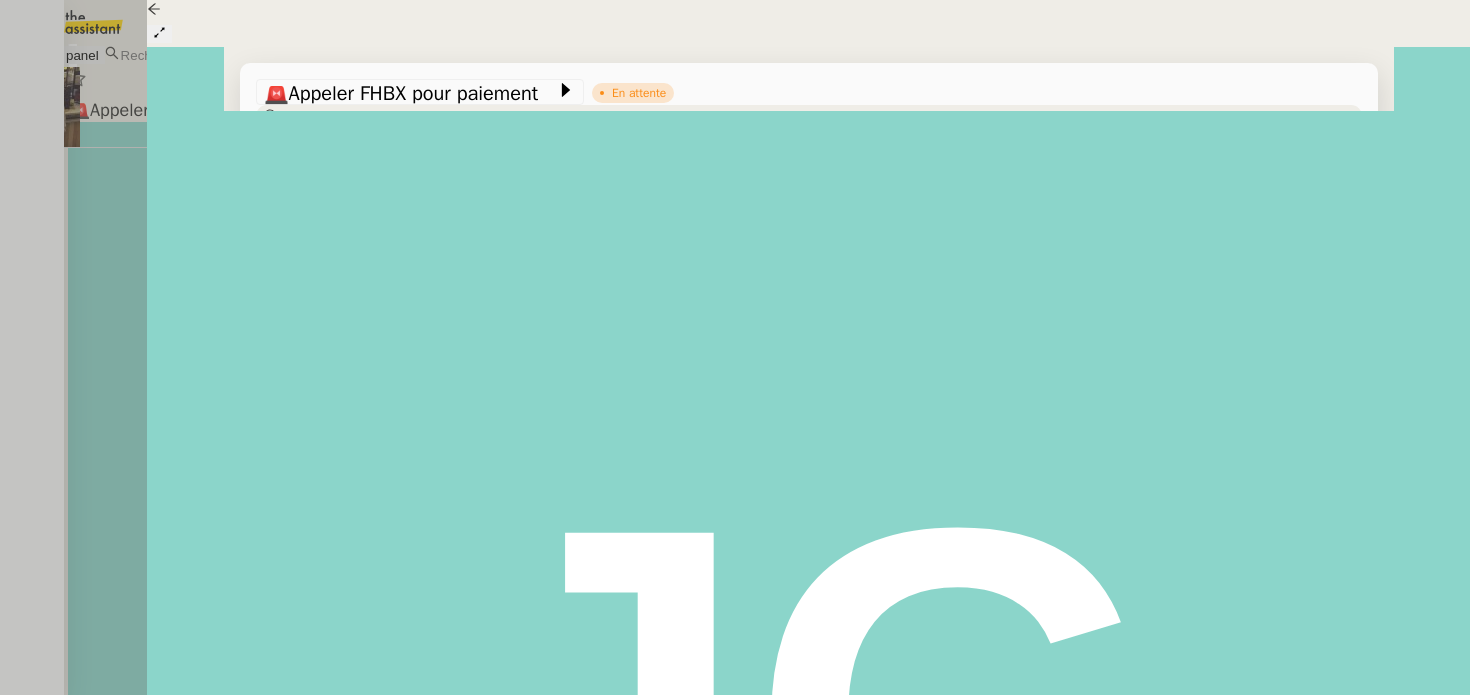 click at bounding box center (735, 347) 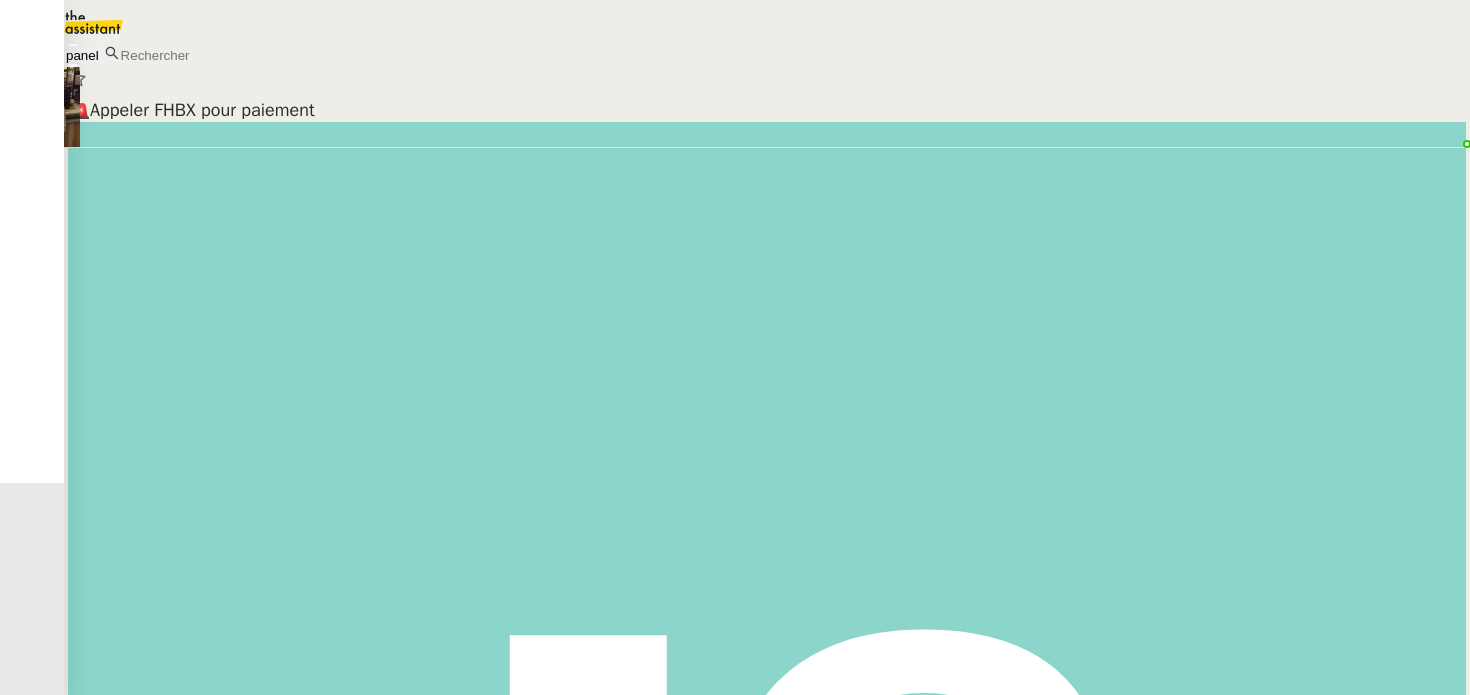 click on "COMPTABILITE - Rapprochement bancaire - 7 juillet 2025" at bounding box center (767, 109) 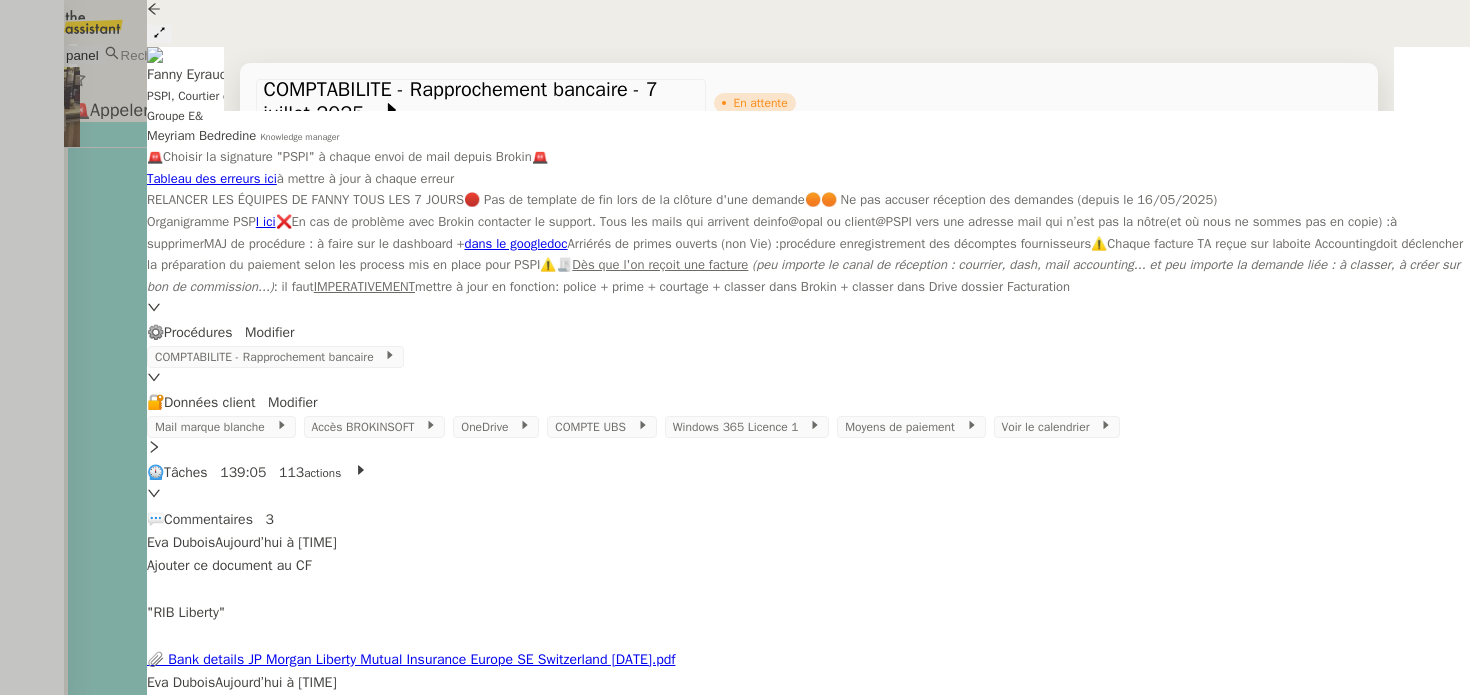 scroll, scrollTop: 342, scrollLeft: 0, axis: vertical 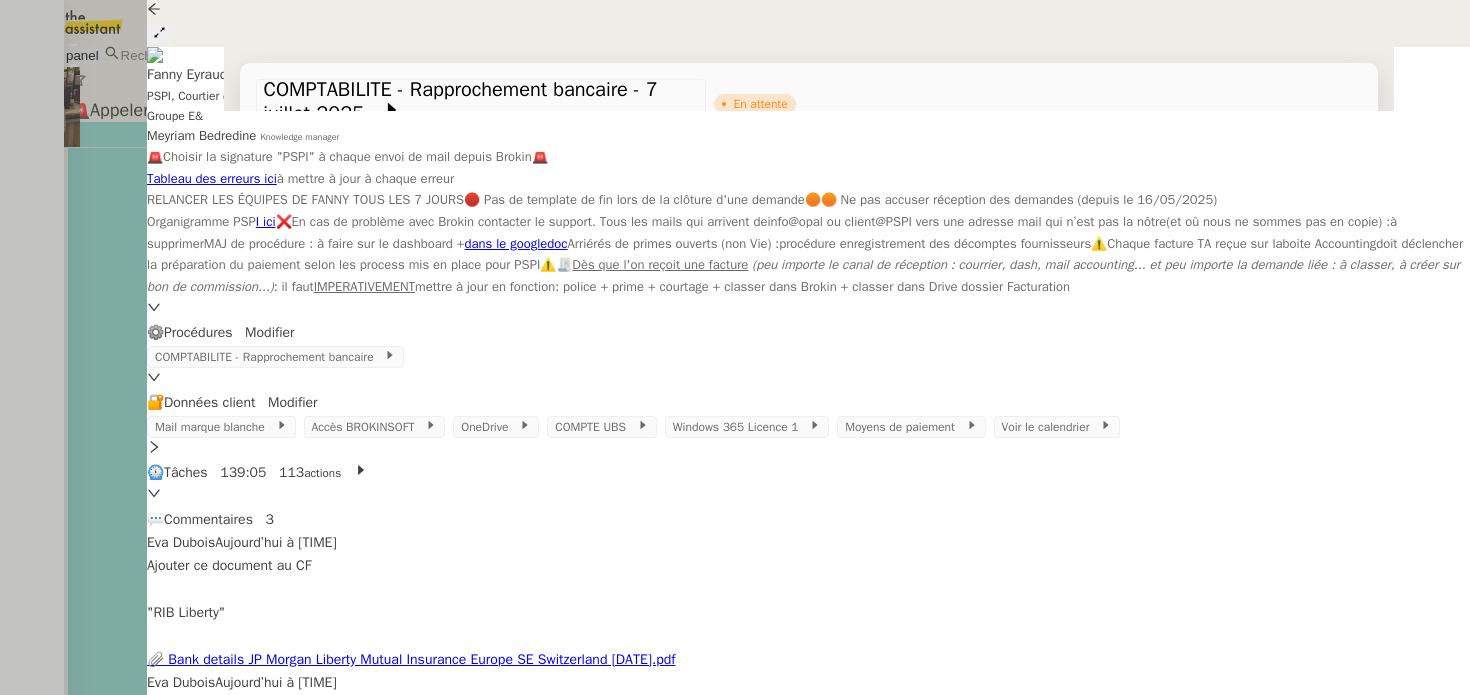 click at bounding box center [735, 347] 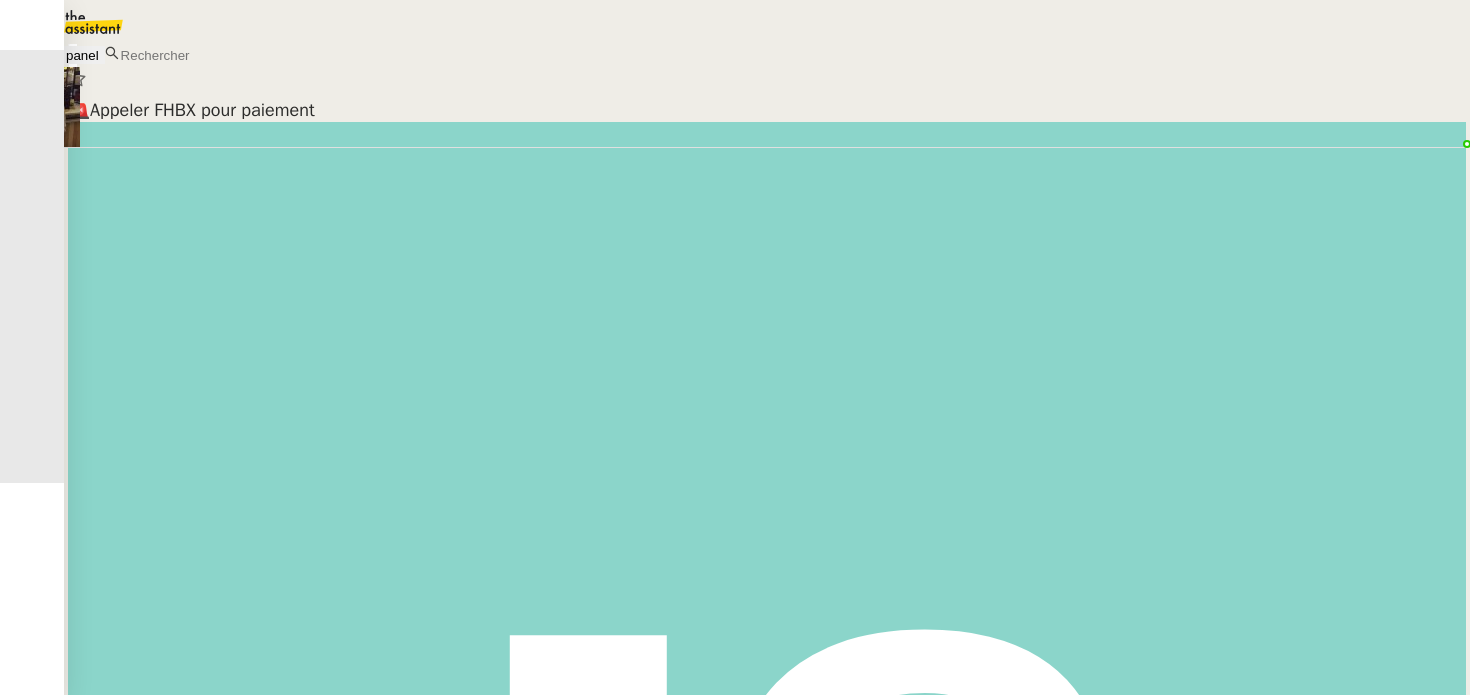 click on "Cédric Tempestini    client" at bounding box center (767, 832) 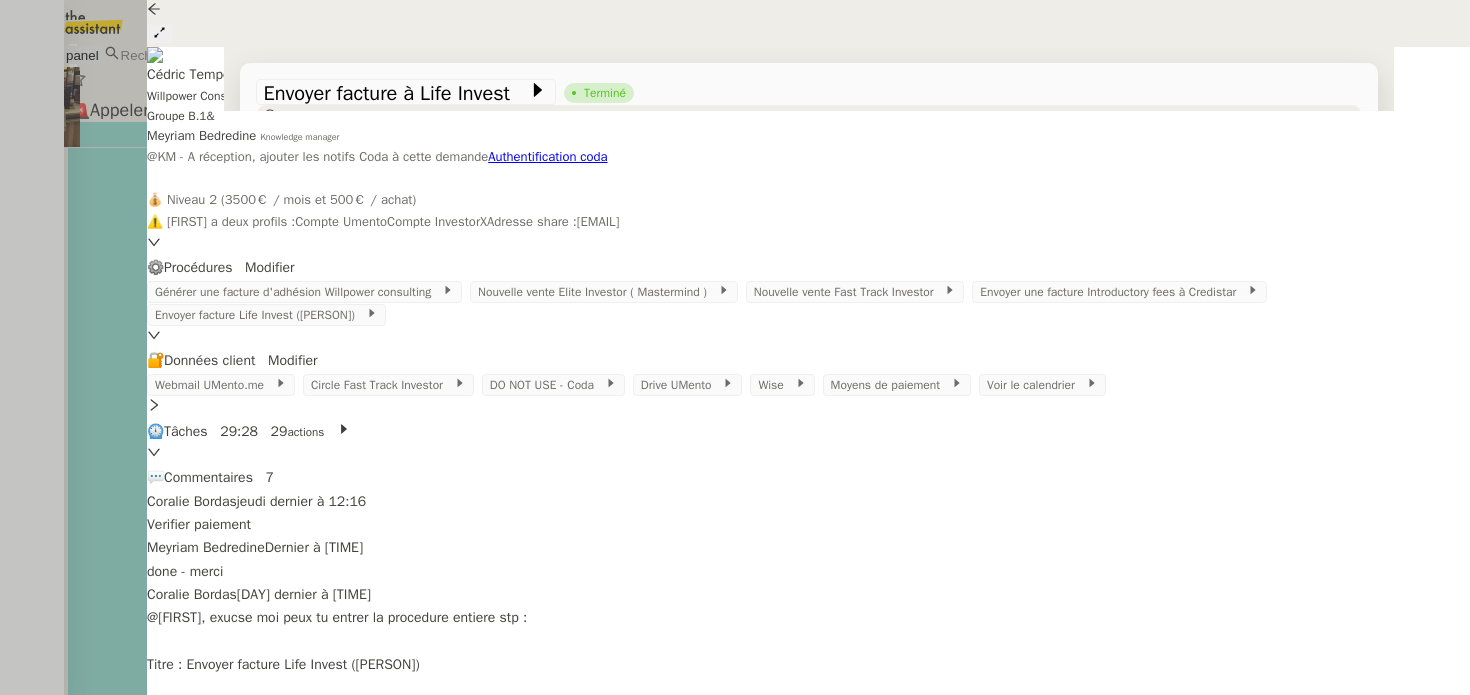 scroll, scrollTop: 265, scrollLeft: 0, axis: vertical 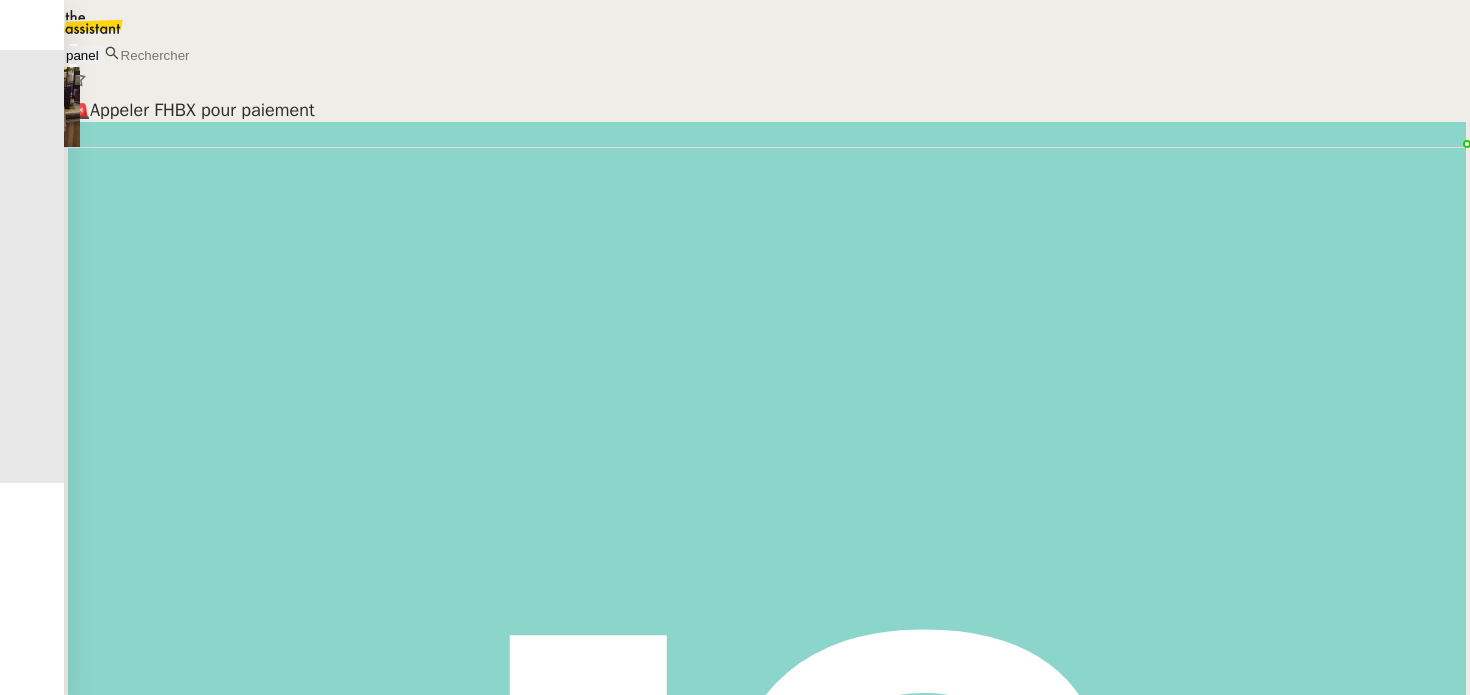click on "🚨   ⚙️Lancer procédure paiement ménage" at bounding box center [767, 110] 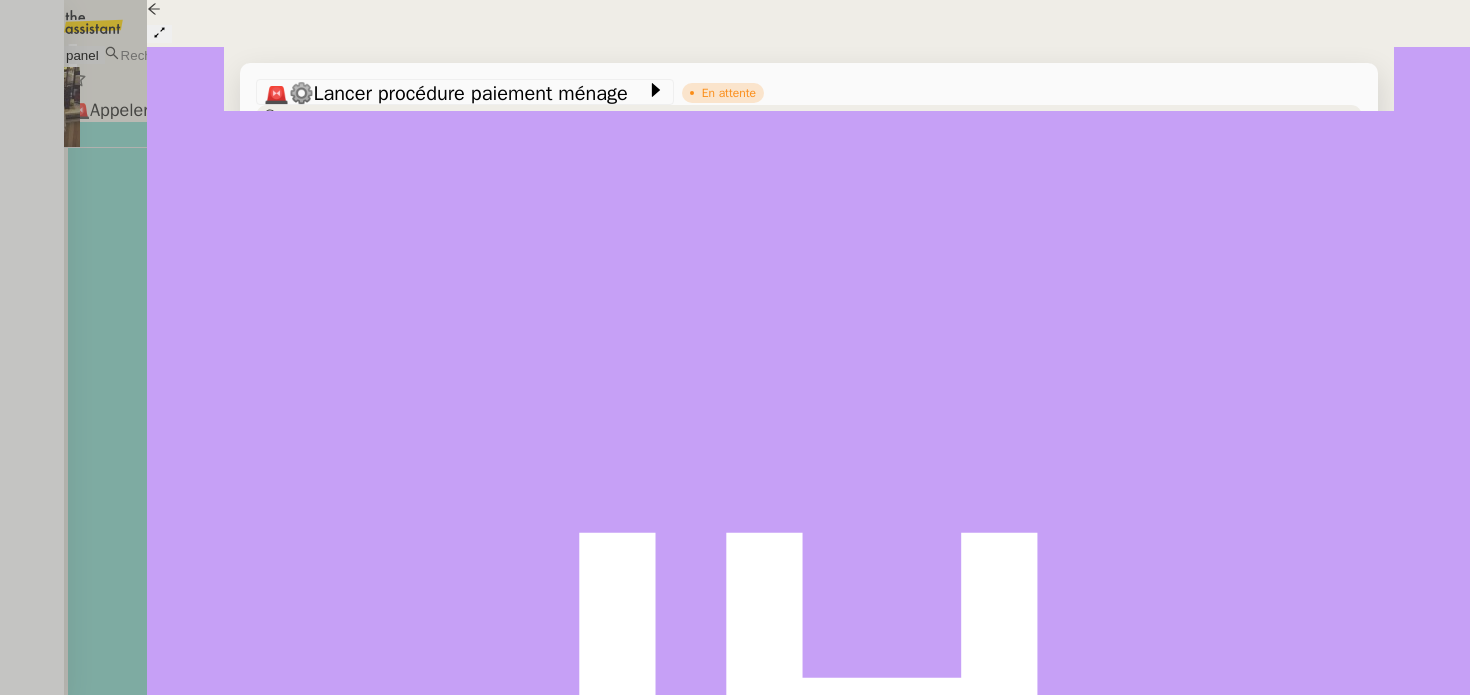 scroll, scrollTop: 445, scrollLeft: 0, axis: vertical 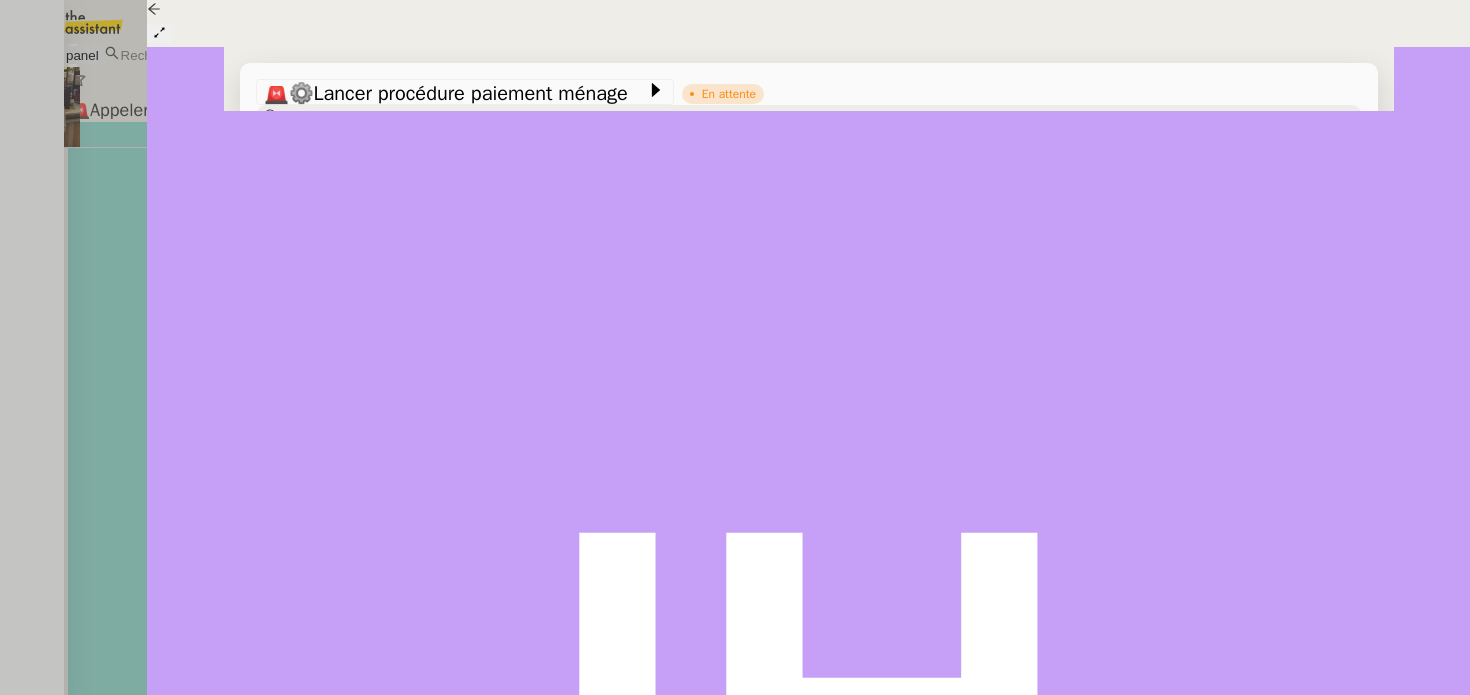 click at bounding box center (735, 347) 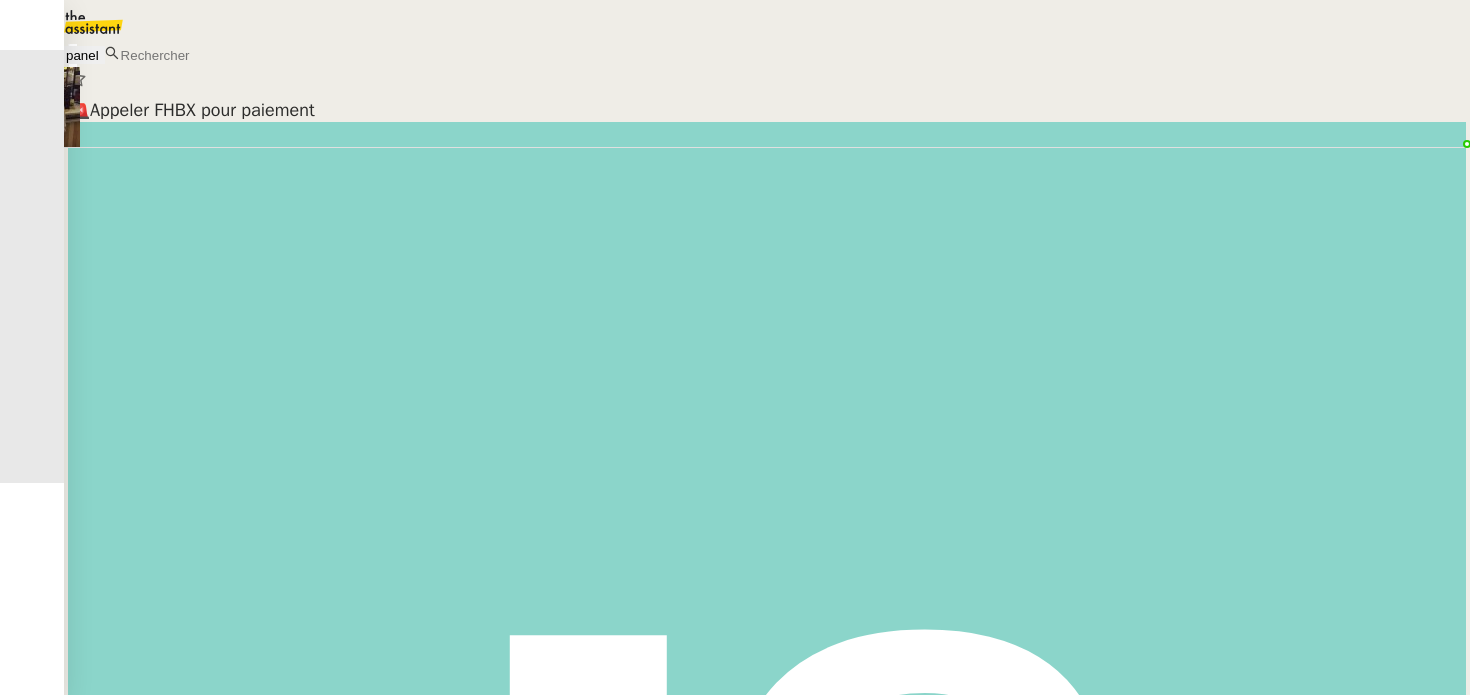 click on "MANSART | Commande Partie 1 (Mobilier+ Elec)  Gabrielle Tavernier    client" at bounding box center [767, 820] 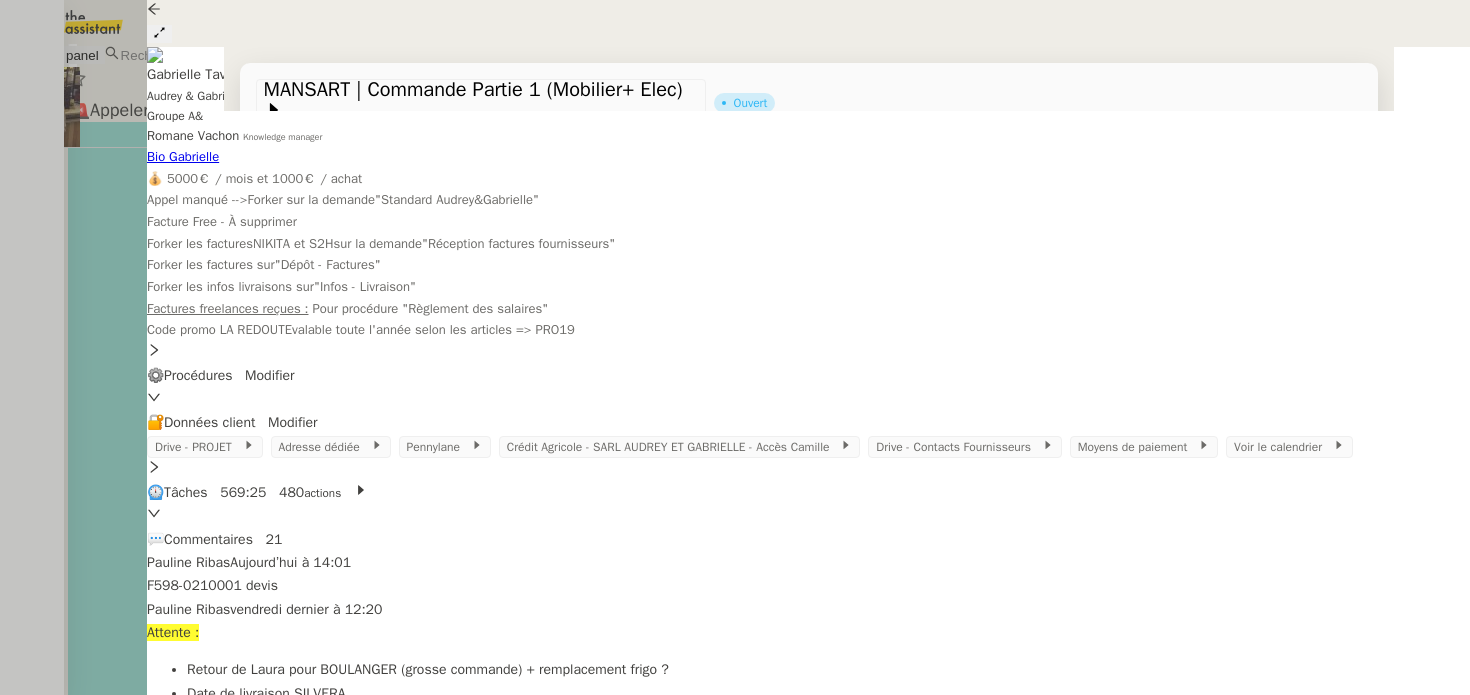 scroll, scrollTop: 187, scrollLeft: 0, axis: vertical 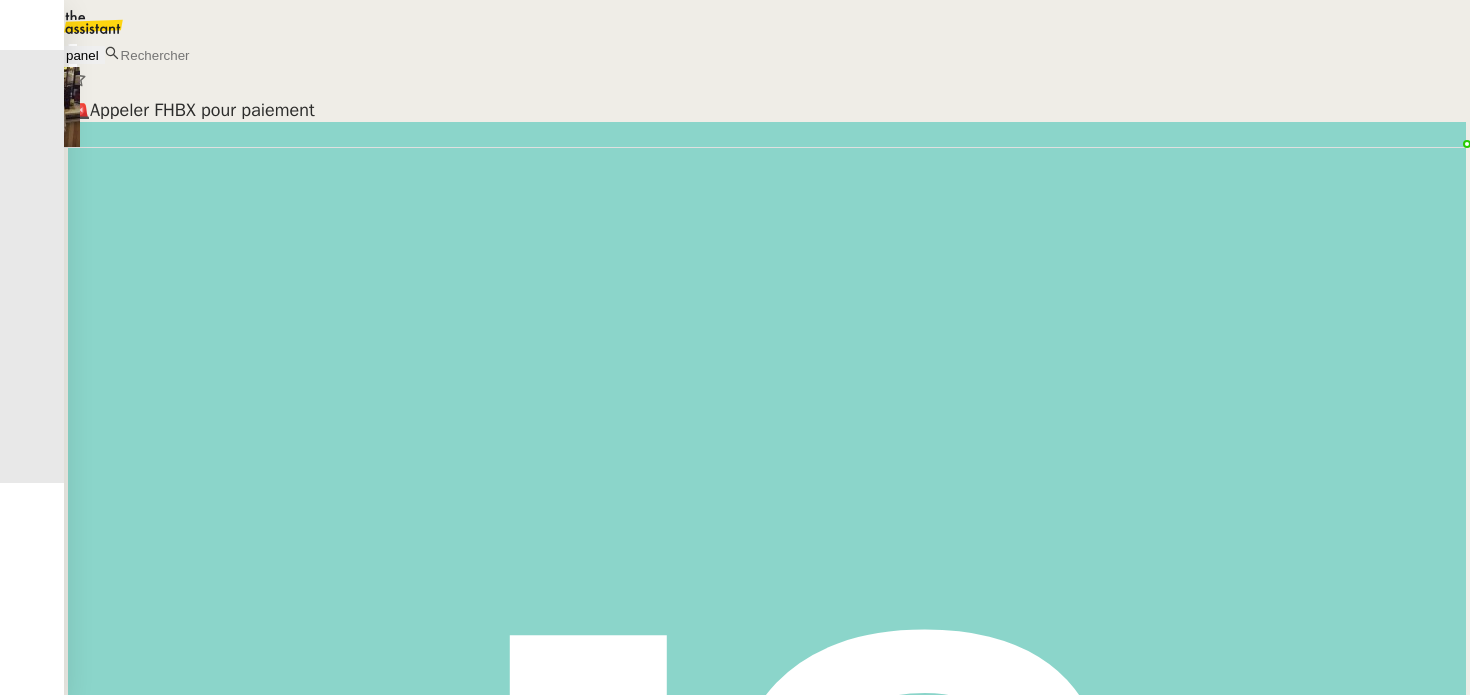 click on "🚨   Projet SUQUET" at bounding box center (767, 110) 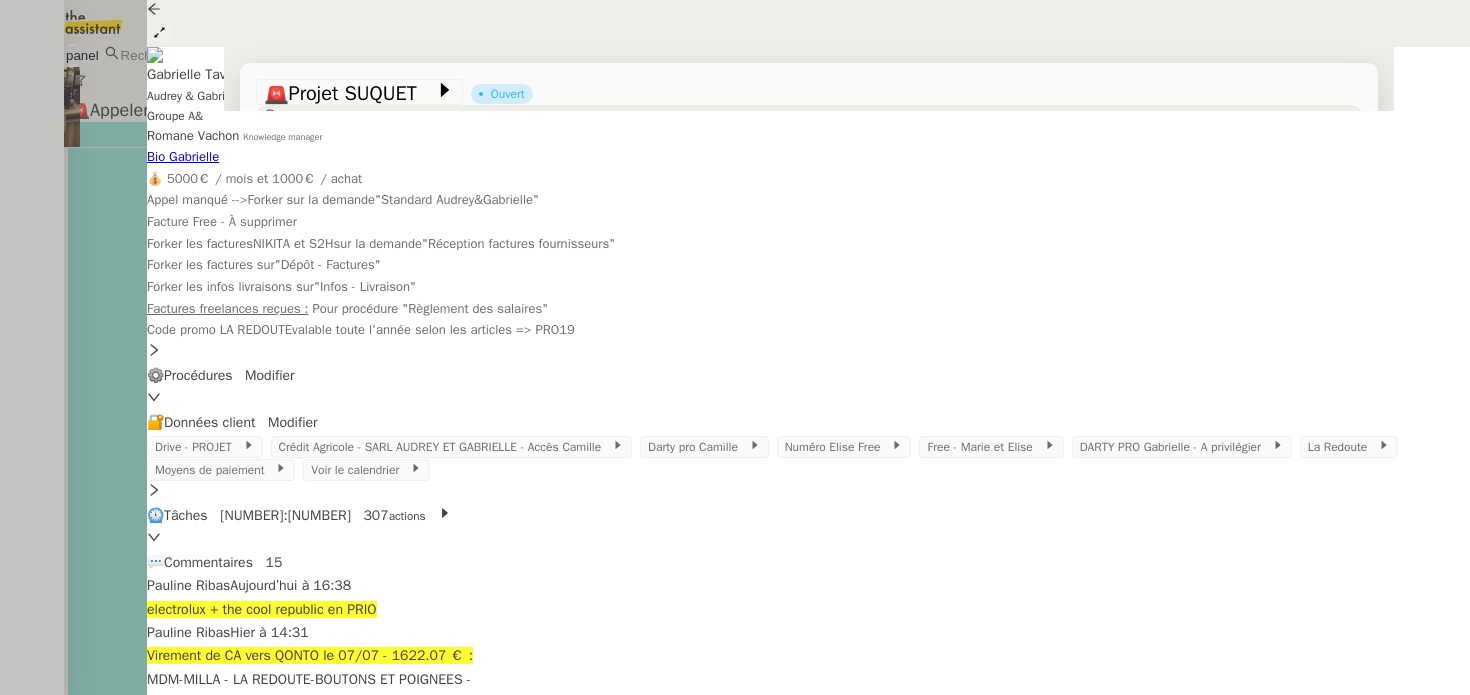 scroll, scrollTop: 750, scrollLeft: 0, axis: vertical 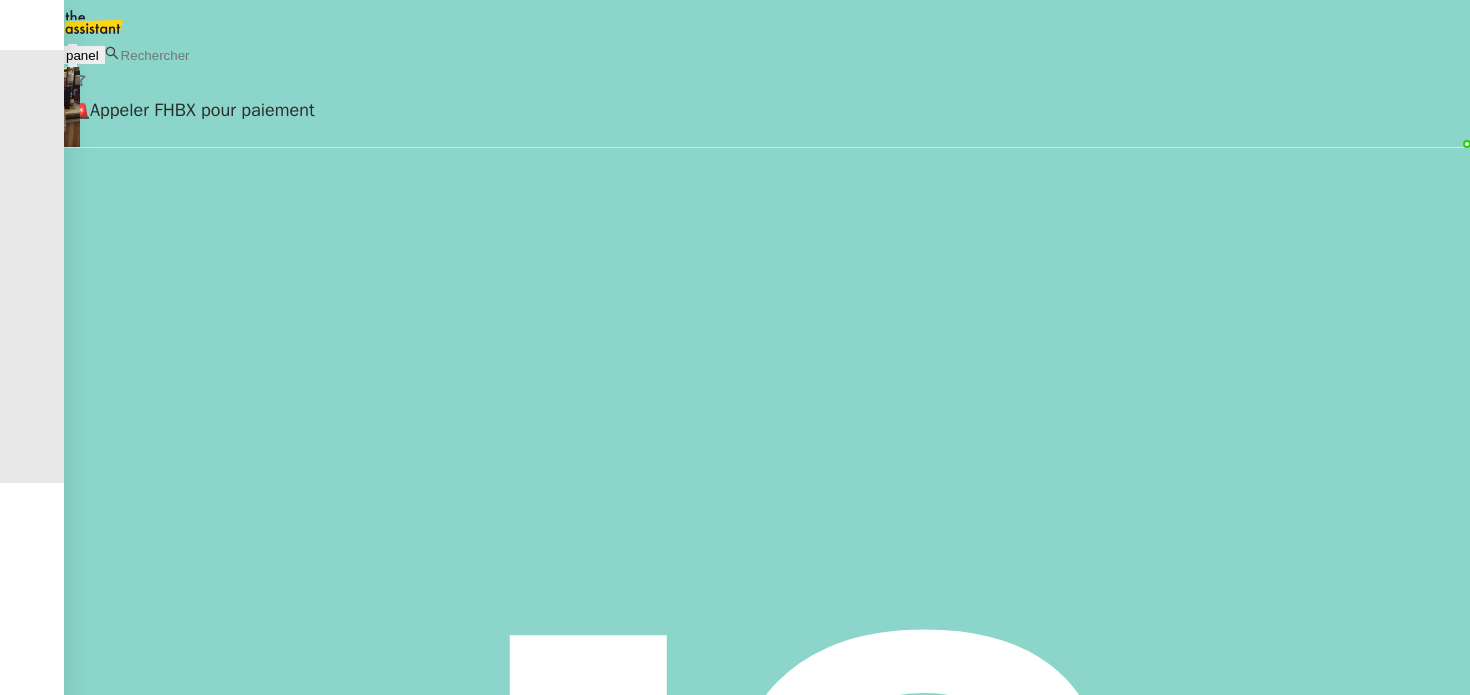click on "Jordan GUERDER    client" at bounding box center (767, 832) 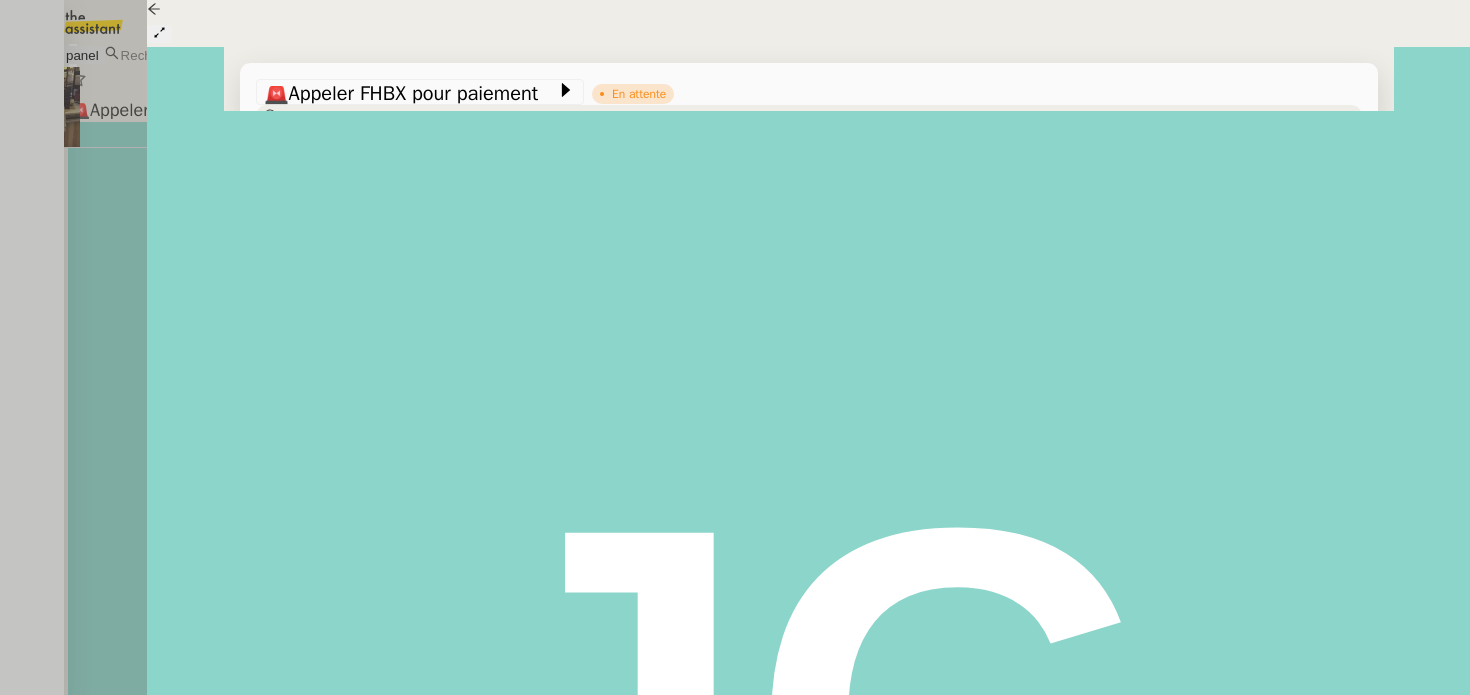 scroll, scrollTop: 458, scrollLeft: 0, axis: vertical 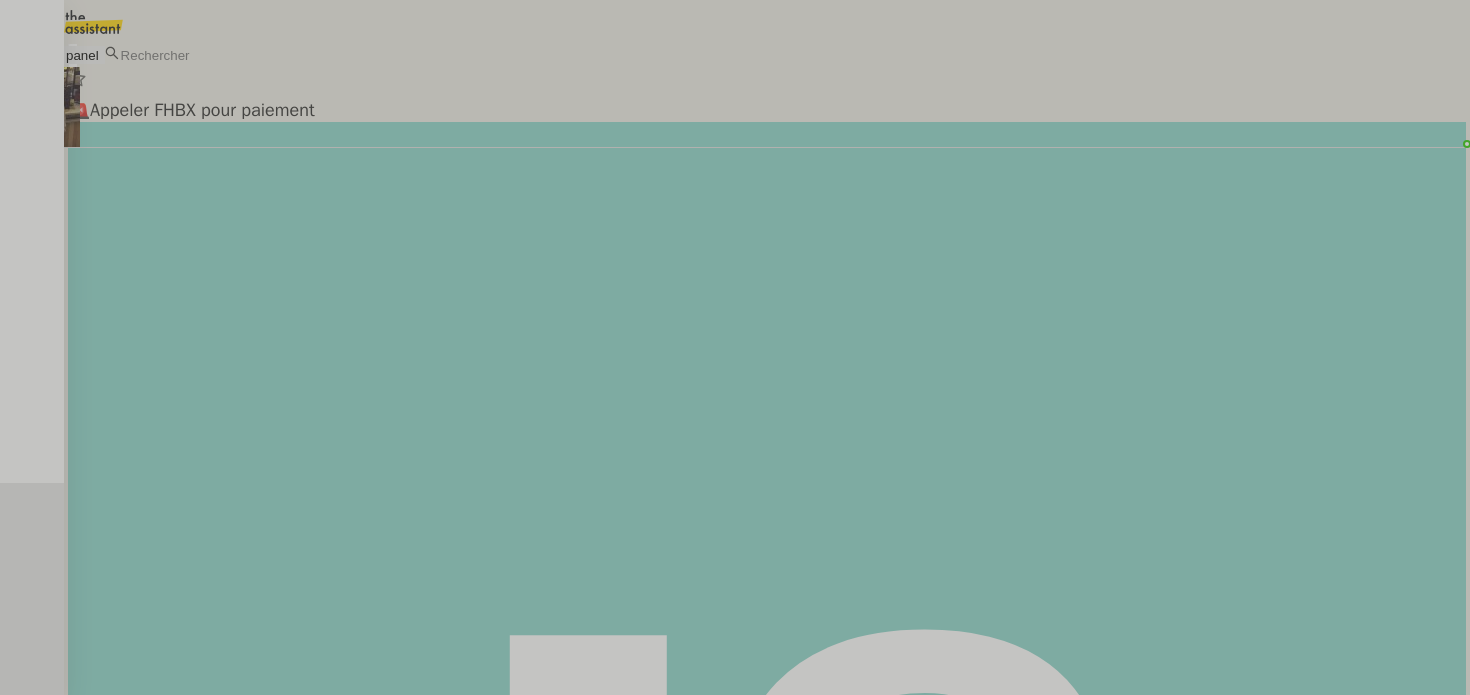 click on "Romane Vachon    client" at bounding box center [767, 832] 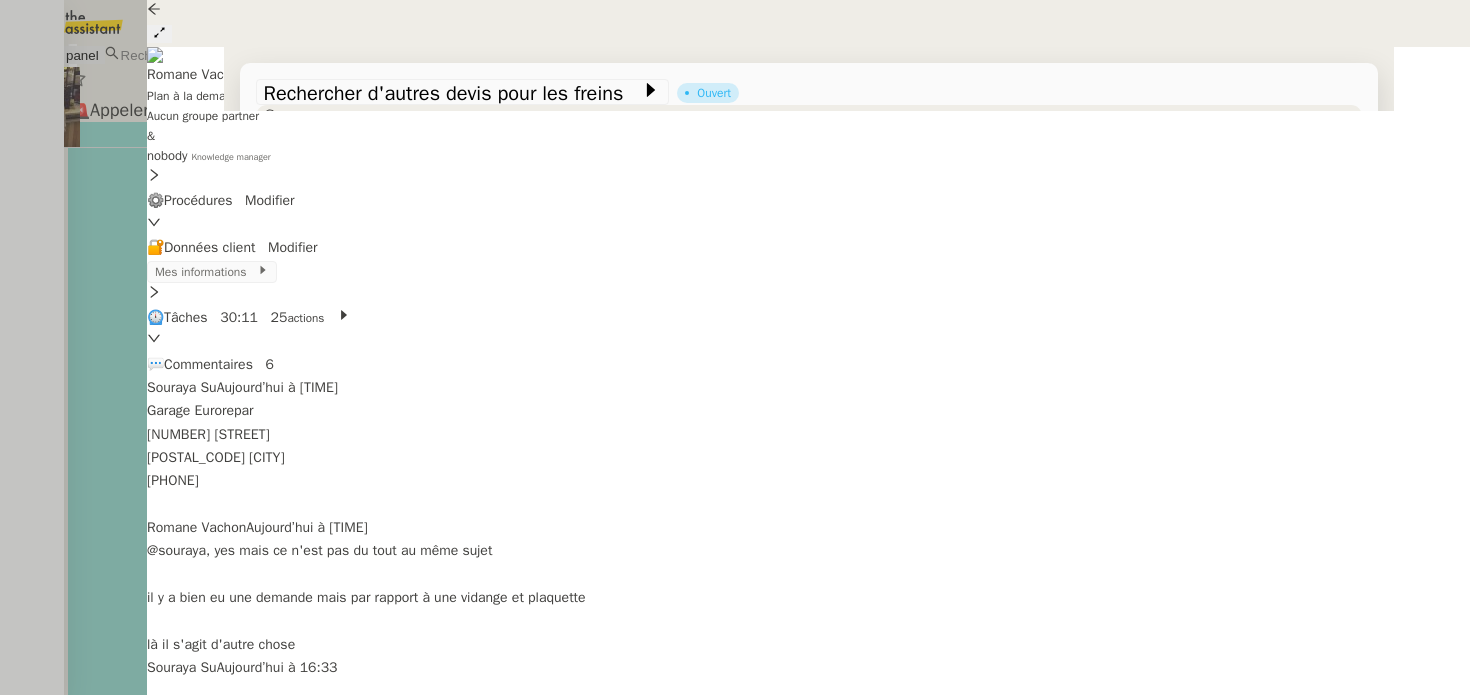 scroll, scrollTop: 220, scrollLeft: 0, axis: vertical 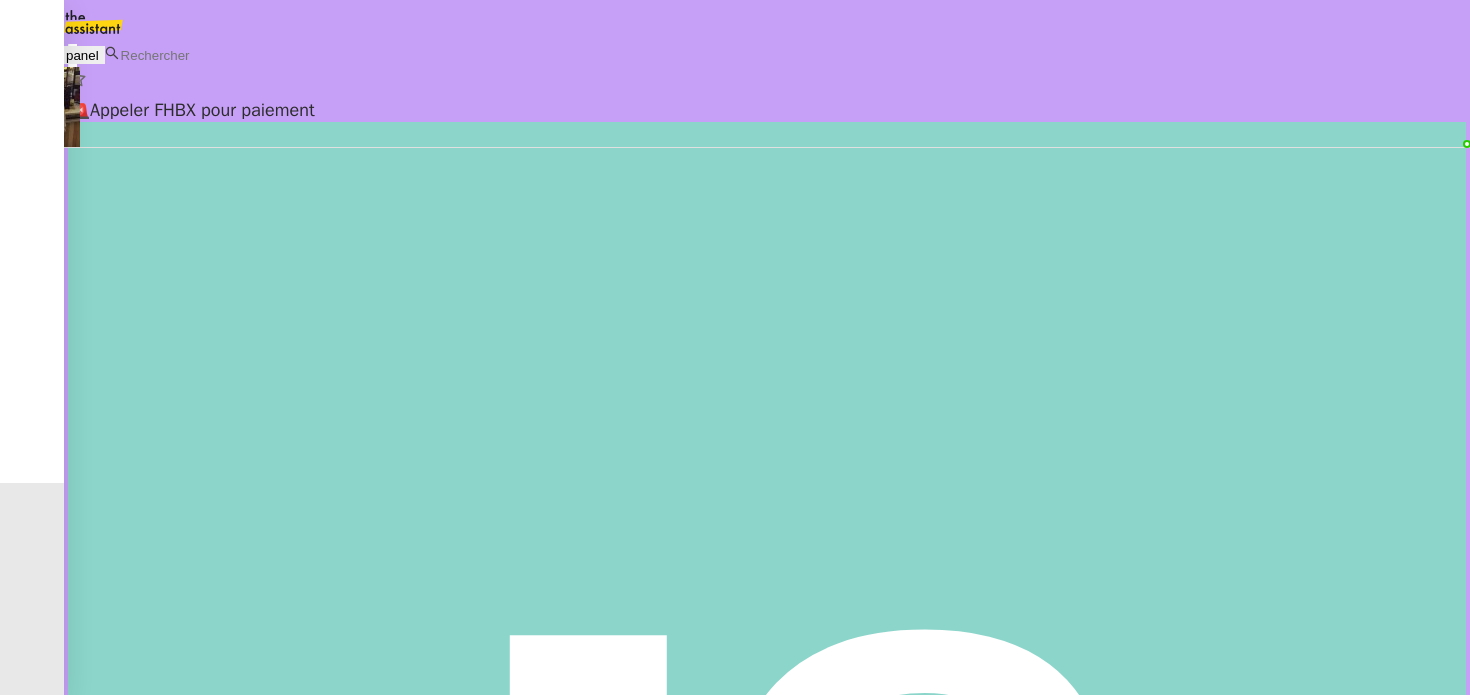 click on "Ilyes Hadj    client" at bounding box center (767, 832) 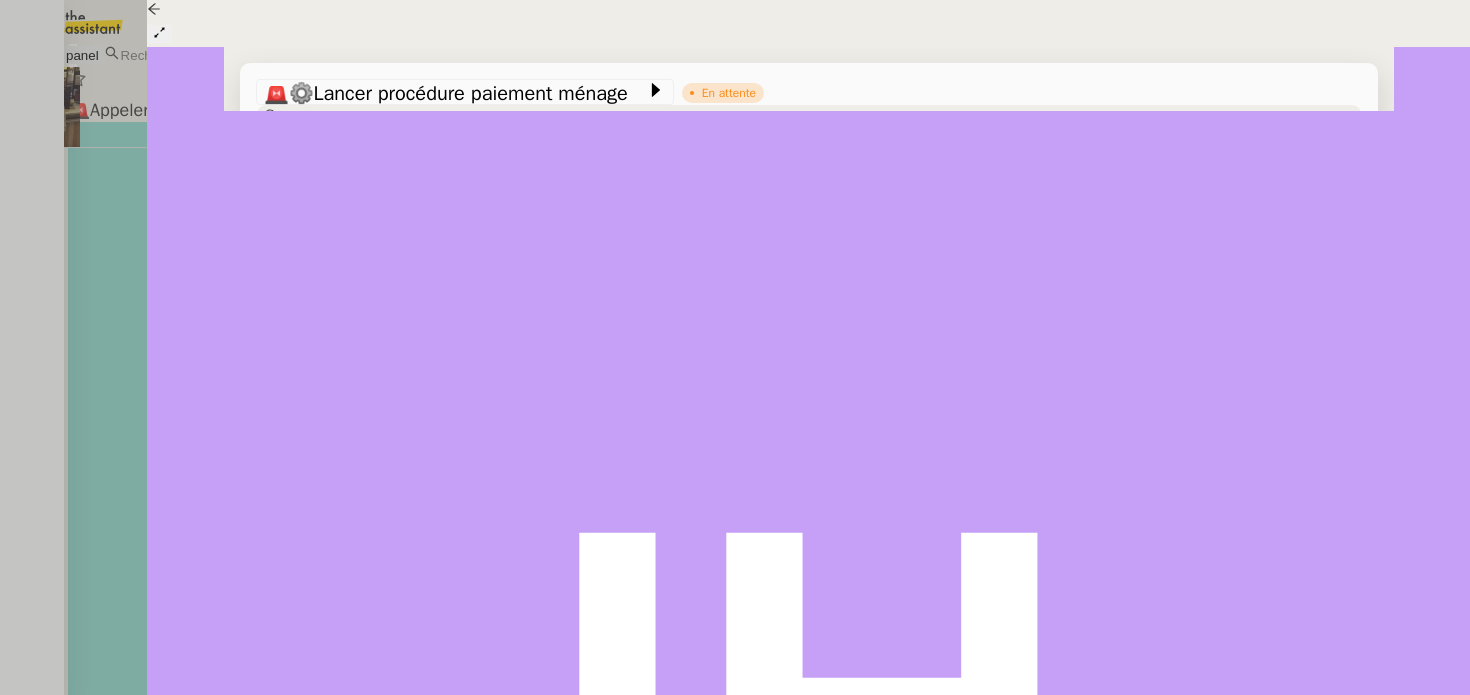 scroll, scrollTop: 323, scrollLeft: 0, axis: vertical 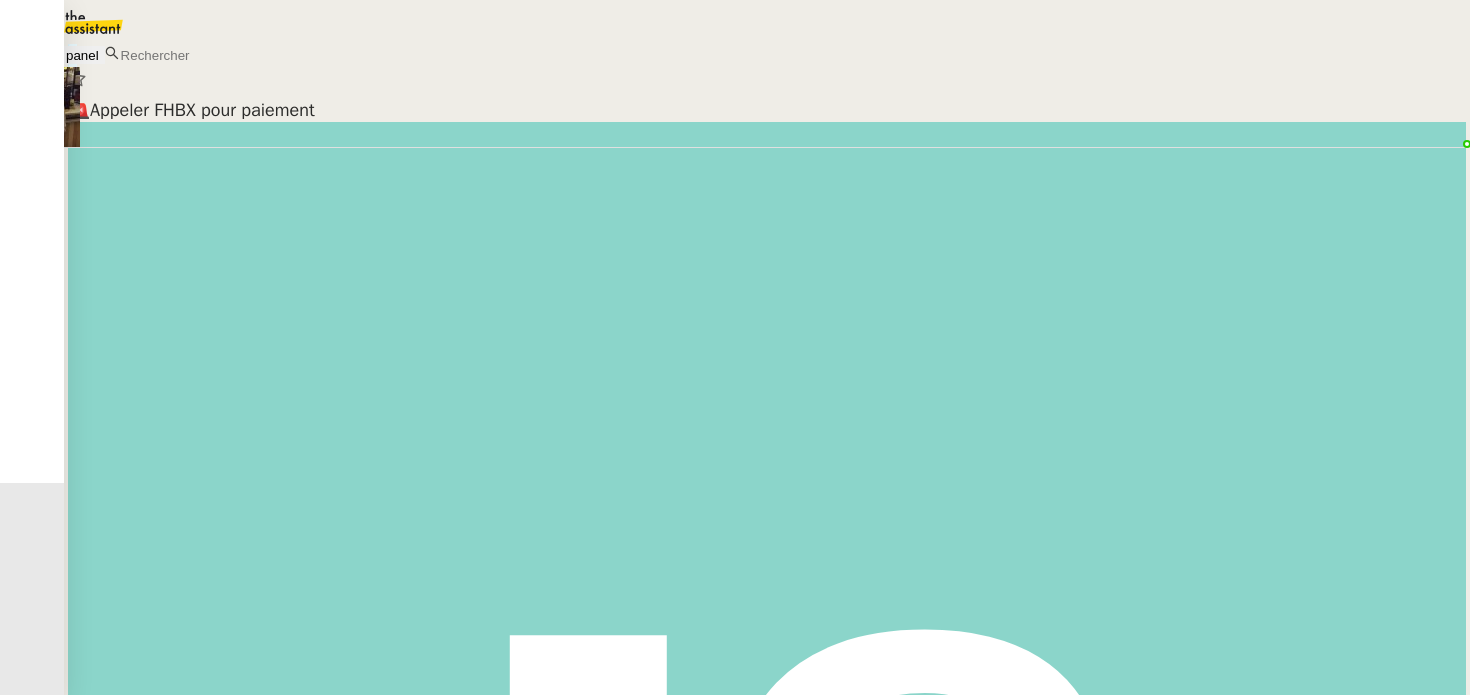 click on "Jordan GUERDER    client" at bounding box center (767, 832) 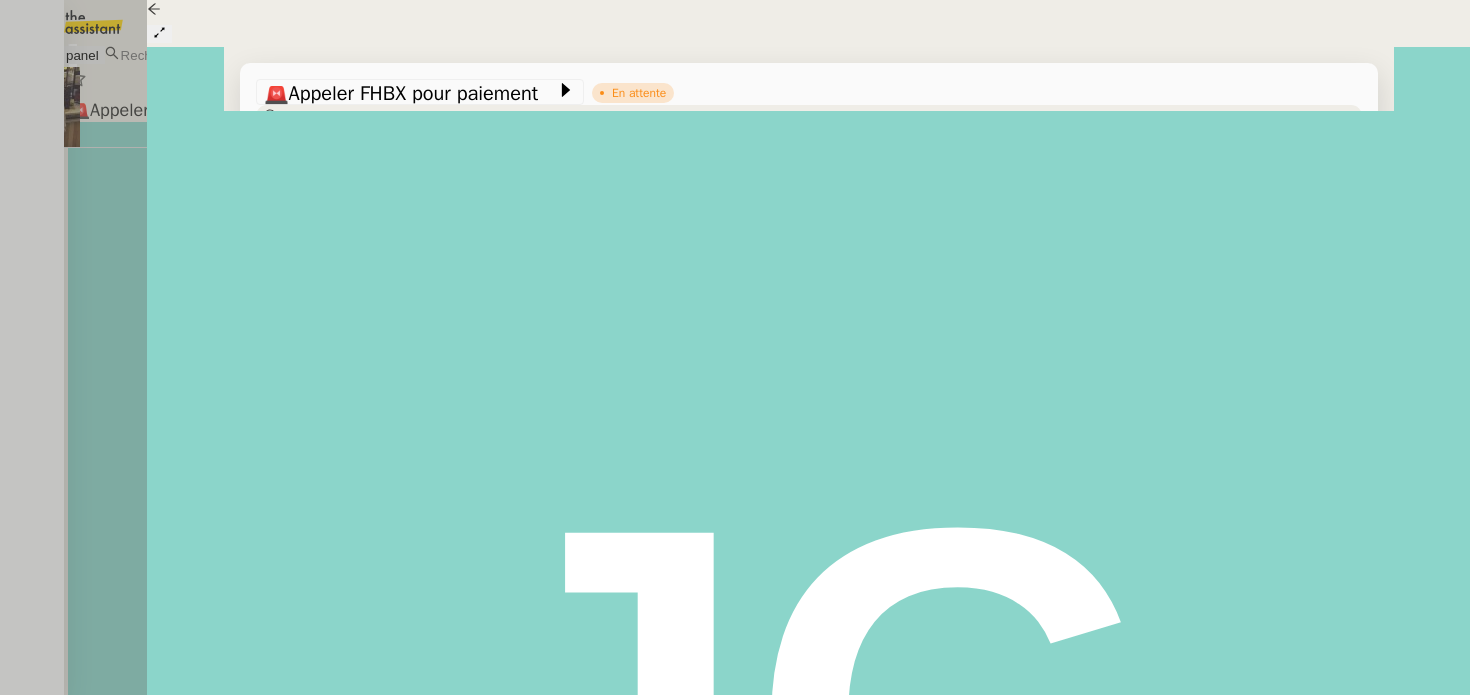 scroll, scrollTop: 323, scrollLeft: 0, axis: vertical 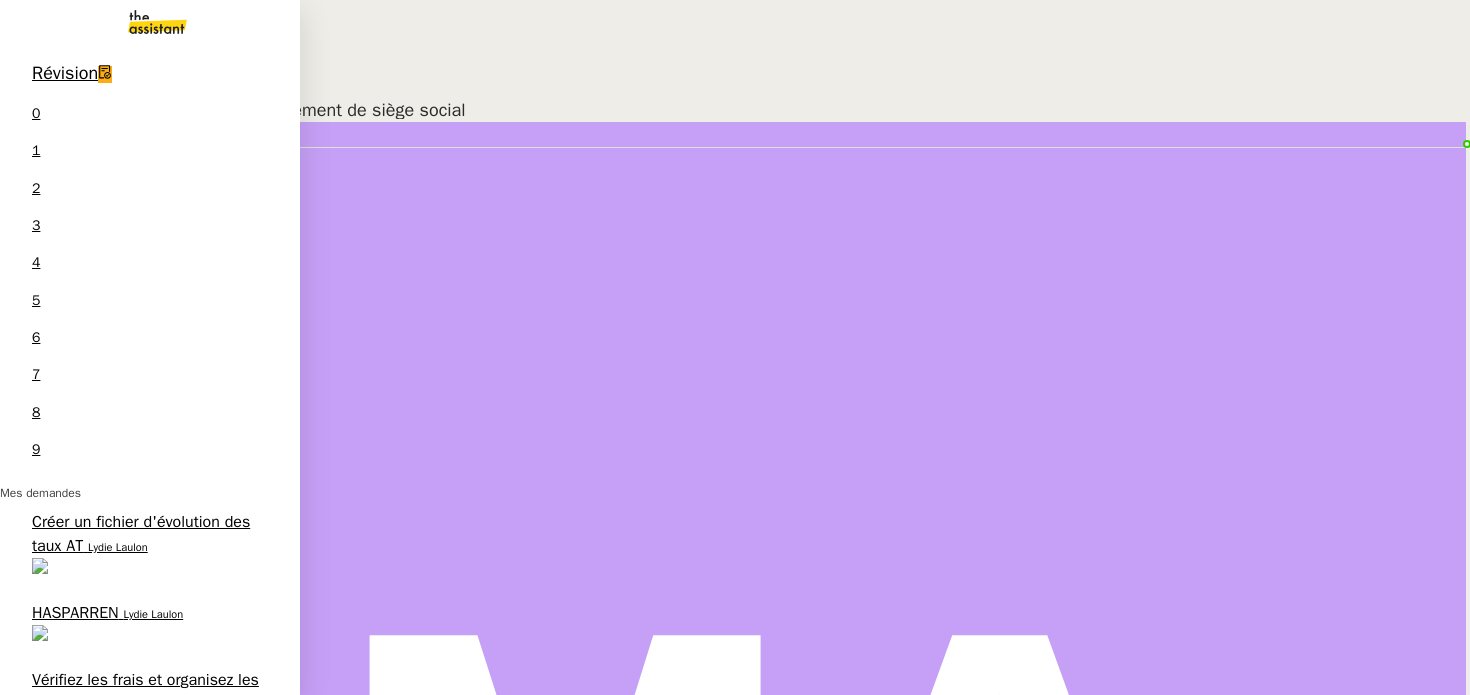 click on "Marine Adatto    client" at bounding box center (767, 832) 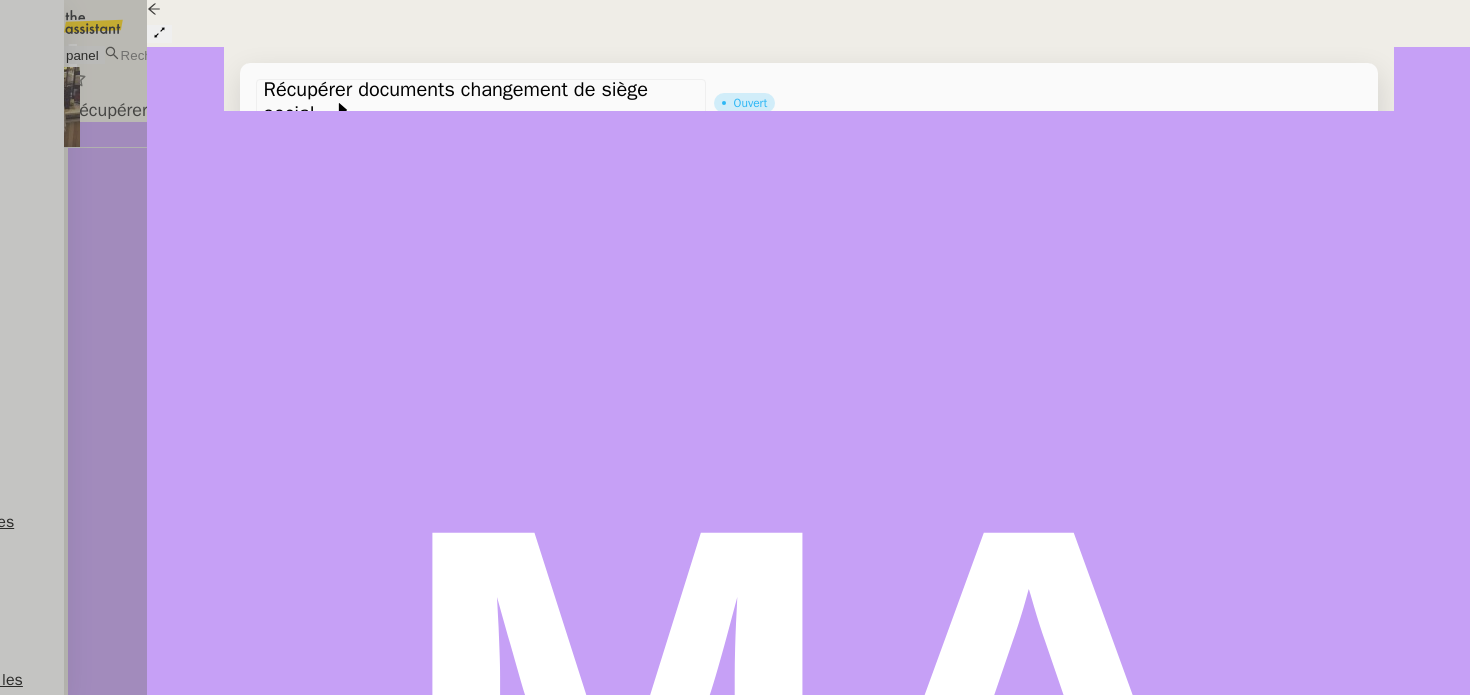 scroll, scrollTop: 487, scrollLeft: 0, axis: vertical 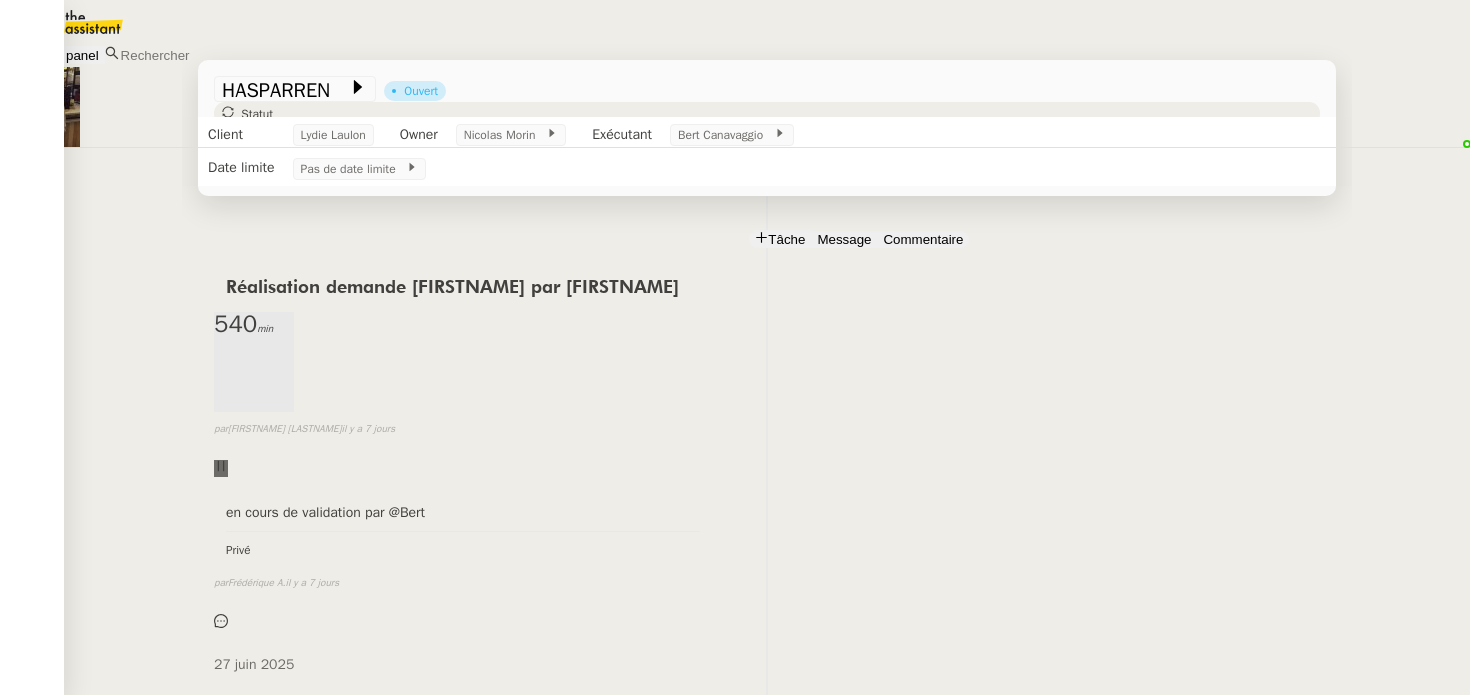 click at bounding box center (205, 55) 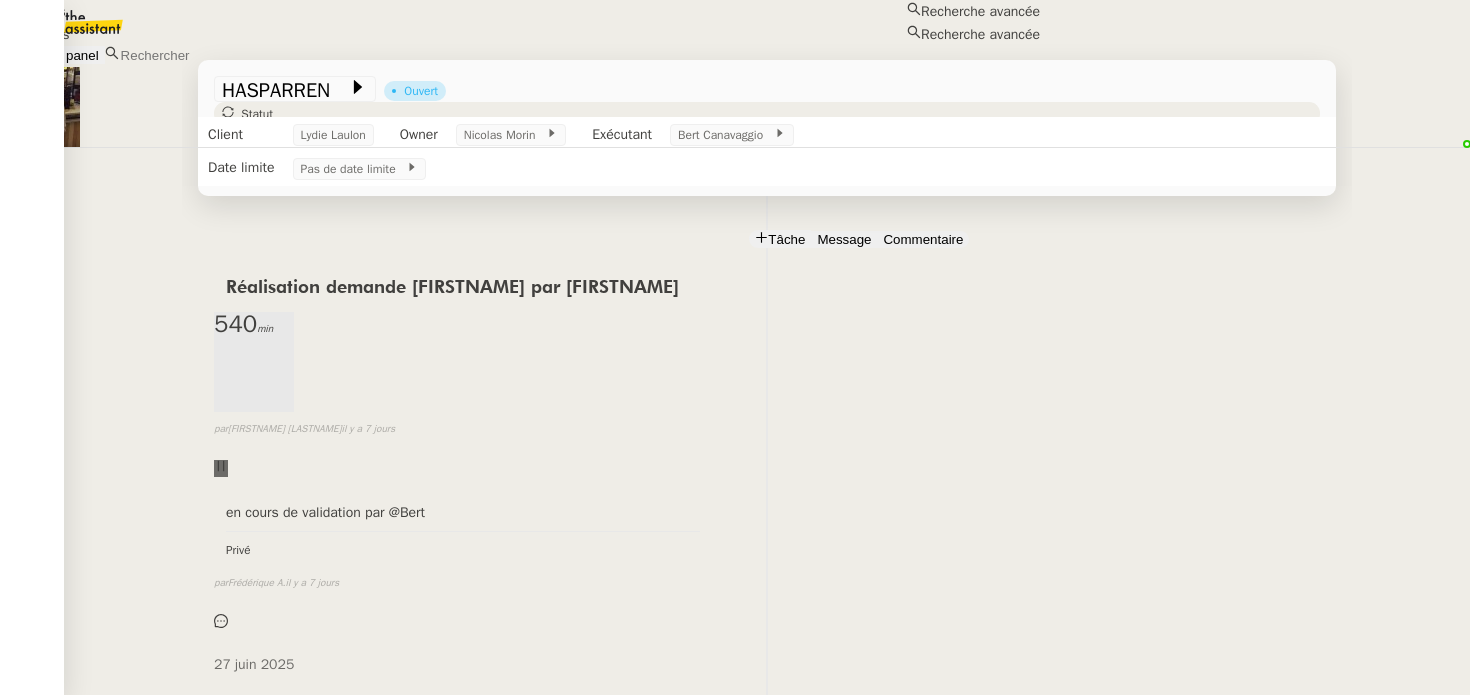 paste on "[FIRSTNAME] [LASTNAME] [LASTNAME]" 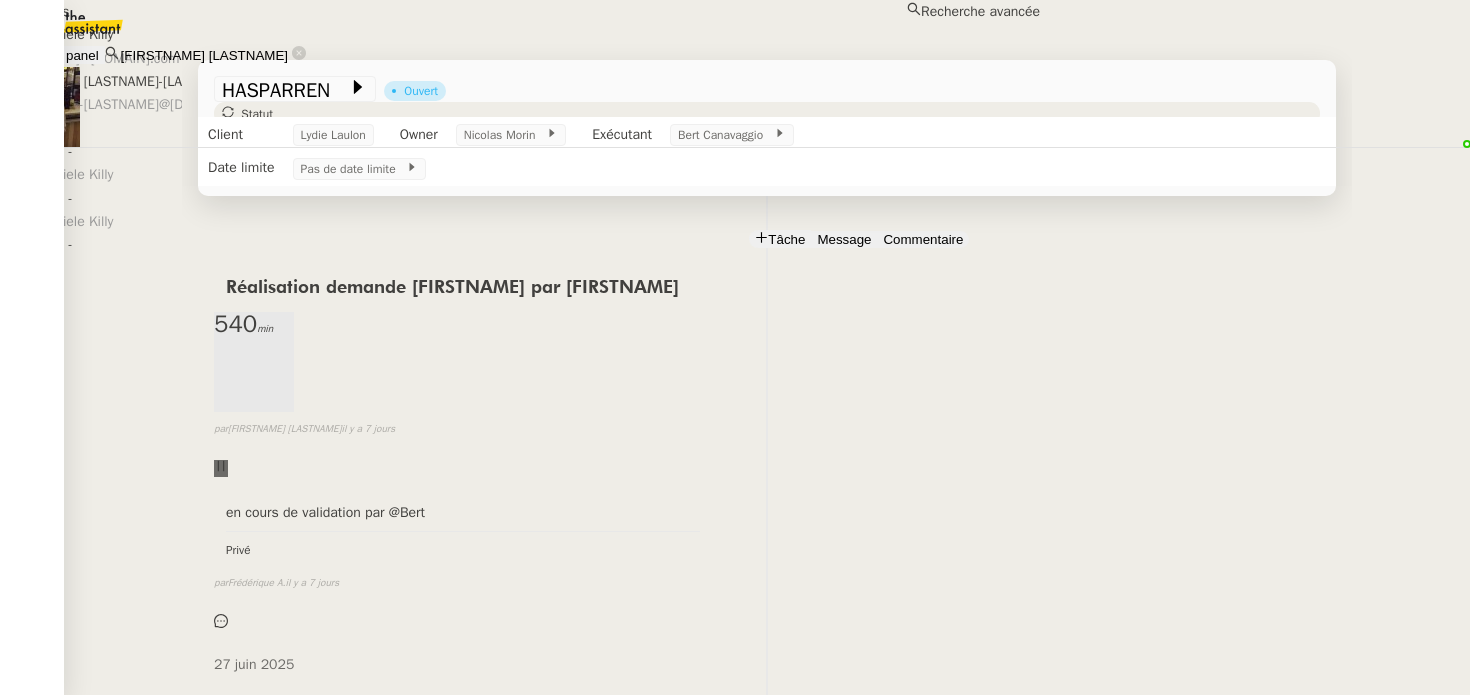 click on "Maria-Daniele Killy" at bounding box center [520, 34] 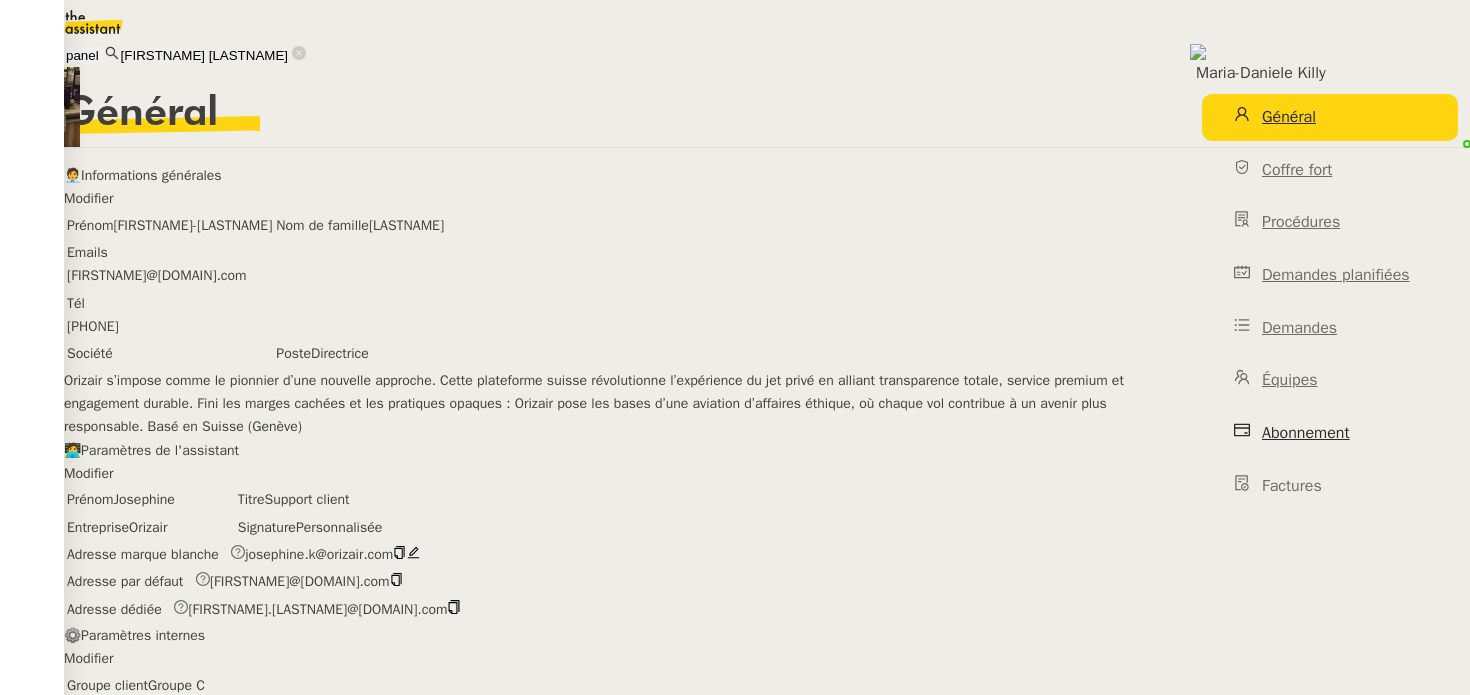 click on "Abonnement" at bounding box center (1330, 433) 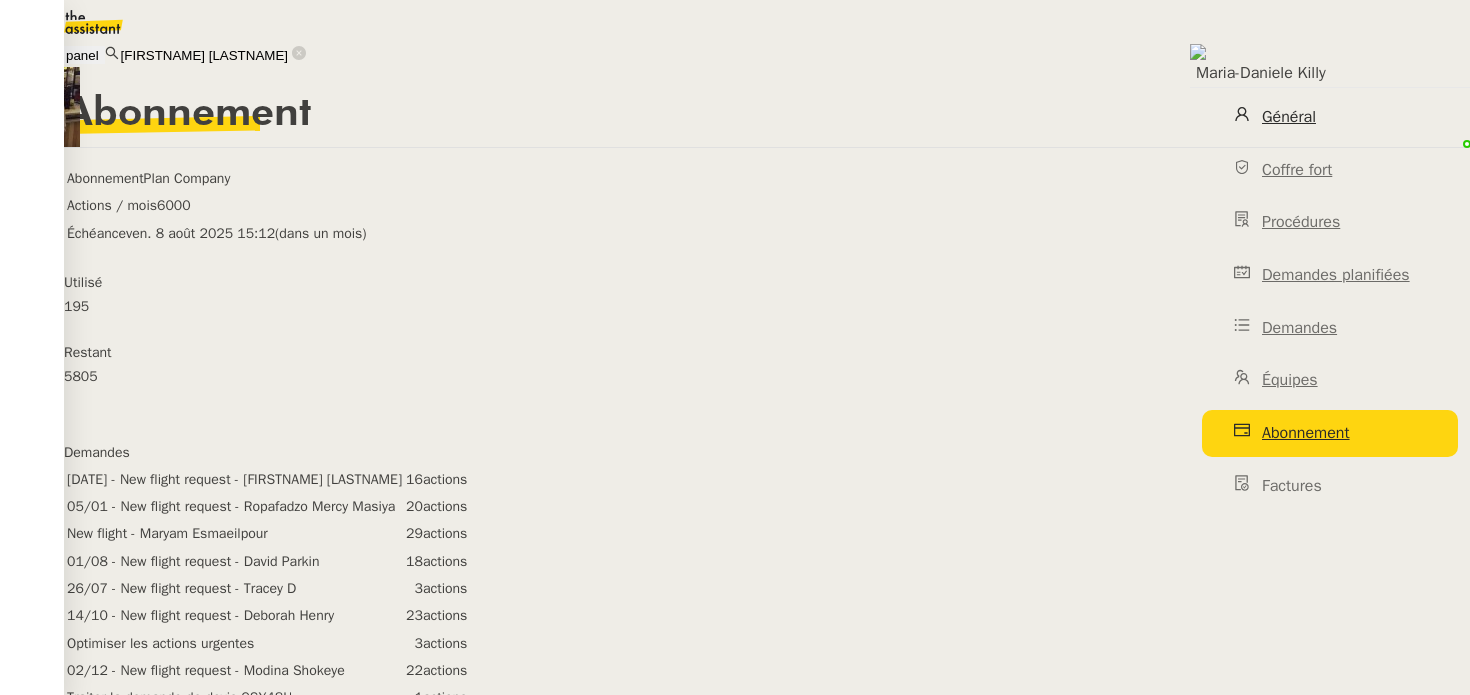 click on "Général" at bounding box center (1330, 117) 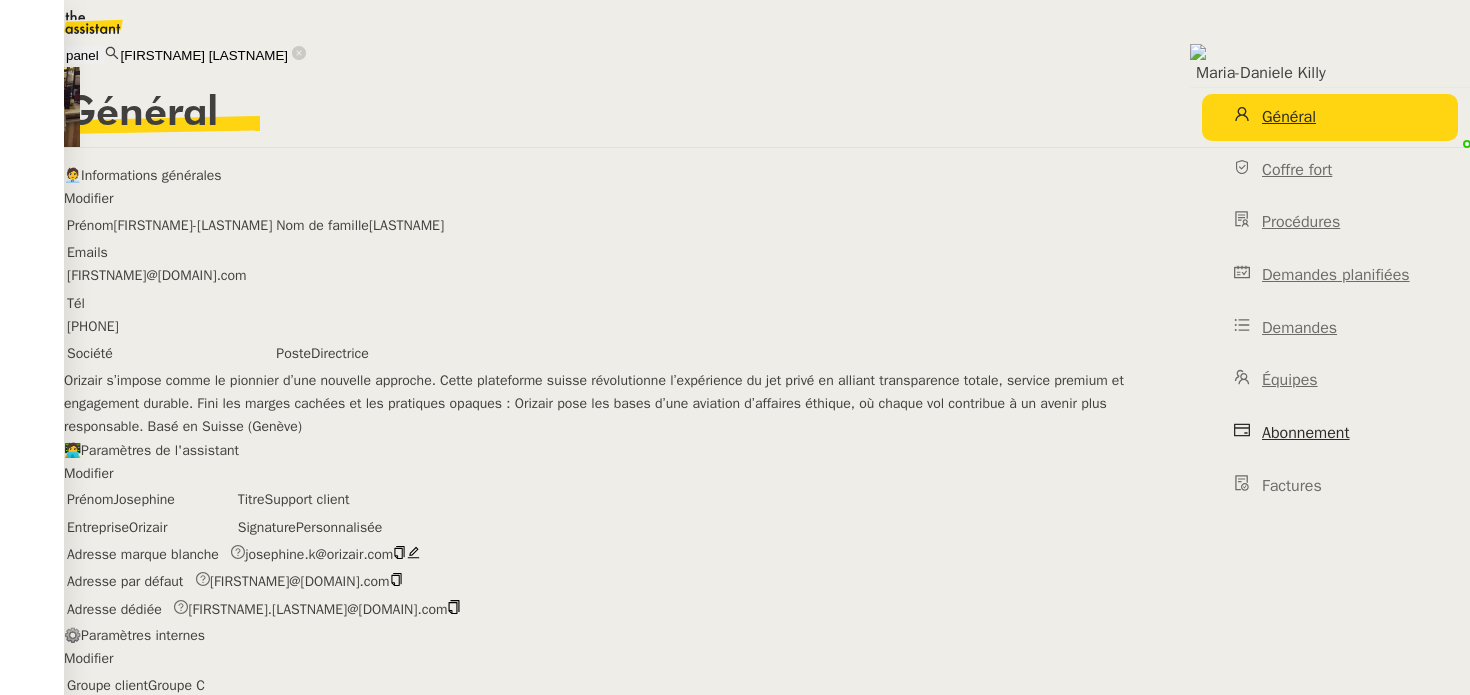 click on "Abonnement" at bounding box center (1330, 433) 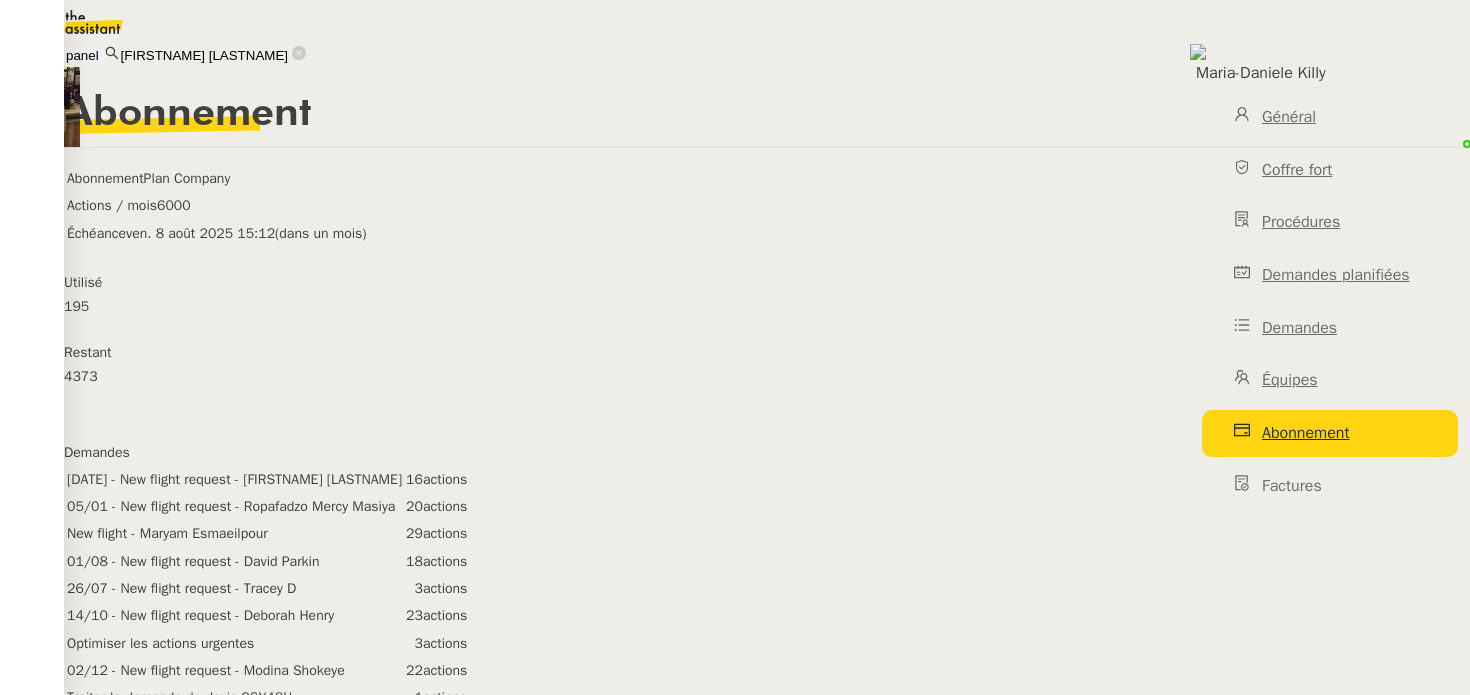 click on "[FIRSTNAME] [LASTNAME] [LASTNAME]" at bounding box center (205, 55) 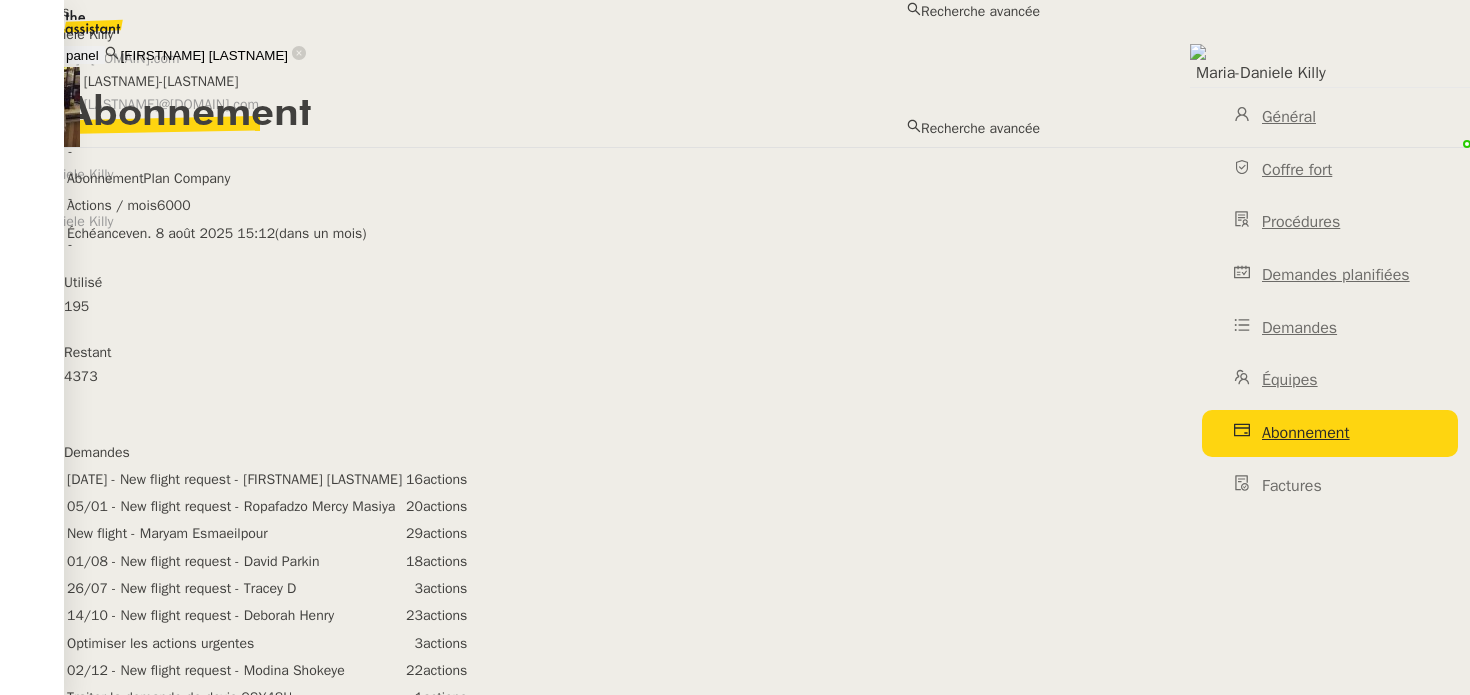 click on "[FIRSTNAME] [LASTNAME] [LASTNAME]" at bounding box center (205, 55) 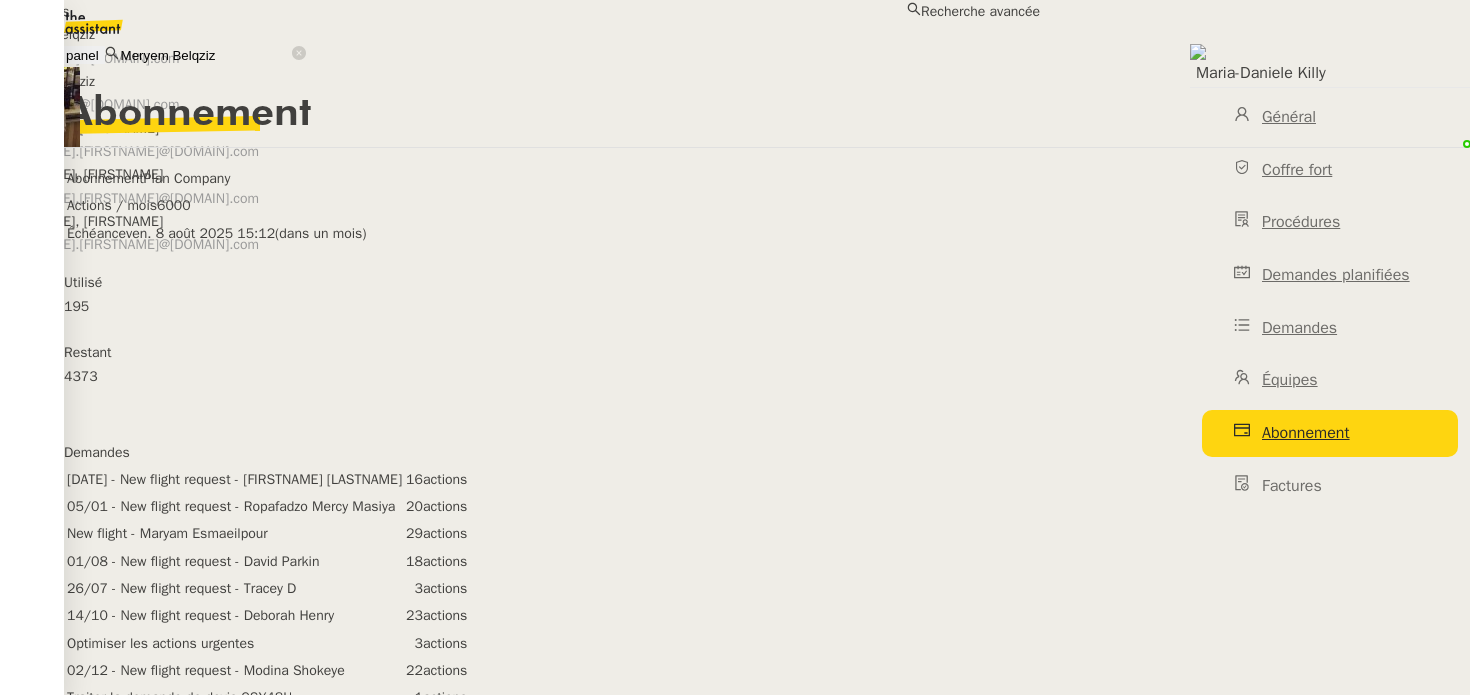 click on "Meryem Belqziz" at bounding box center (520, 34) 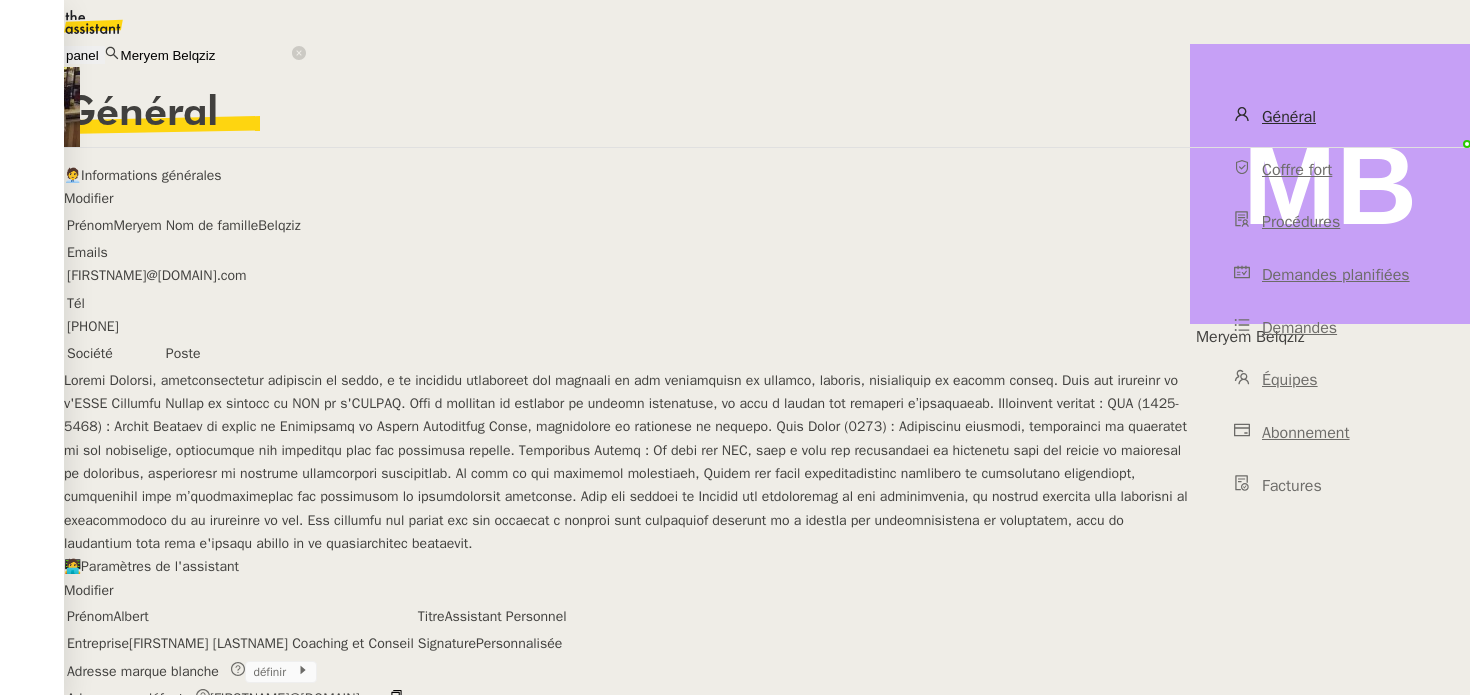 click on "Meryem Belqziz" at bounding box center [205, 55] 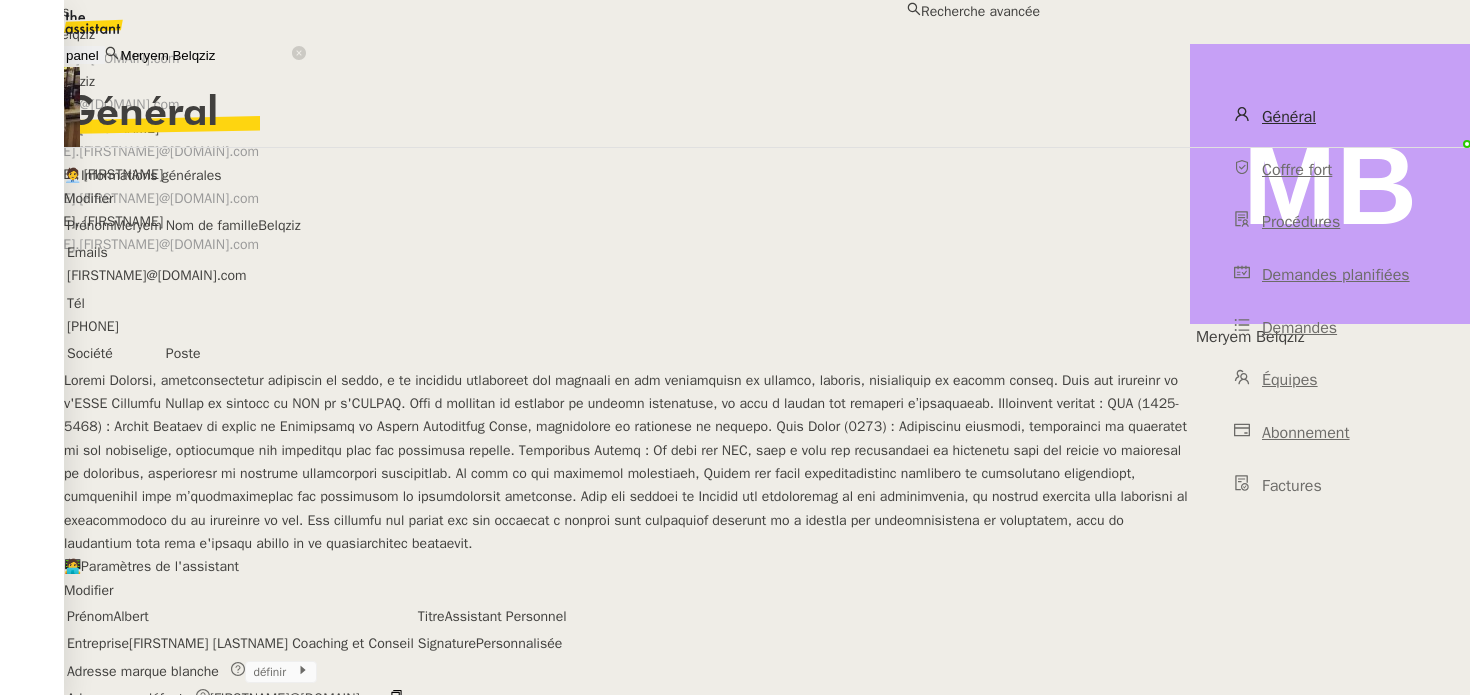 click on "Meryem Belqziz" at bounding box center [205, 55] 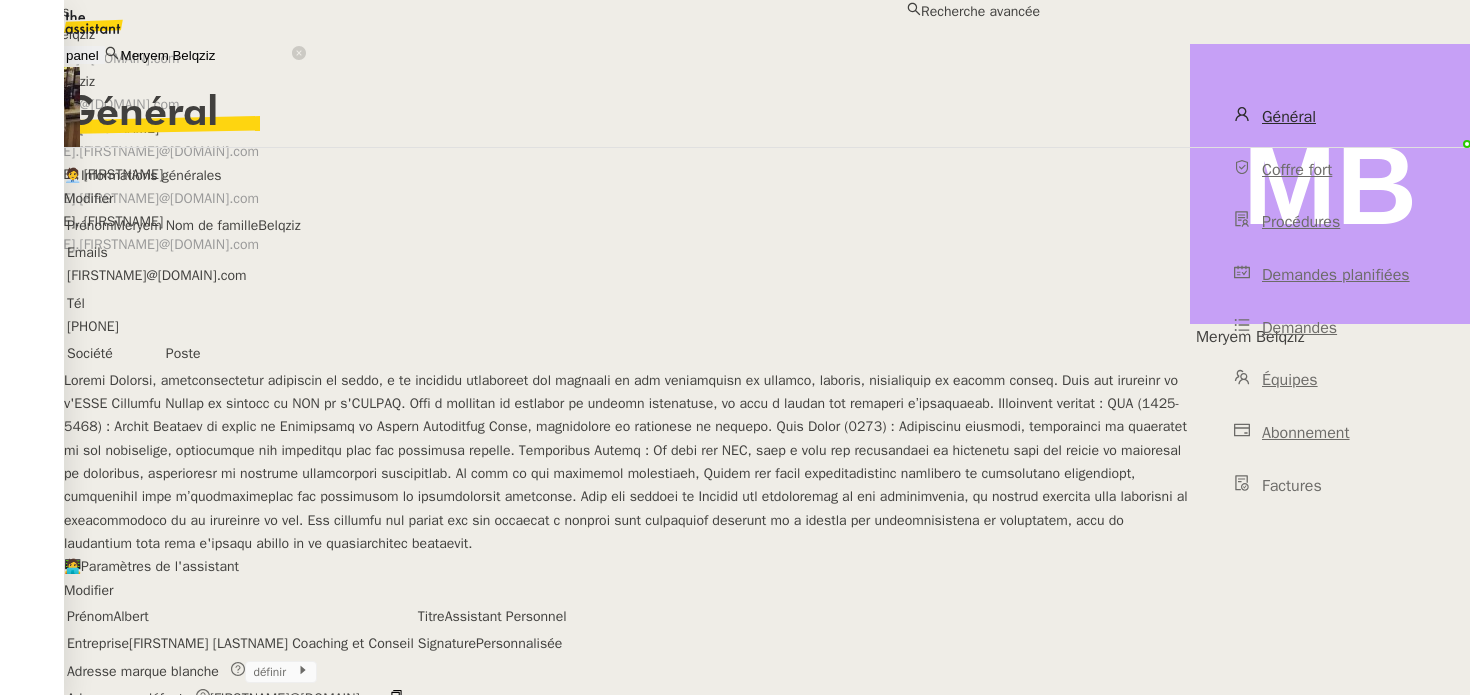 click on "Meryem Belqziz" at bounding box center [205, 55] 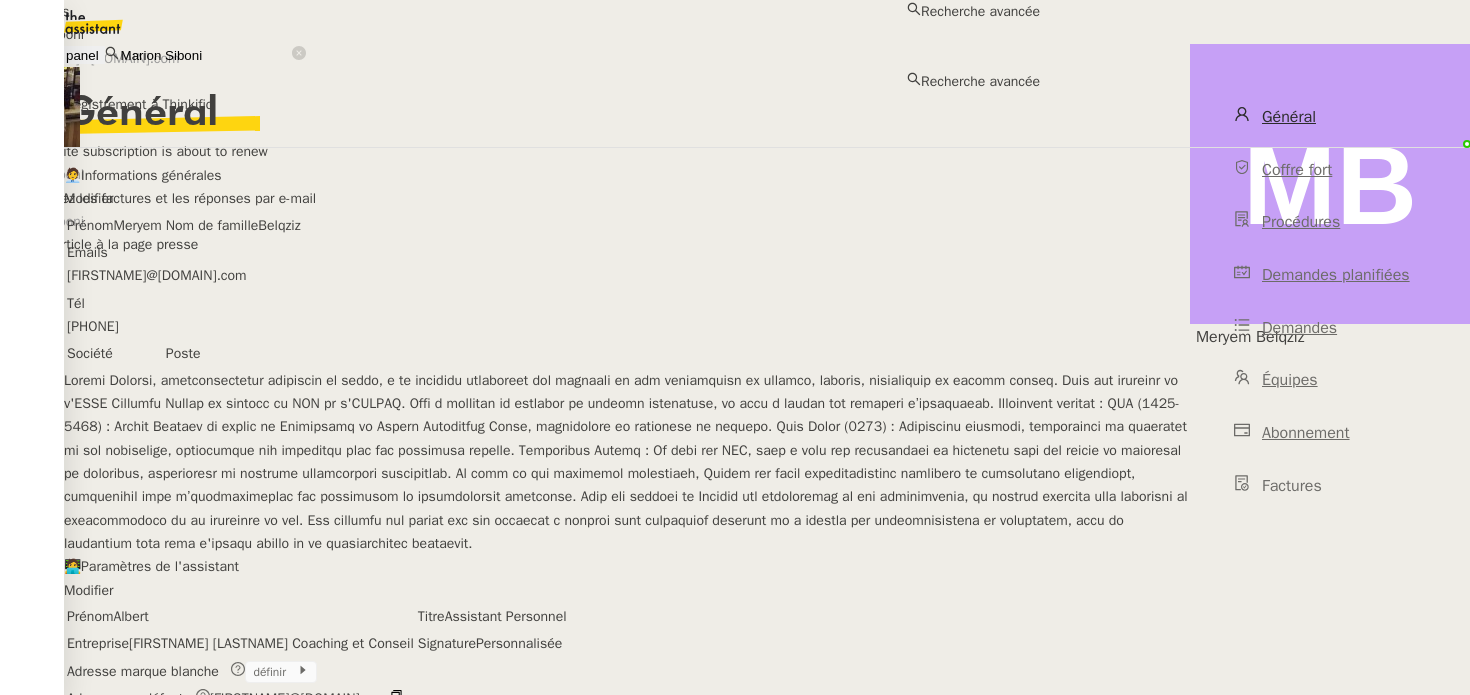 click on "Marion Siboni" at bounding box center (520, 34) 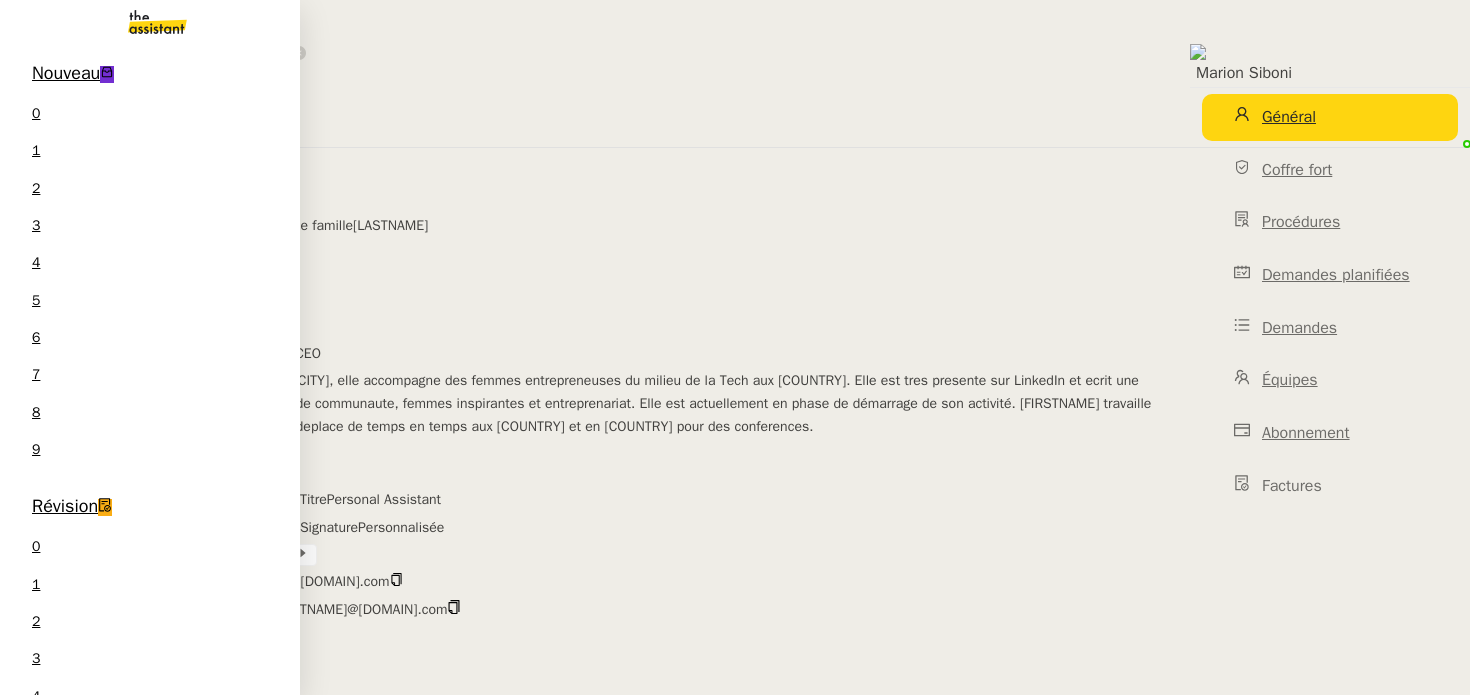 click on "Nouveau  0   1   2   3   4   5   6   7   8   9" at bounding box center (150, 266) 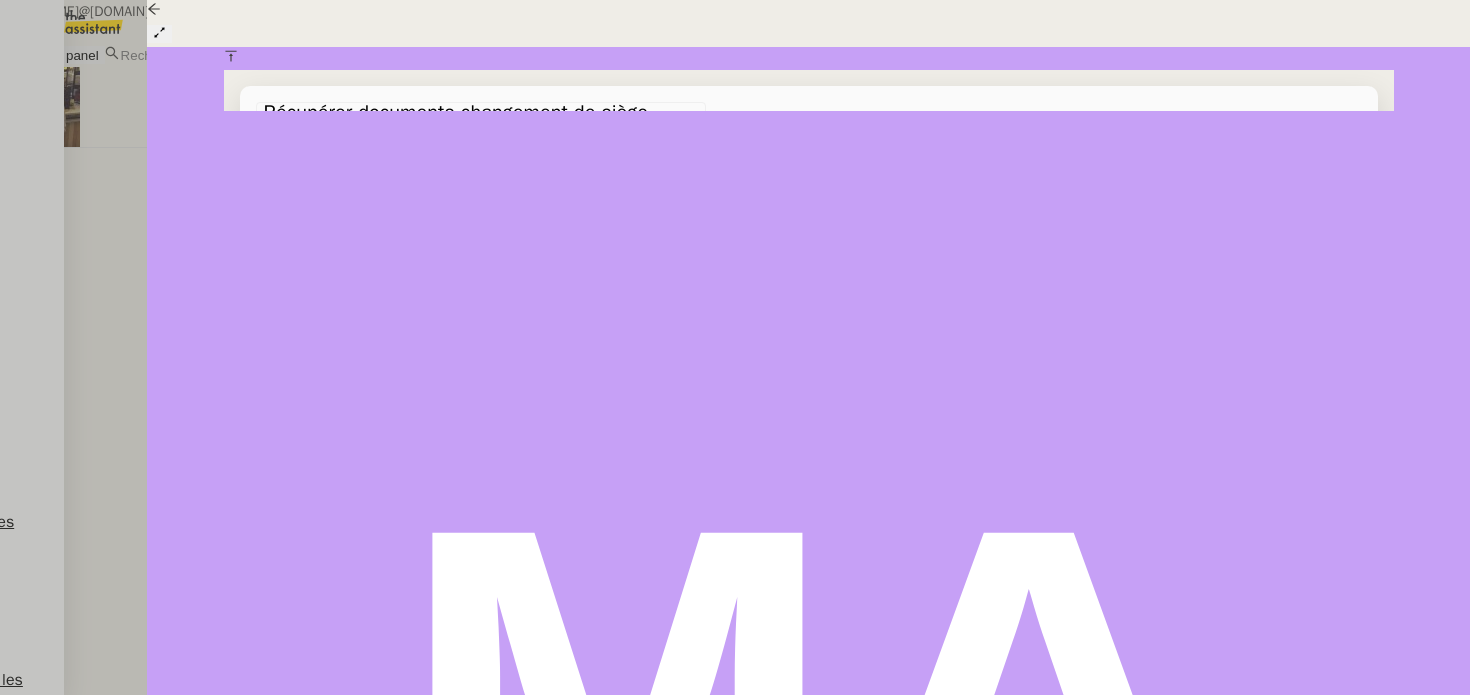 scroll, scrollTop: 0, scrollLeft: 0, axis: both 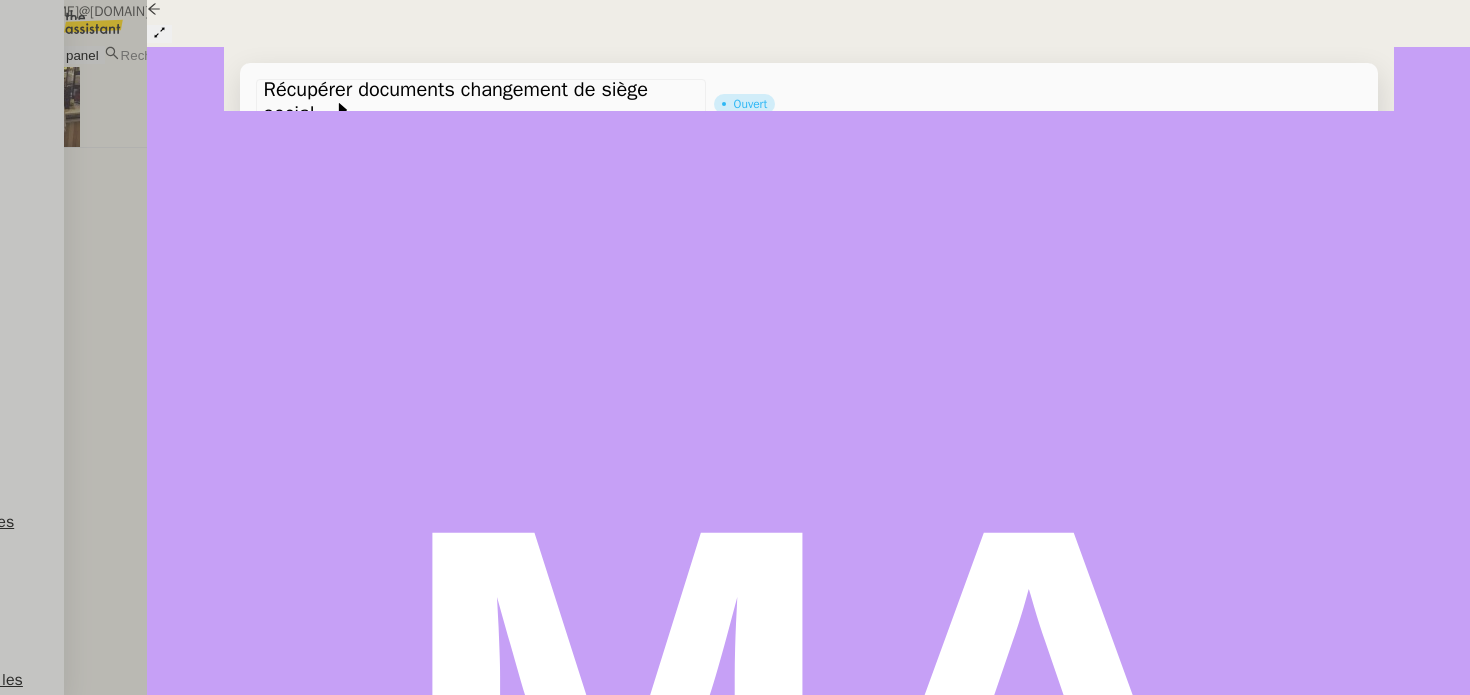 click at bounding box center (735, 347) 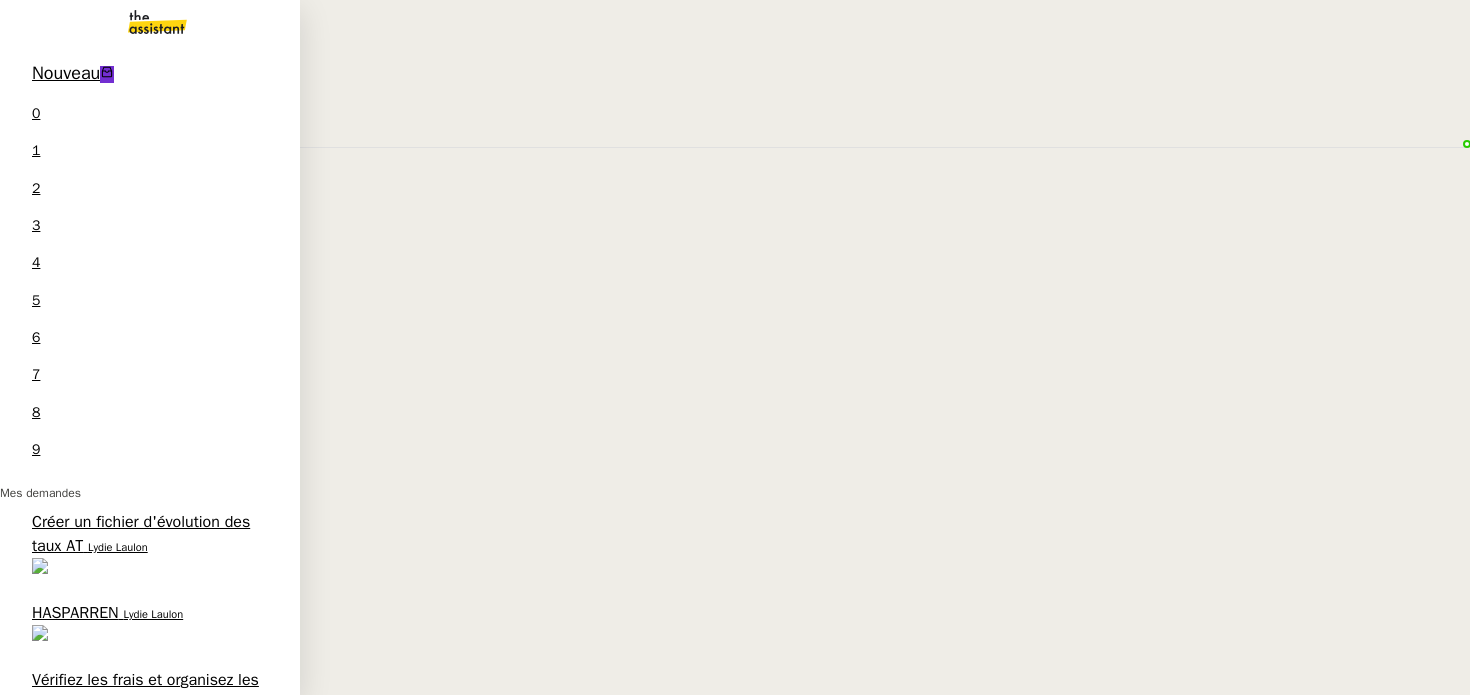 click on "Nouveau  0   1   2   3   4   5   6   7   8   9" at bounding box center (150, 266) 